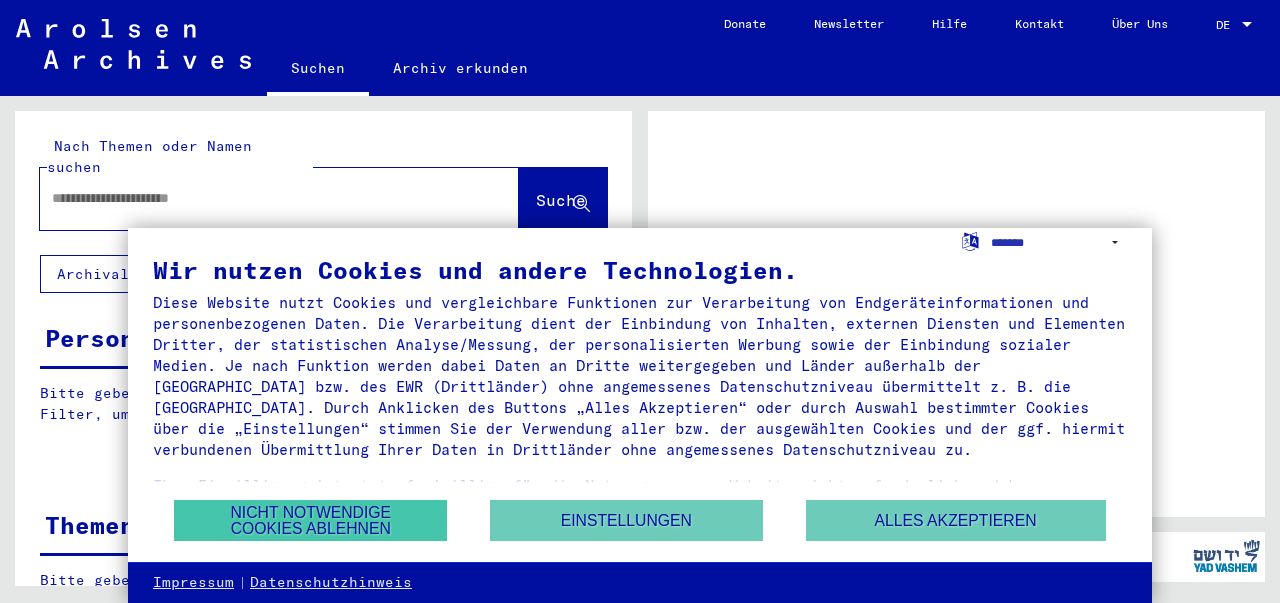 scroll, scrollTop: 0, scrollLeft: 0, axis: both 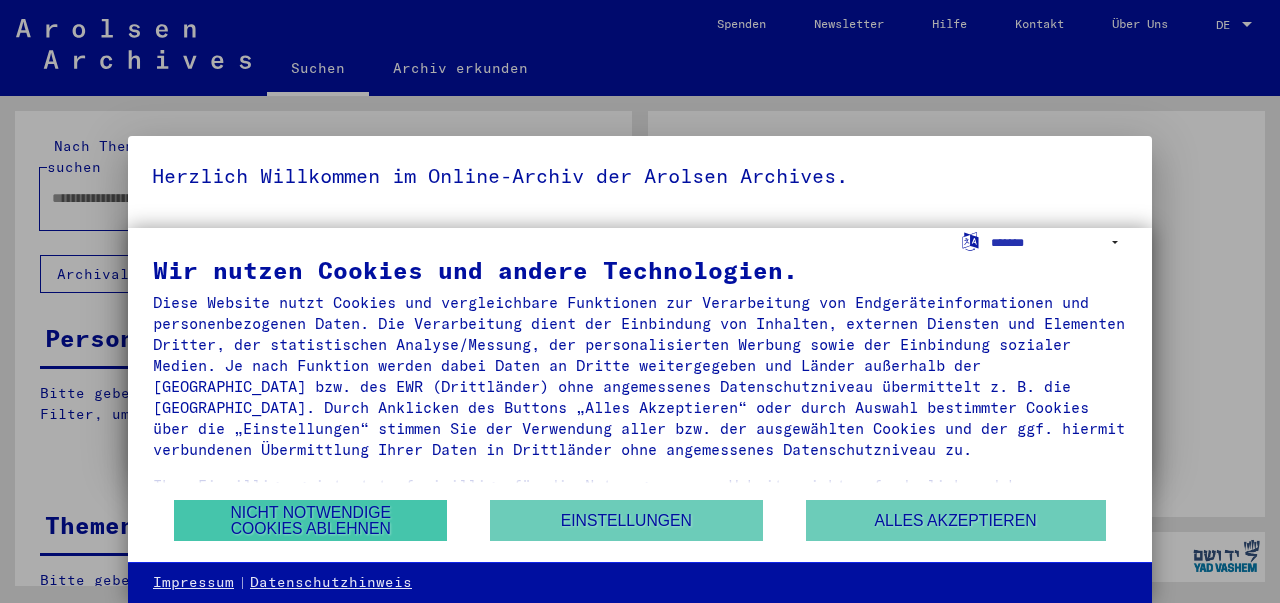 click on "Nicht notwendige Cookies ablehnen" at bounding box center (310, 520) 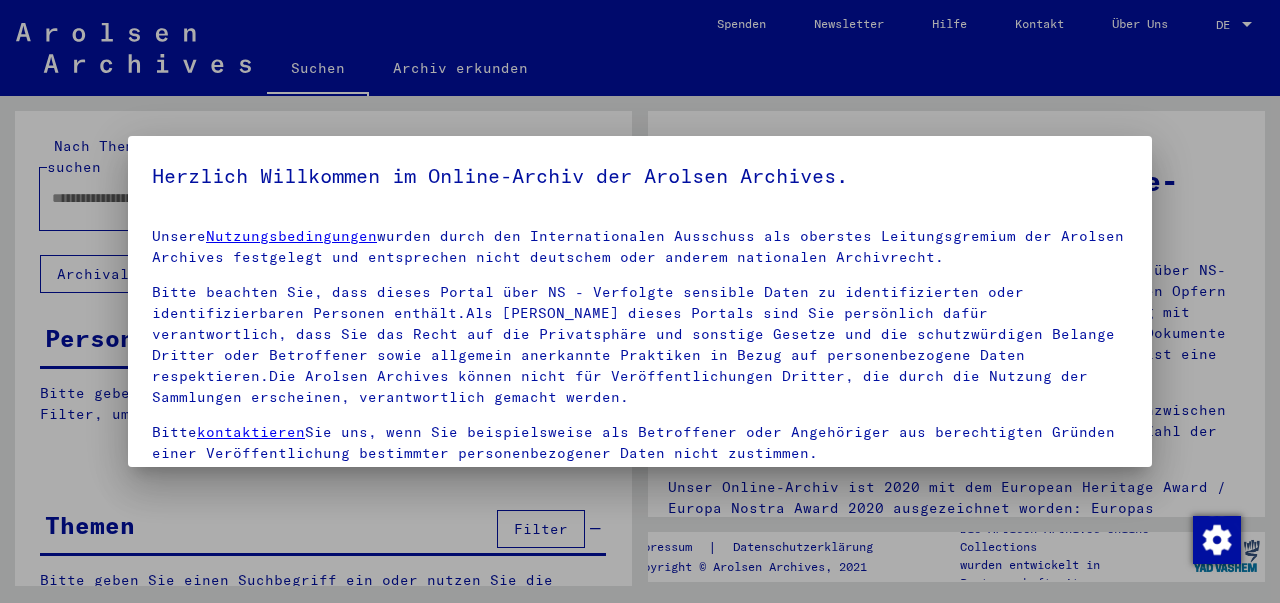 drag, startPoint x: 1152, startPoint y: 203, endPoint x: 1157, endPoint y: 298, distance: 95.131485 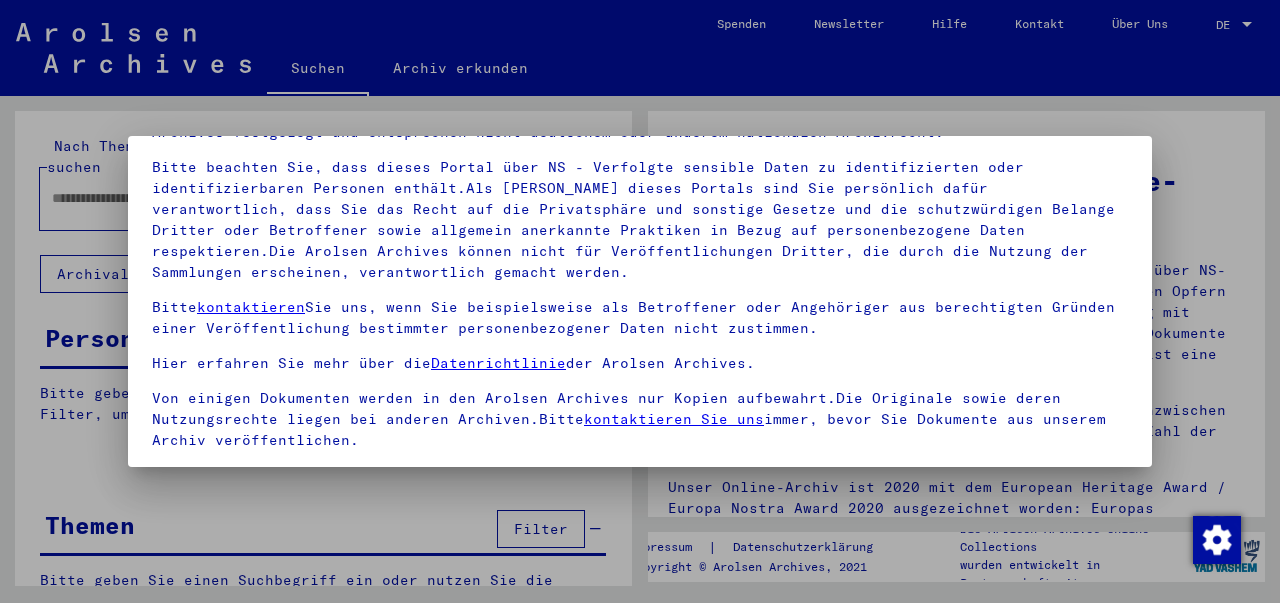 scroll, scrollTop: 161, scrollLeft: 0, axis: vertical 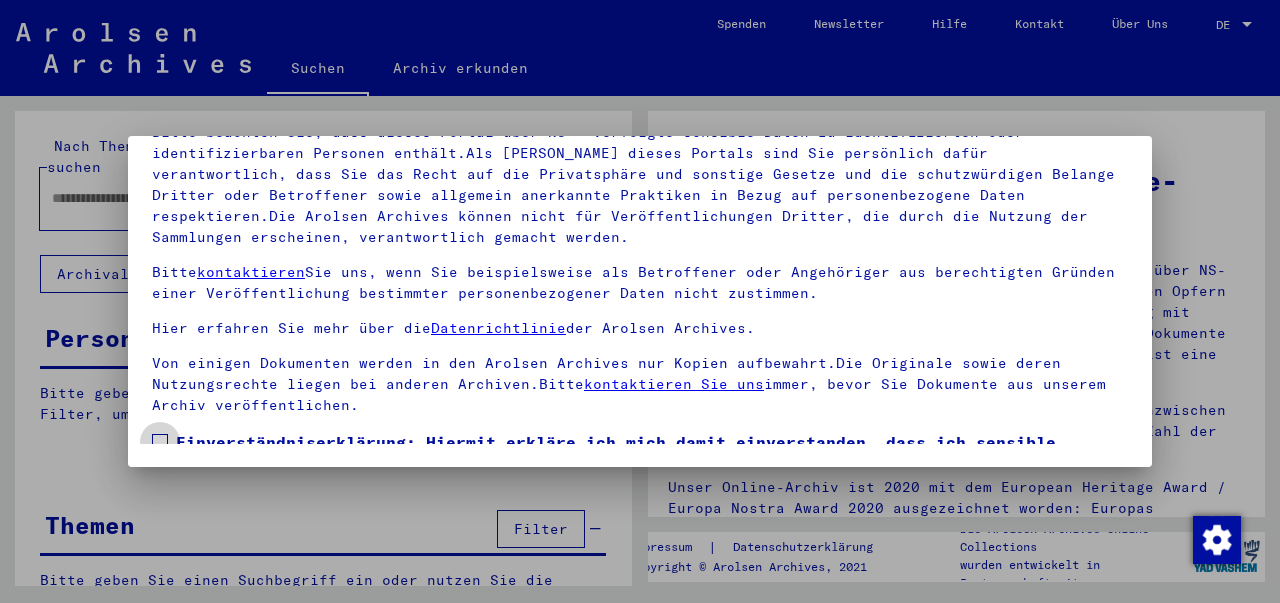 click at bounding box center (160, 442) 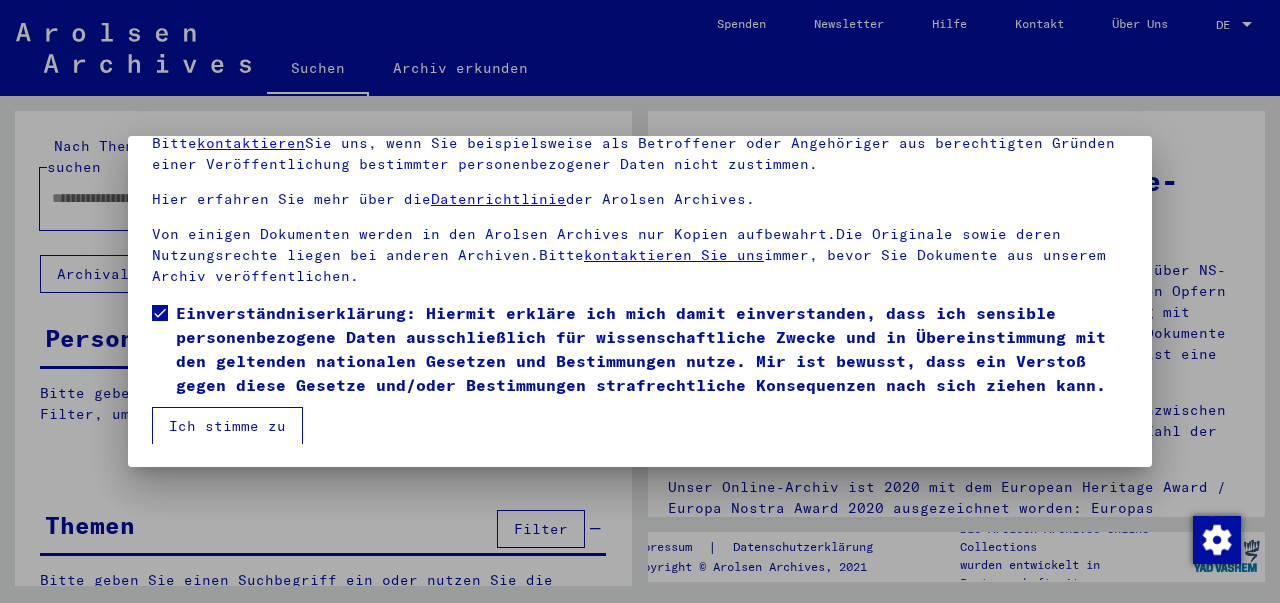click on "Ich stimme zu" at bounding box center (227, 426) 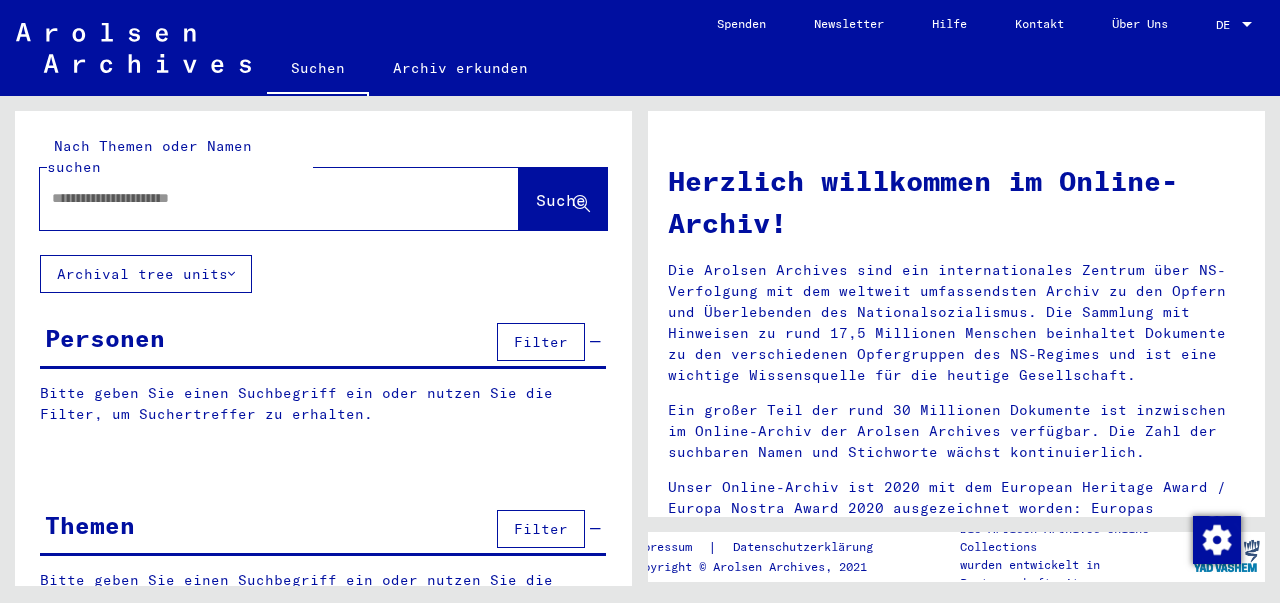 click on "Bitte geben Sie einen Suchbegriff ein oder nutzen Sie die Filter, um Suchertreffer zu erhalten." at bounding box center (323, 404) 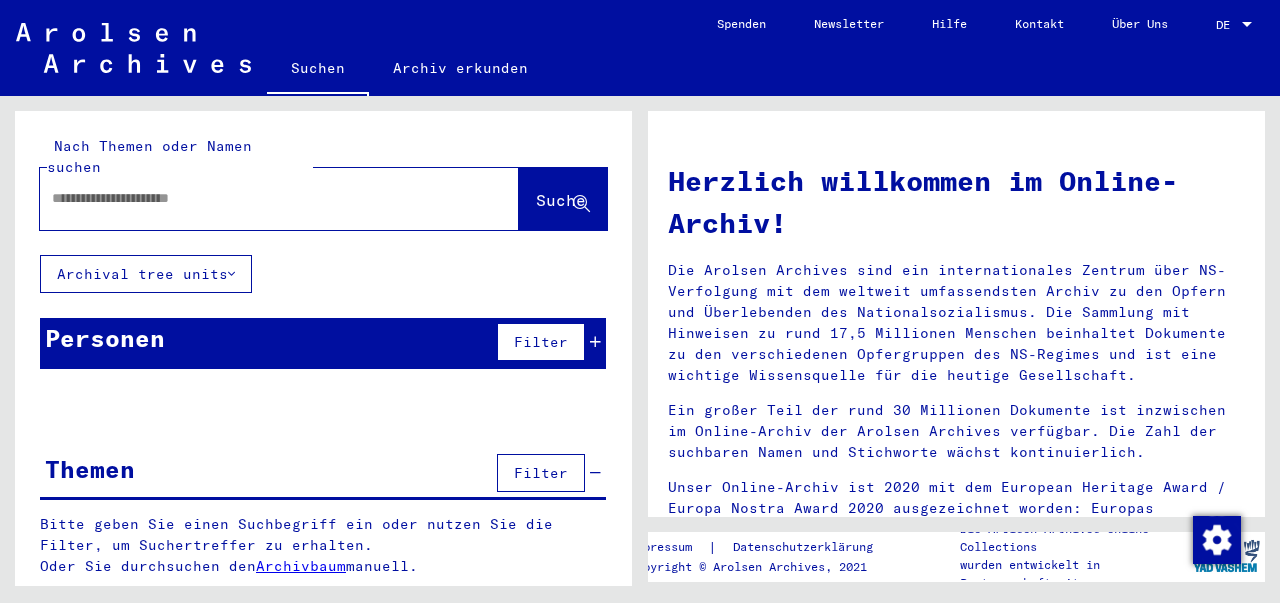 click on "Personen  Filter" at bounding box center (323, 343) 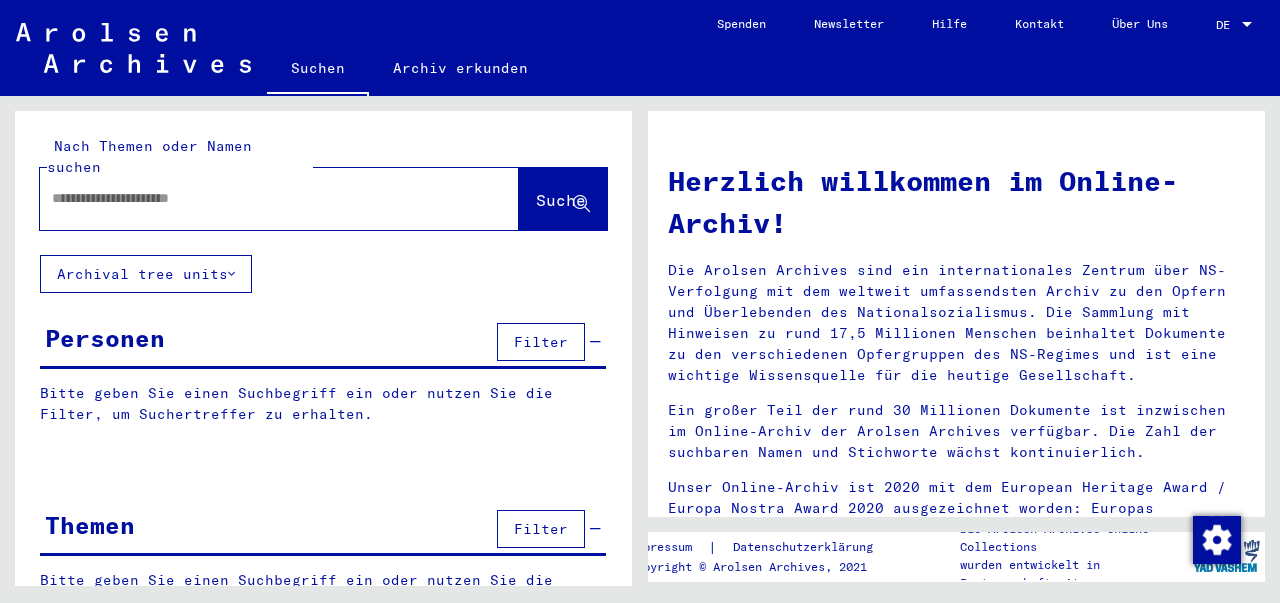 click at bounding box center (255, 198) 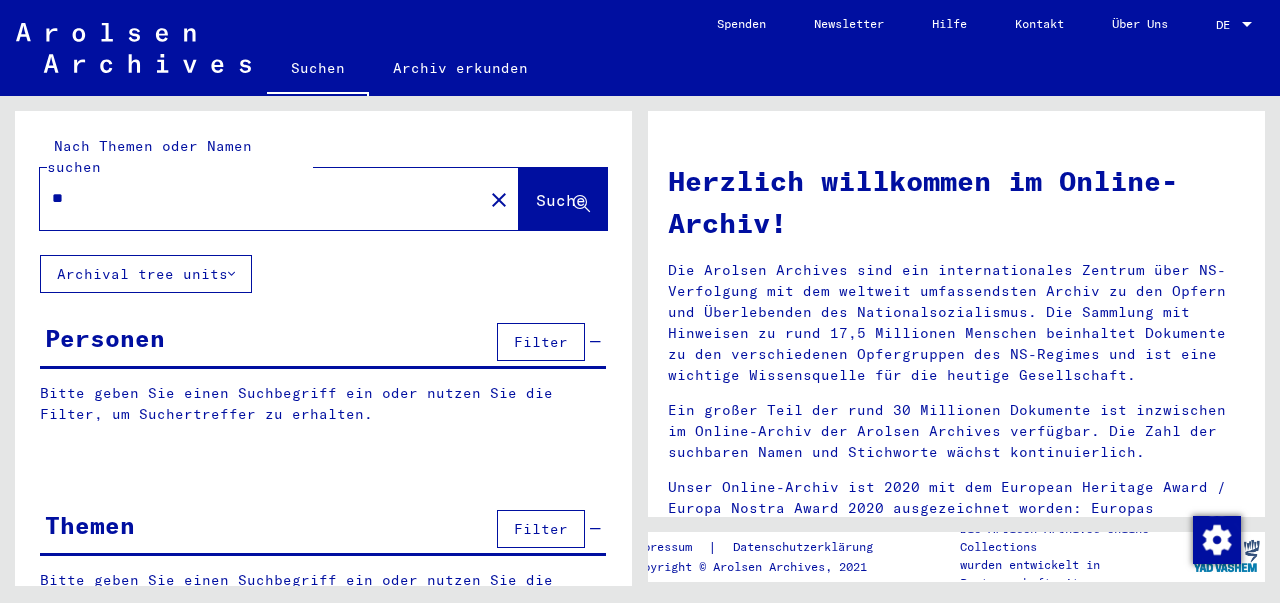 type on "*" 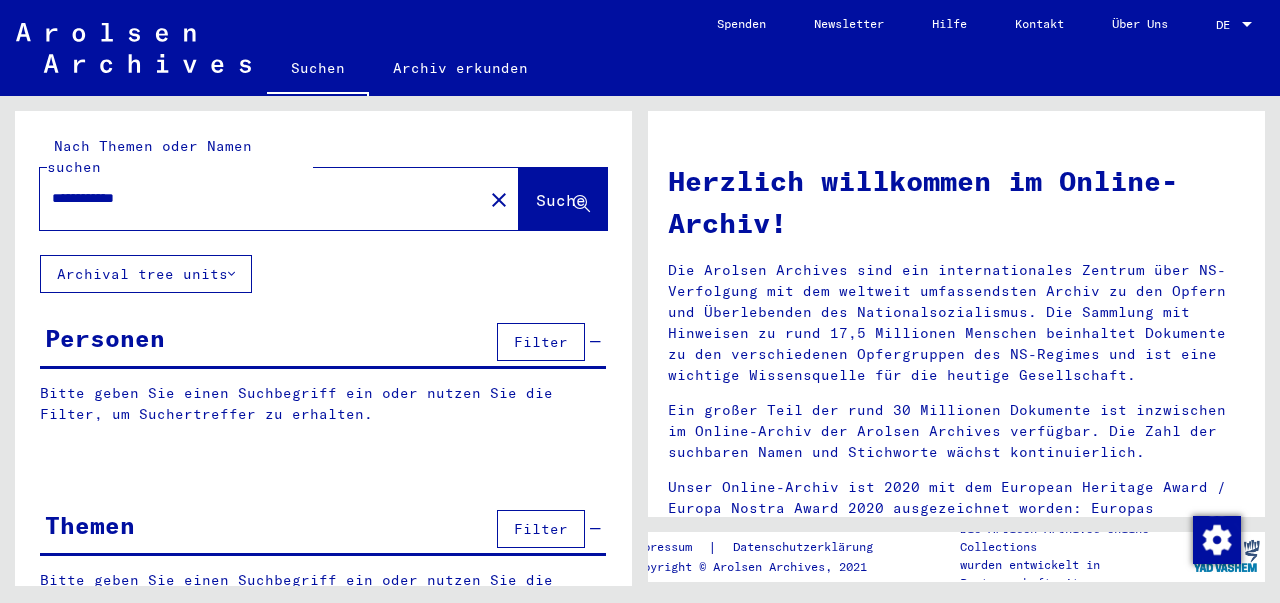 type on "**********" 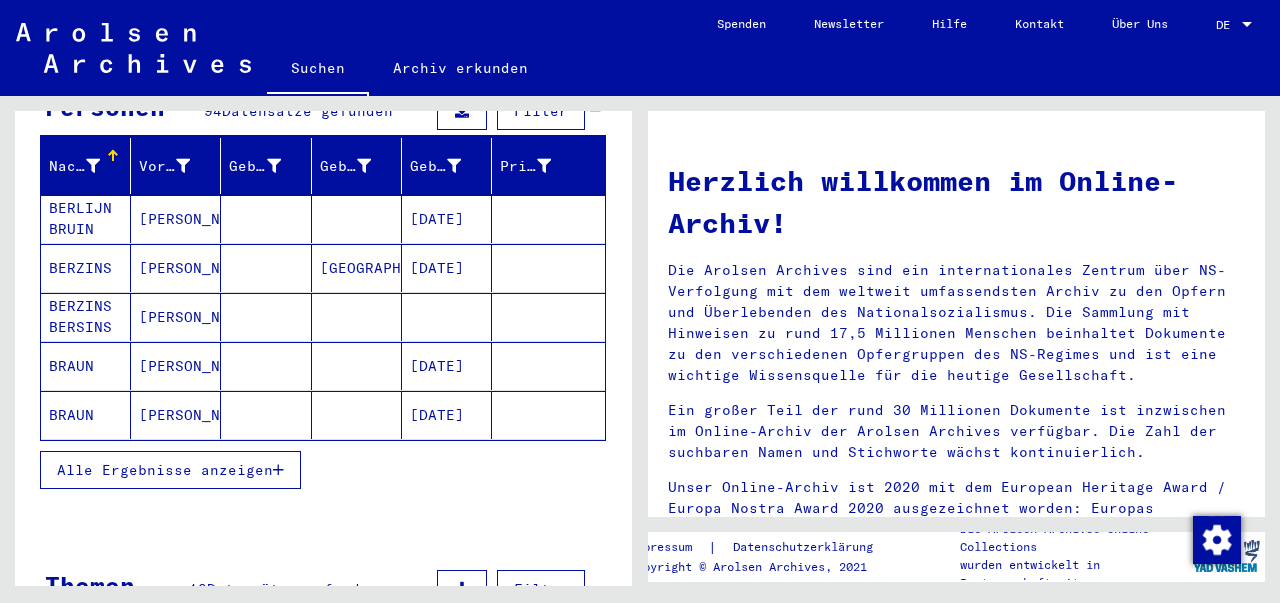 scroll, scrollTop: 232, scrollLeft: 0, axis: vertical 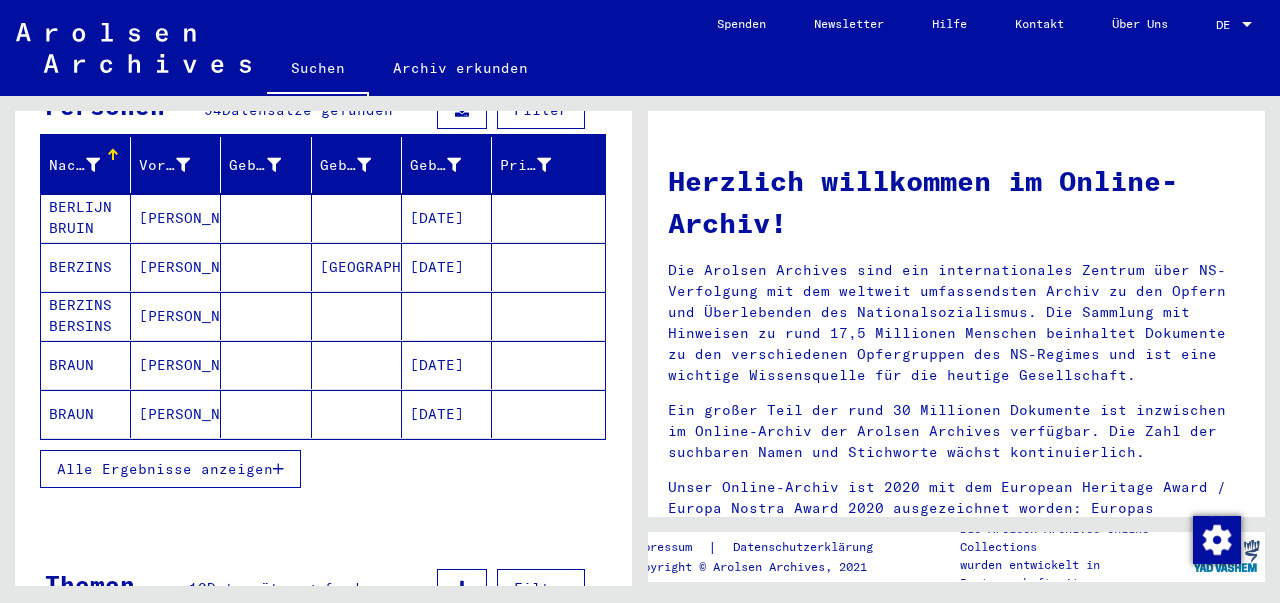 click on "[DATE]" at bounding box center [447, 414] 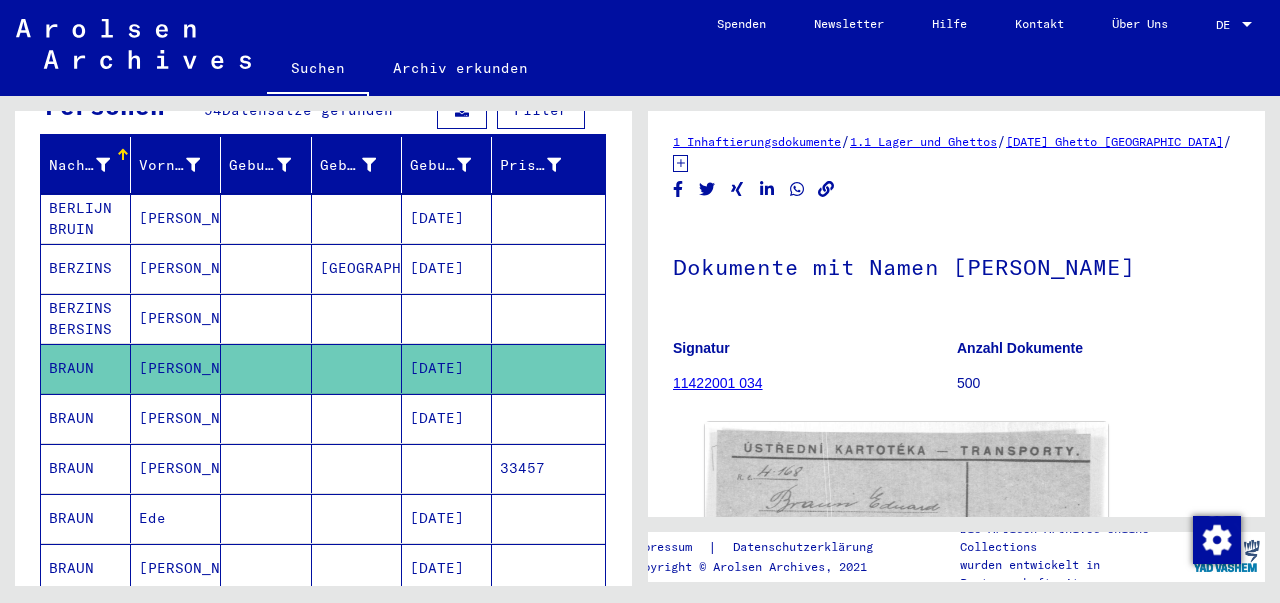 scroll, scrollTop: 0, scrollLeft: 0, axis: both 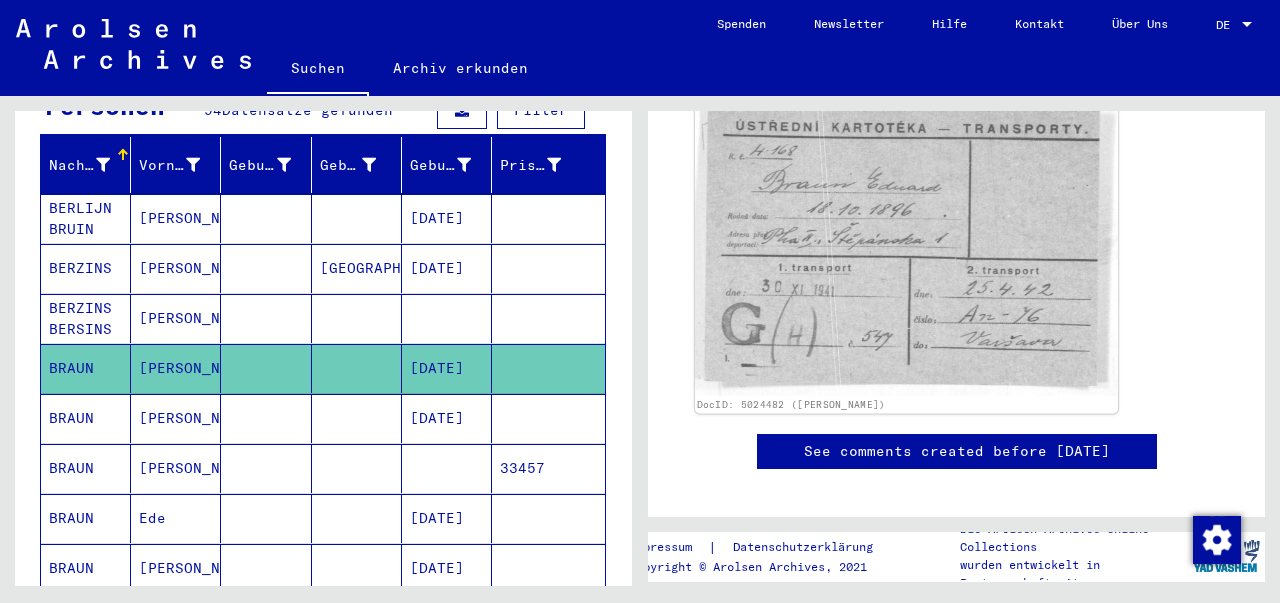 click 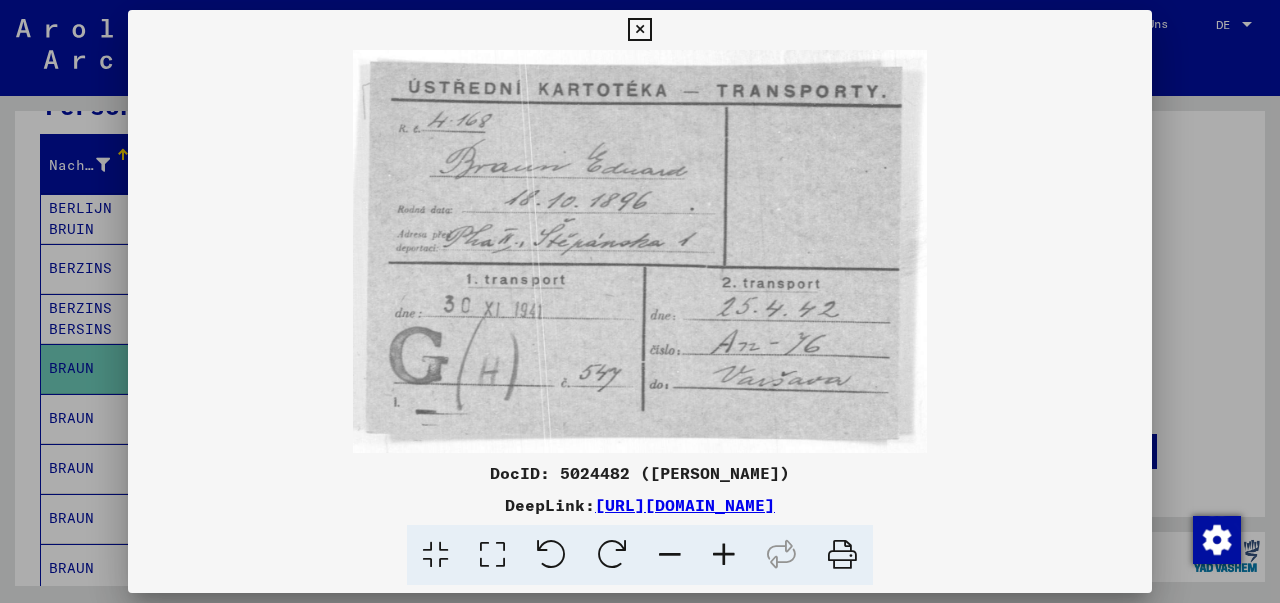 click at bounding box center [640, 251] 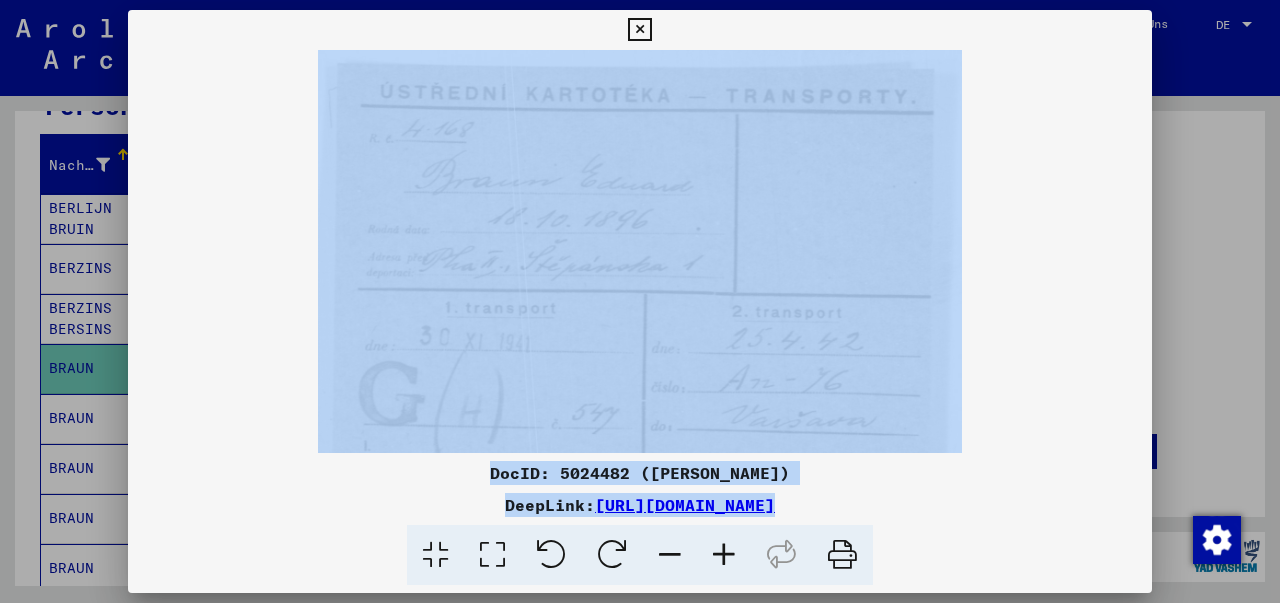 click at bounding box center [724, 555] 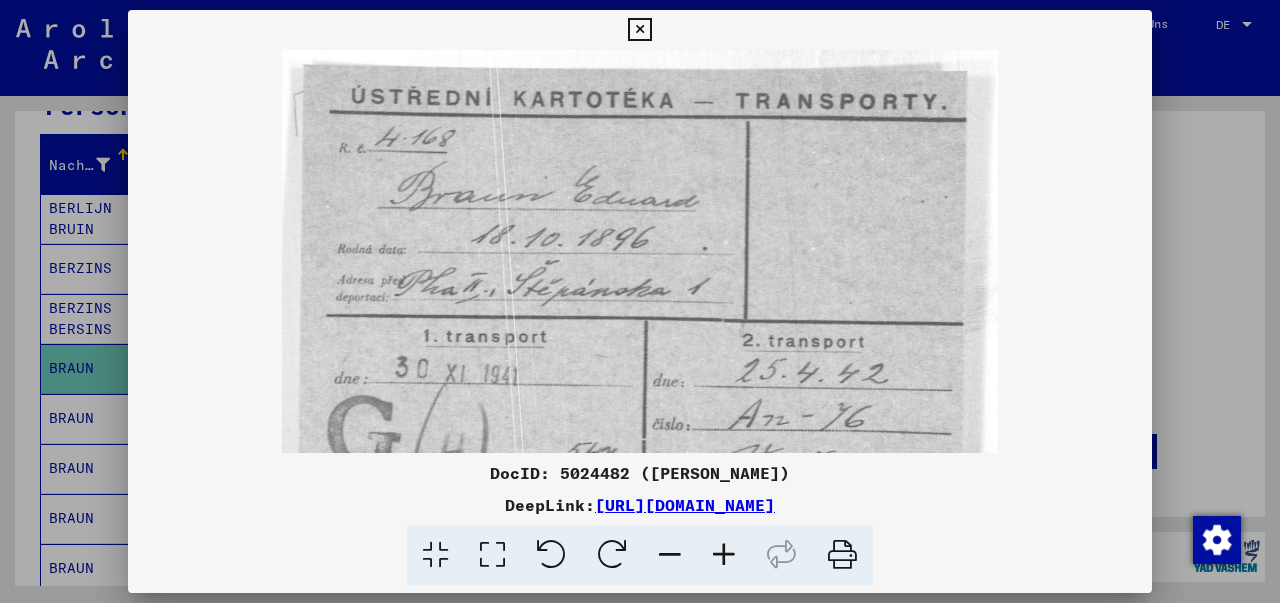 click at bounding box center [724, 555] 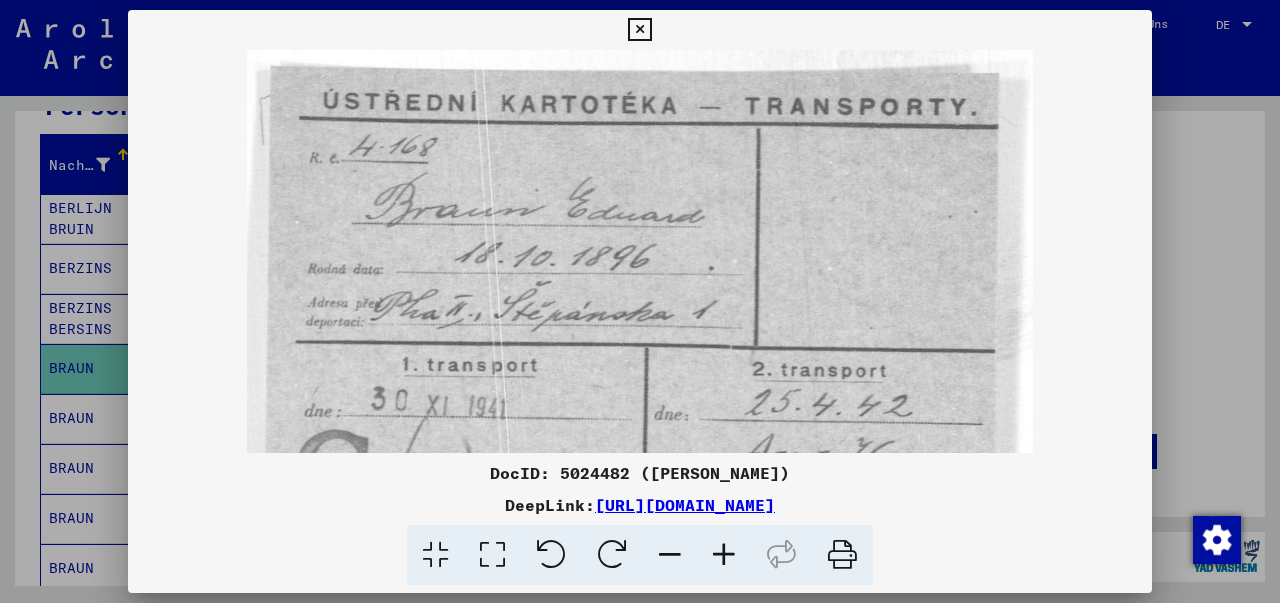 click at bounding box center (640, 326) 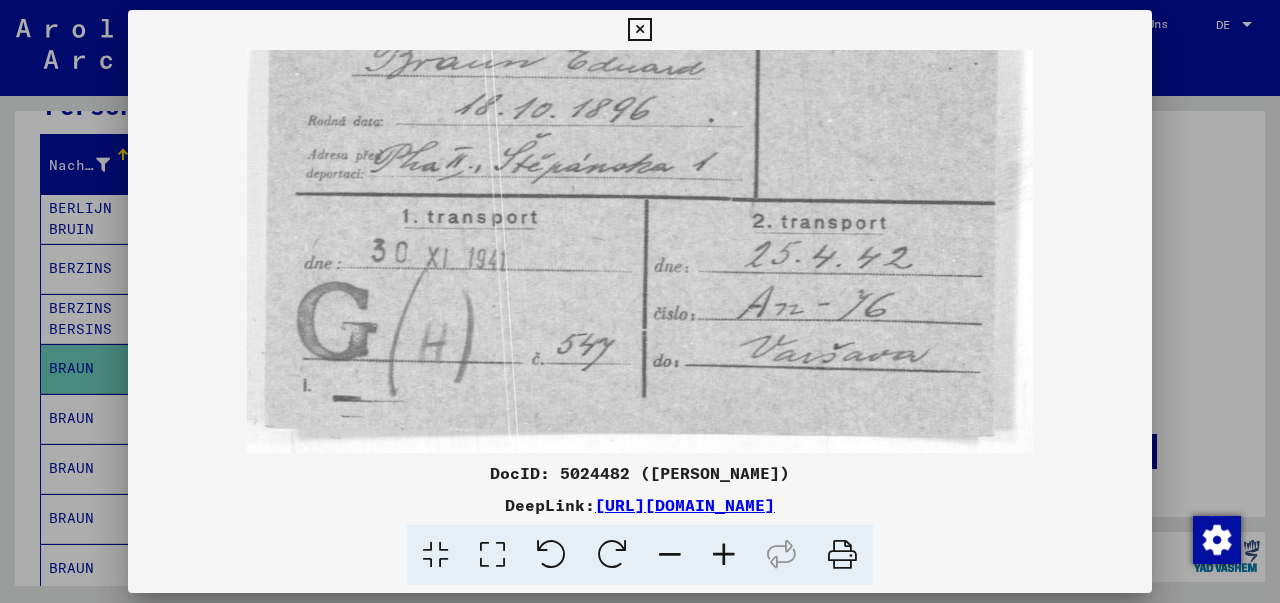 scroll, scrollTop: 150, scrollLeft: 0, axis: vertical 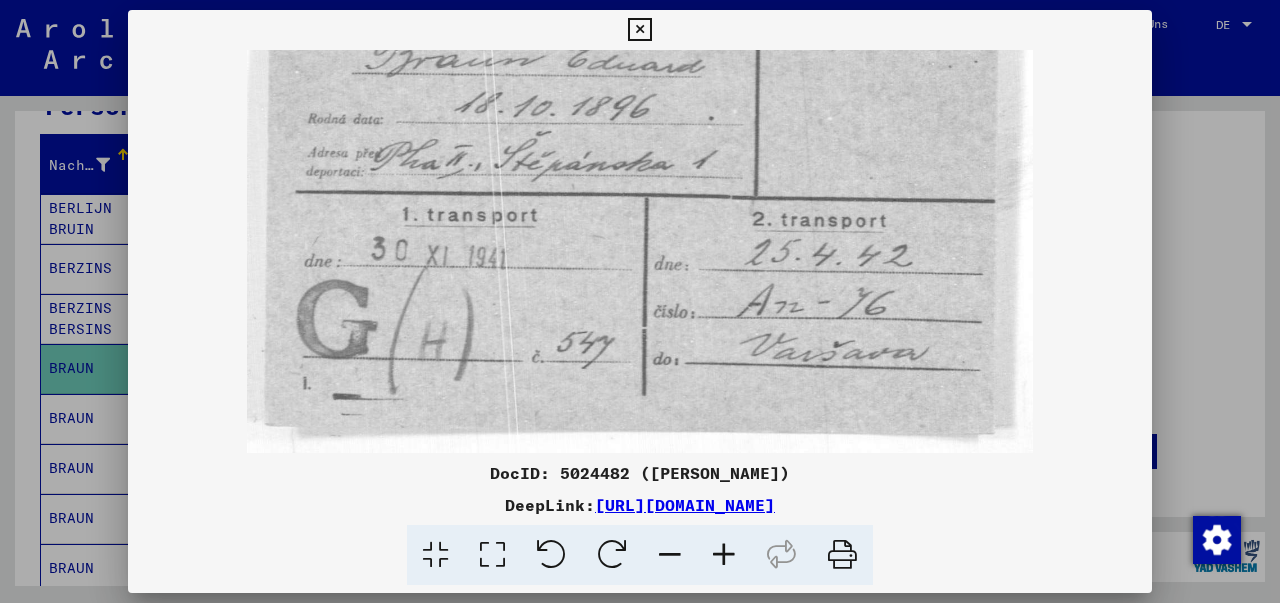 drag, startPoint x: 454, startPoint y: 291, endPoint x: 604, endPoint y: 157, distance: 201.13676 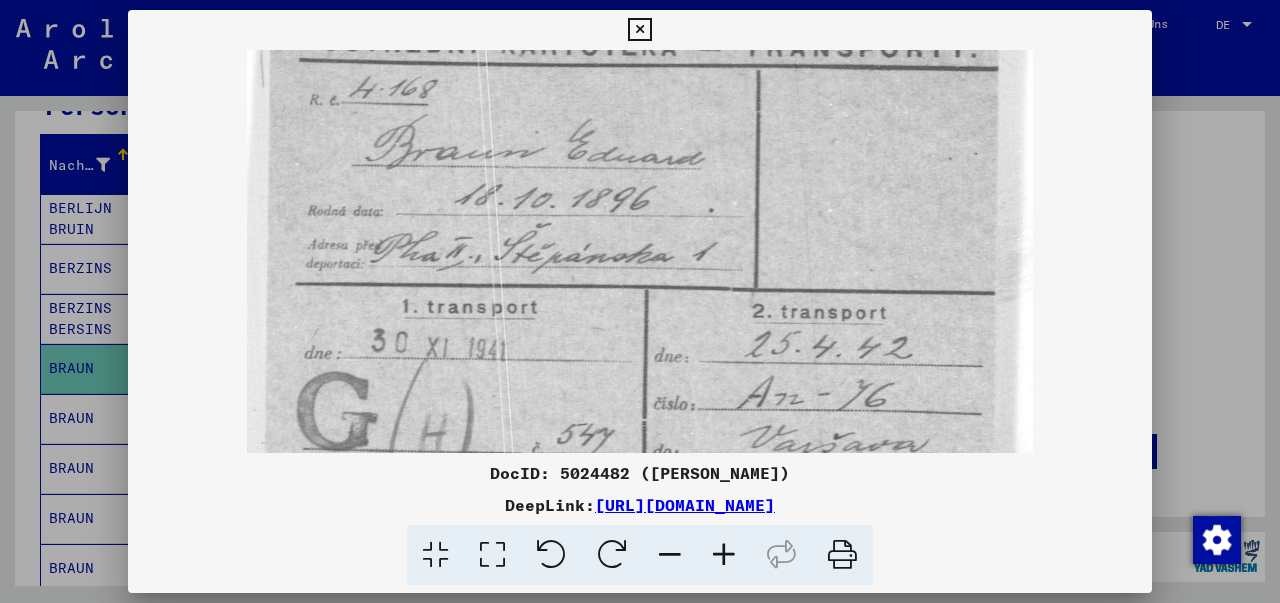 scroll, scrollTop: 59, scrollLeft: 0, axis: vertical 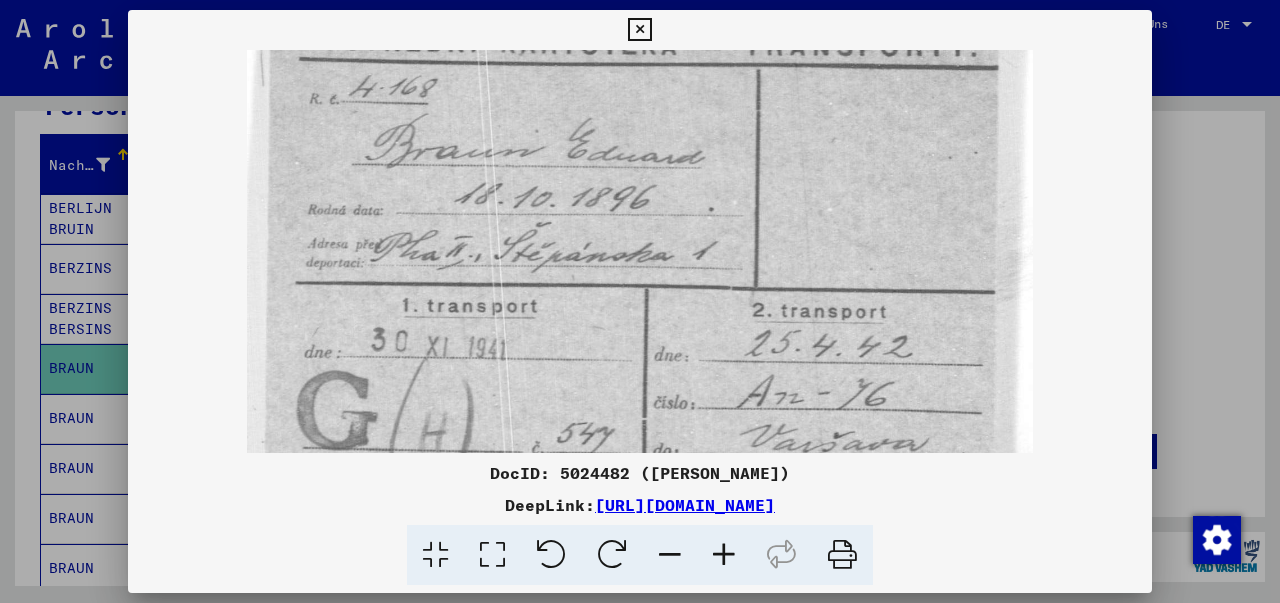drag, startPoint x: 637, startPoint y: 173, endPoint x: 699, endPoint y: 290, distance: 132.41223 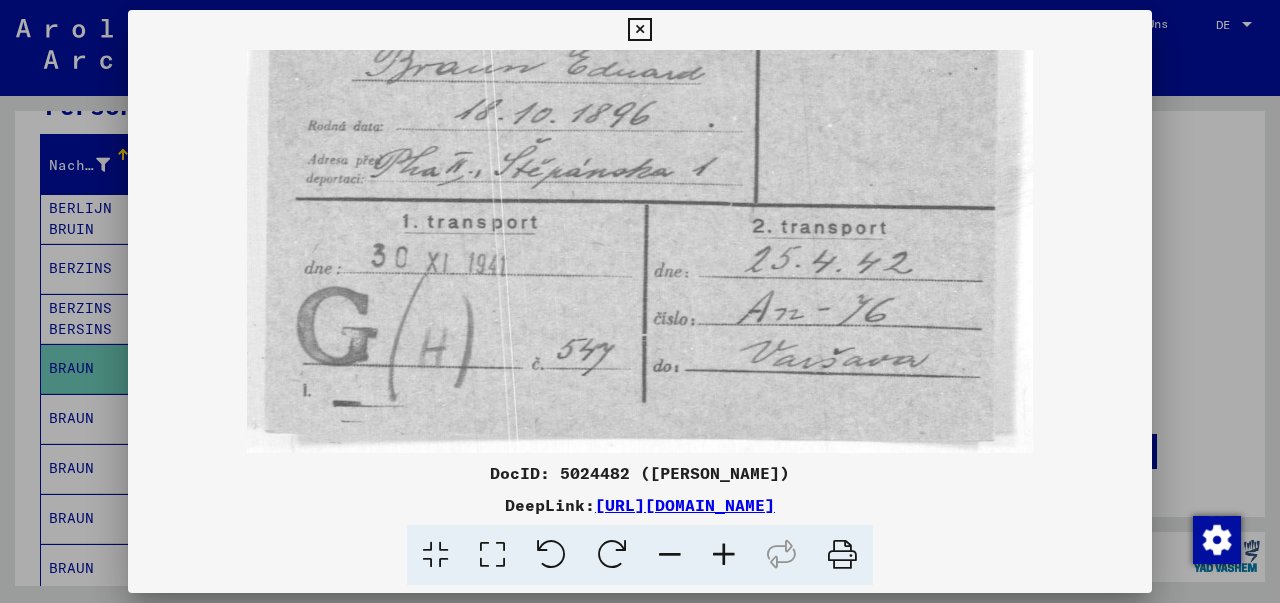 drag, startPoint x: 731, startPoint y: 267, endPoint x: 768, endPoint y: 151, distance: 121.75796 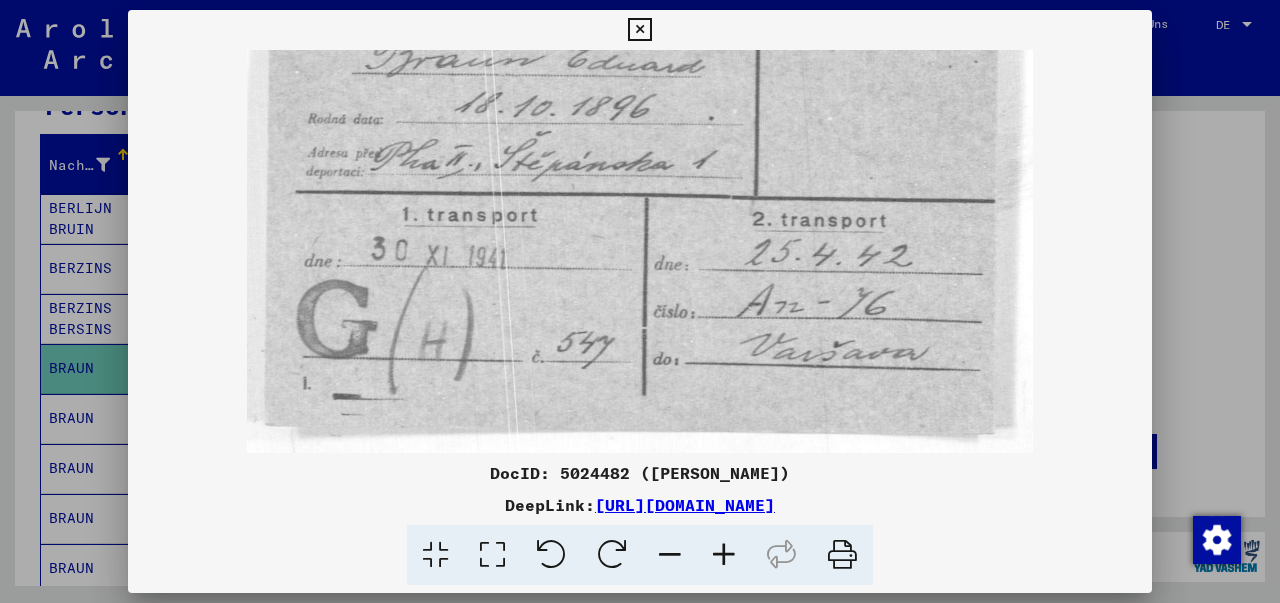 click on "[URL][DOMAIN_NAME]" at bounding box center (685, 505) 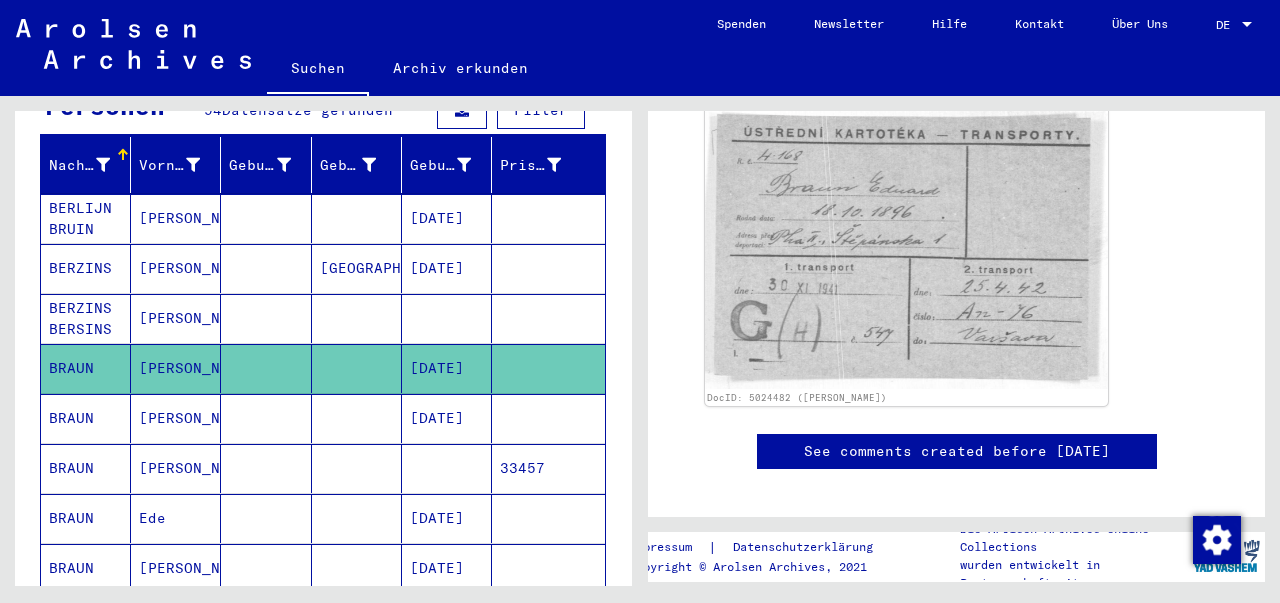 click on "See comments created before [DATE]" 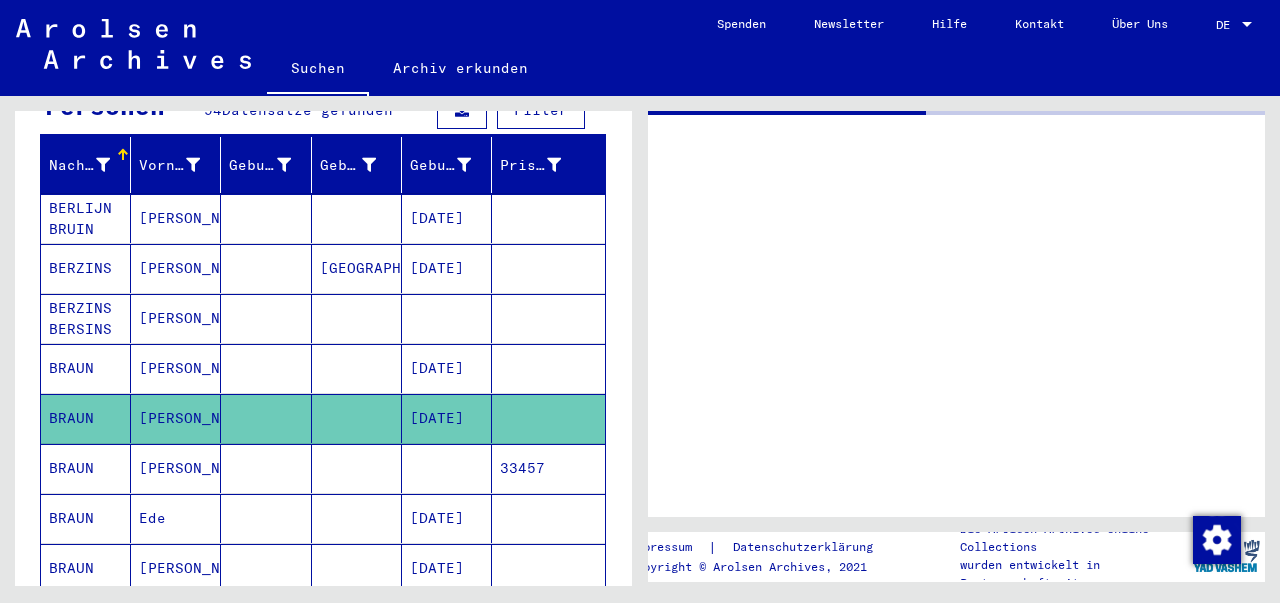 scroll, scrollTop: 0, scrollLeft: 0, axis: both 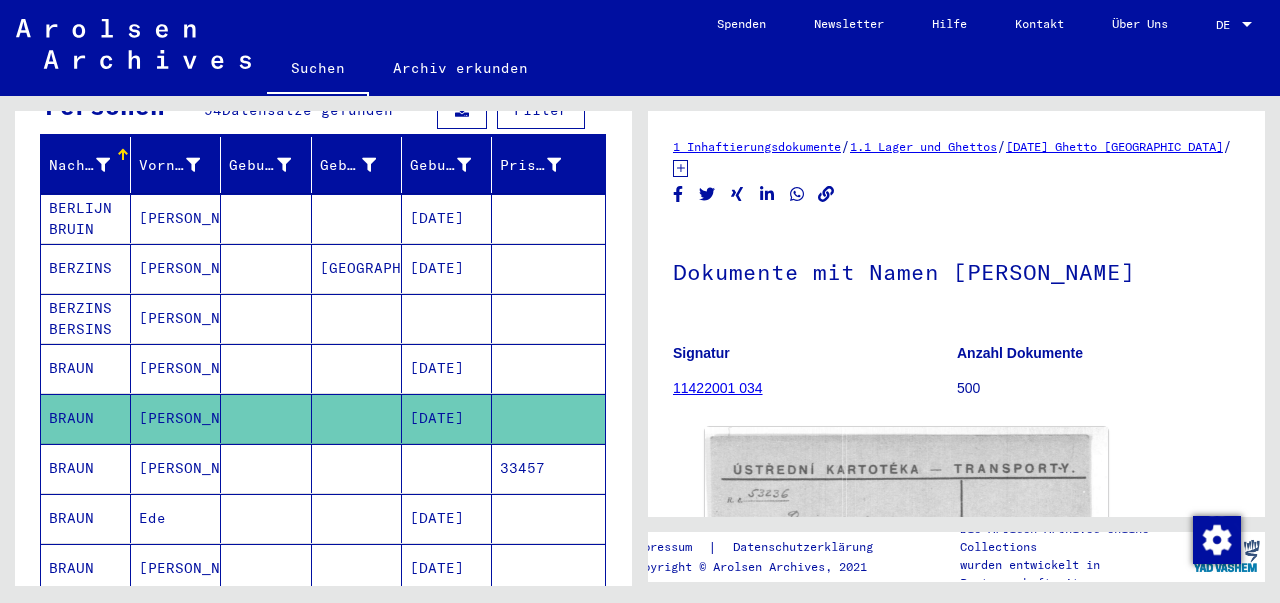 click on "1 Inhaftierungsdokumente   /   1.1 Lager und Ghettos   /   [DATE] Ghetto [GEOGRAPHIC_DATA]   /   [TECHNICAL_ID] Kartei Theresienstadt   /   [GEOGRAPHIC_DATA] [GEOGRAPHIC_DATA]-Kartei   /  Dokumente mit Namen ab [PERSON_NAME]  Signatur 11422001 034 Anzahl Dokumente 500 DocID: 5024483 ([PERSON_NAME]. [PERSON_NAME]) See comments created before [DATE] Impressum  |  Datenschutzerklärung Copyright © Arolsen Archives, 2021 Die Arolsen Archives Online-Collections wurden entwickelt in Partnerschaft mit" 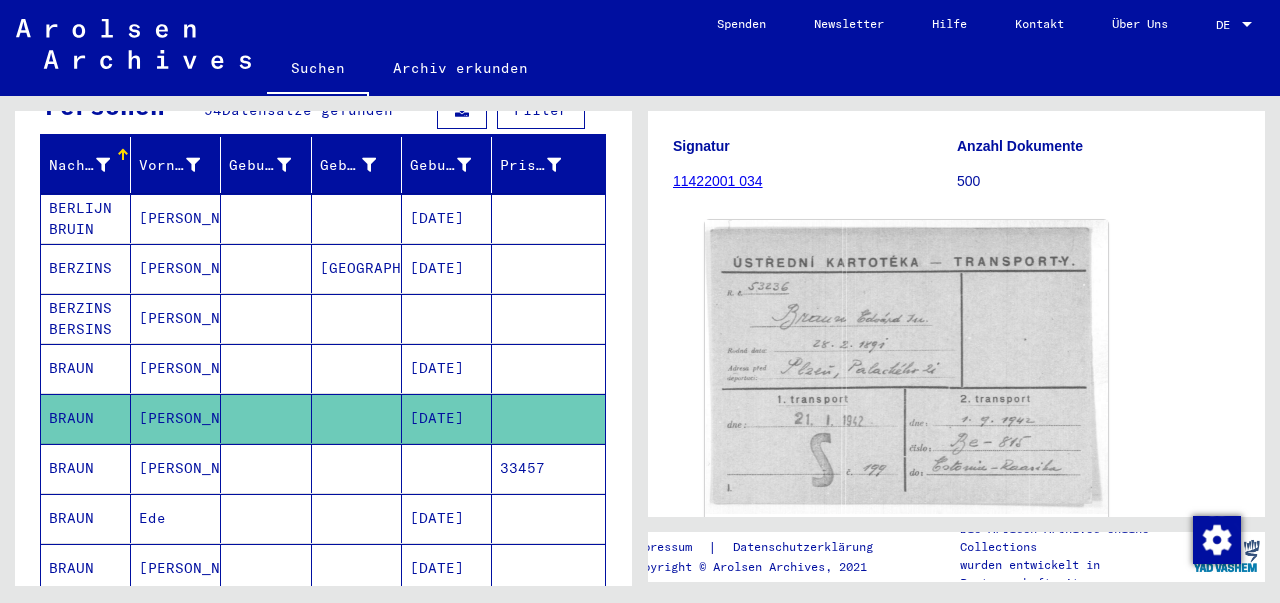 scroll, scrollTop: 210, scrollLeft: 0, axis: vertical 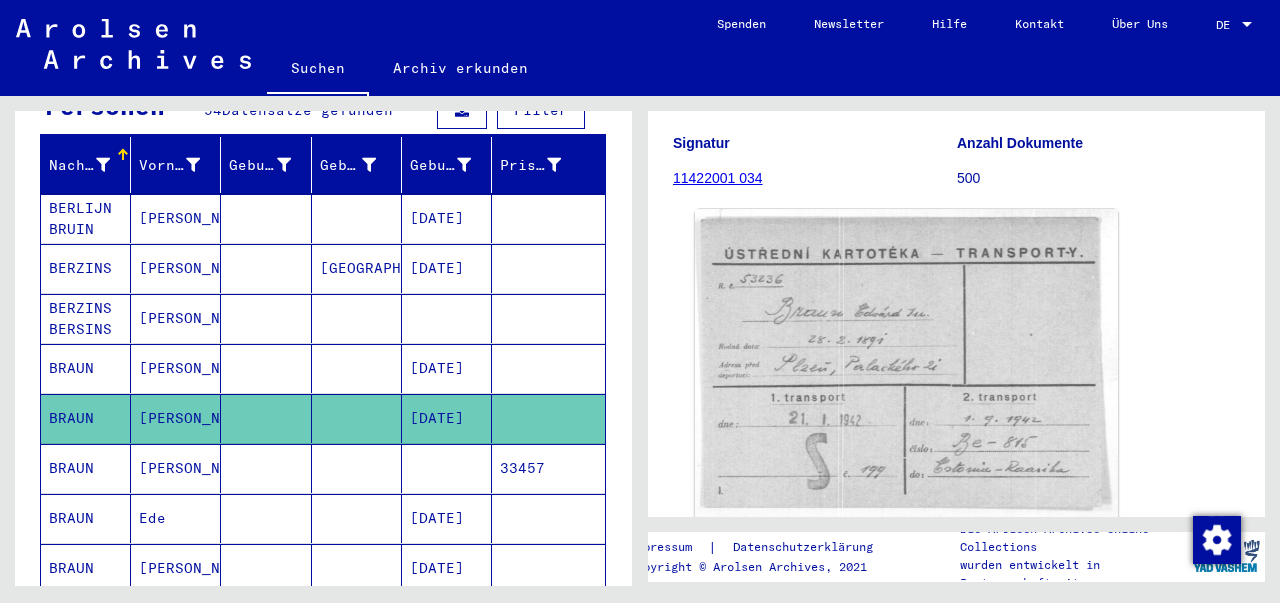 click 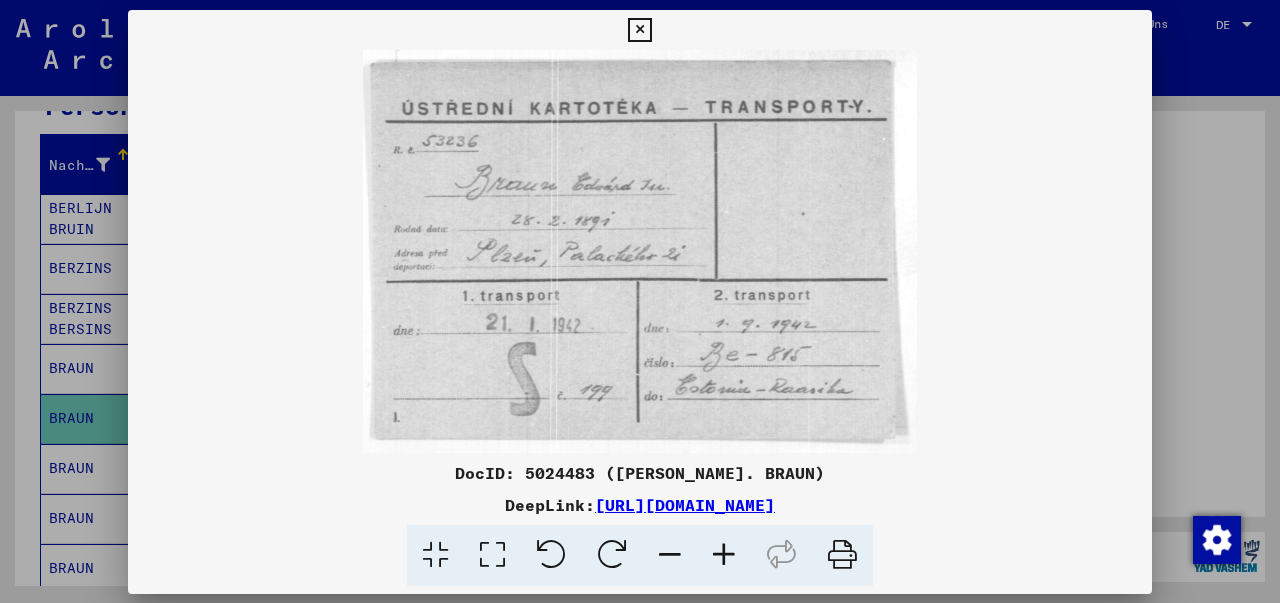 click at bounding box center [640, 251] 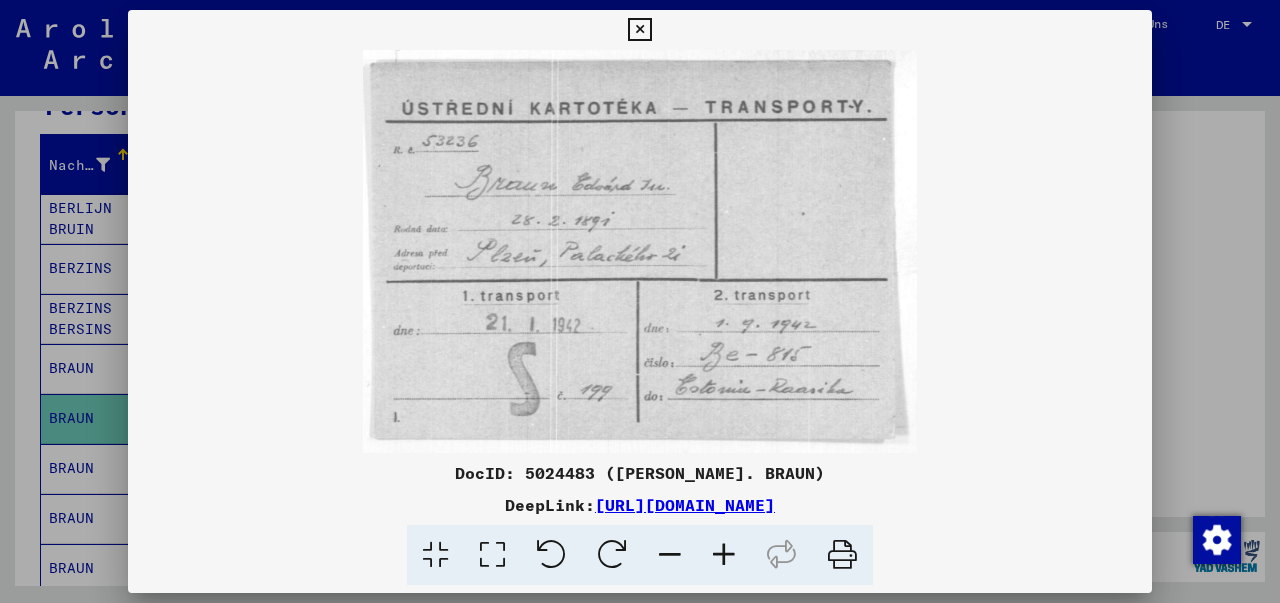 click at bounding box center [639, 30] 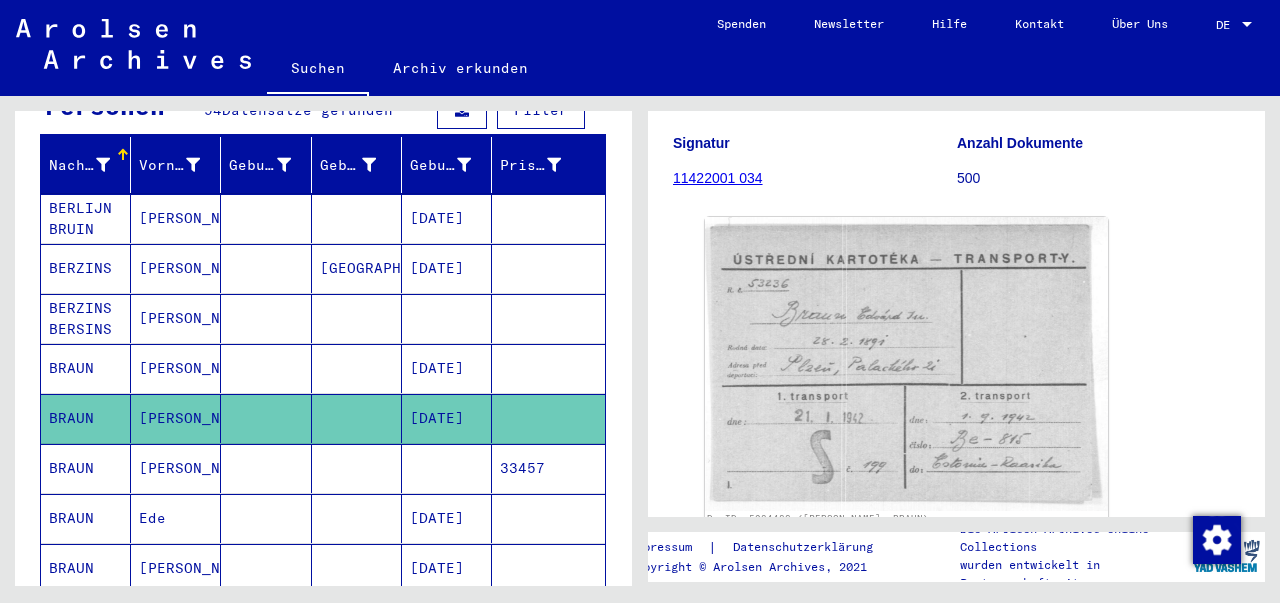 click on "[PERSON_NAME]" at bounding box center (176, 518) 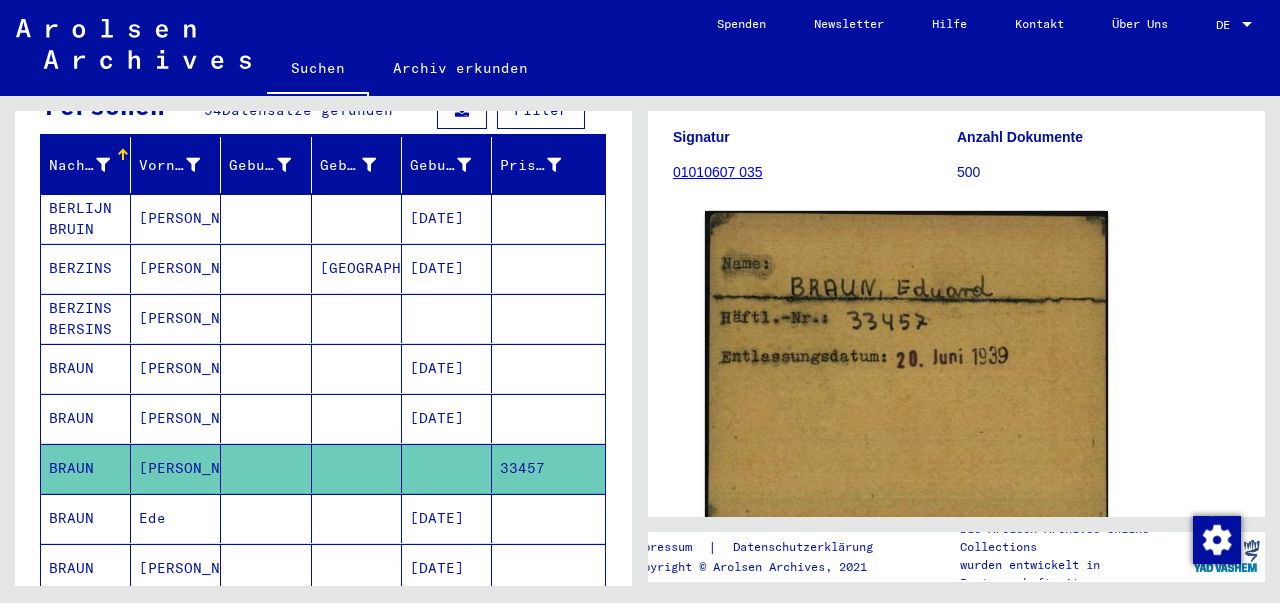 scroll, scrollTop: 228, scrollLeft: 0, axis: vertical 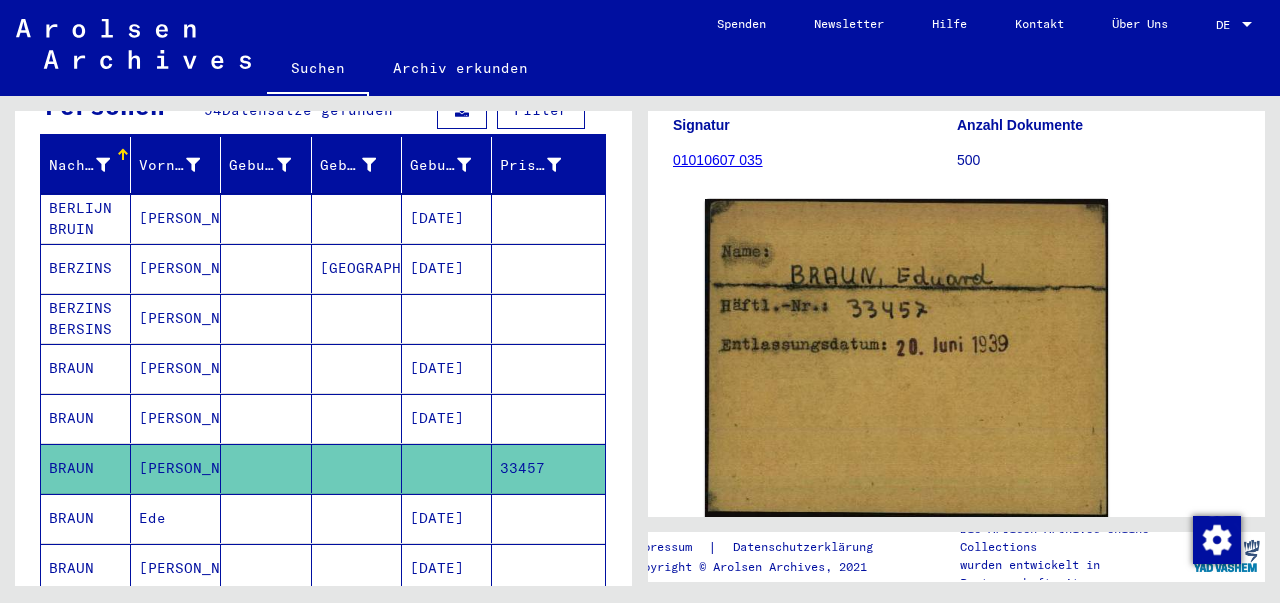 click on "BRAUN" at bounding box center (86, 418) 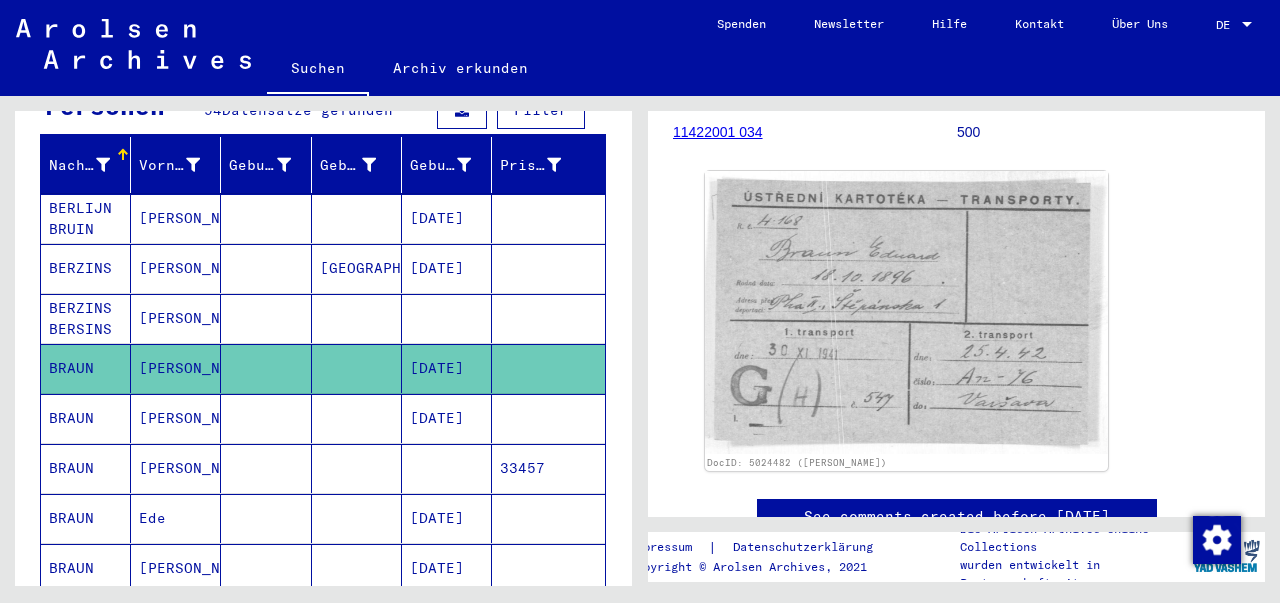 scroll, scrollTop: 259, scrollLeft: 0, axis: vertical 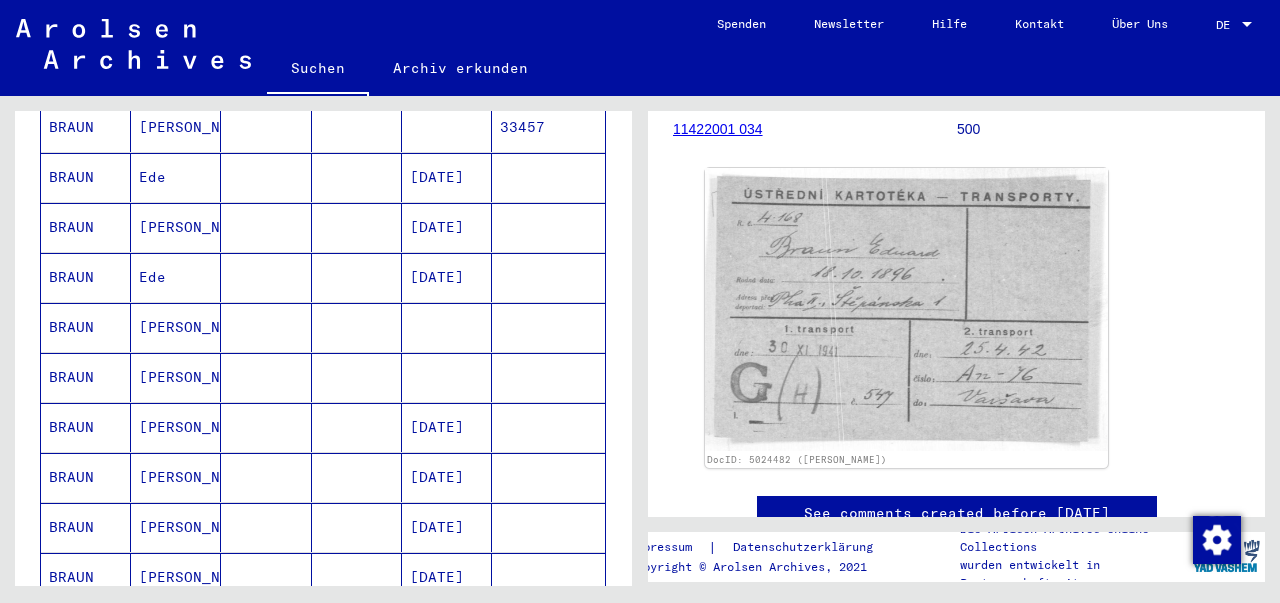 click on "[PERSON_NAME]" at bounding box center [176, 377] 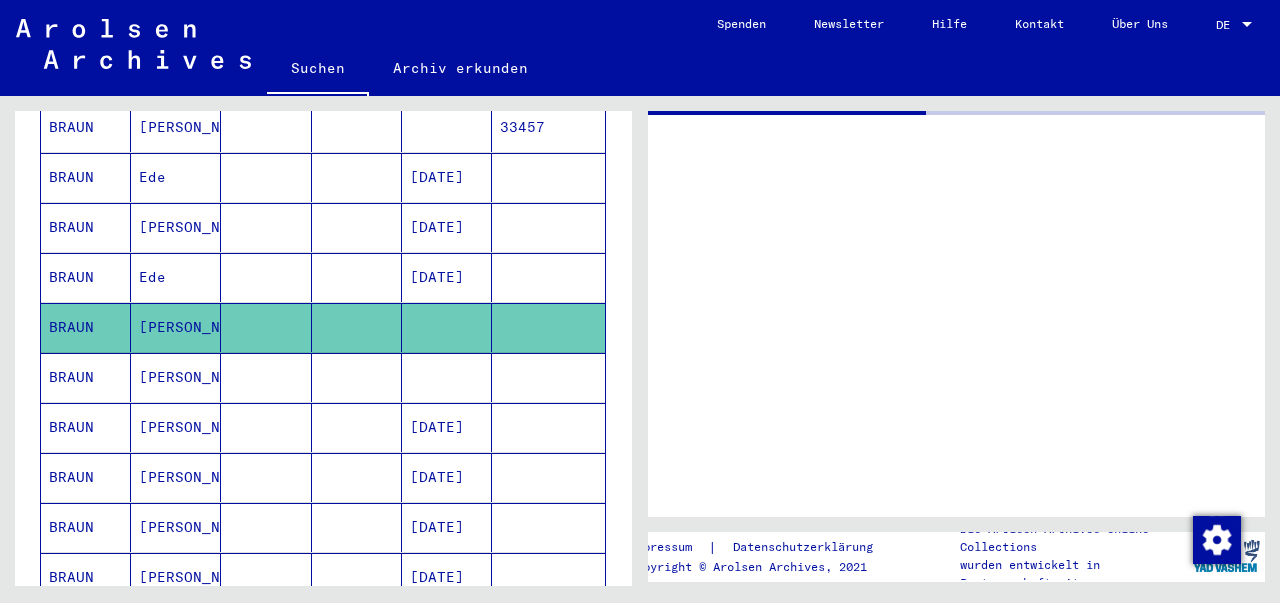 scroll, scrollTop: 0, scrollLeft: 0, axis: both 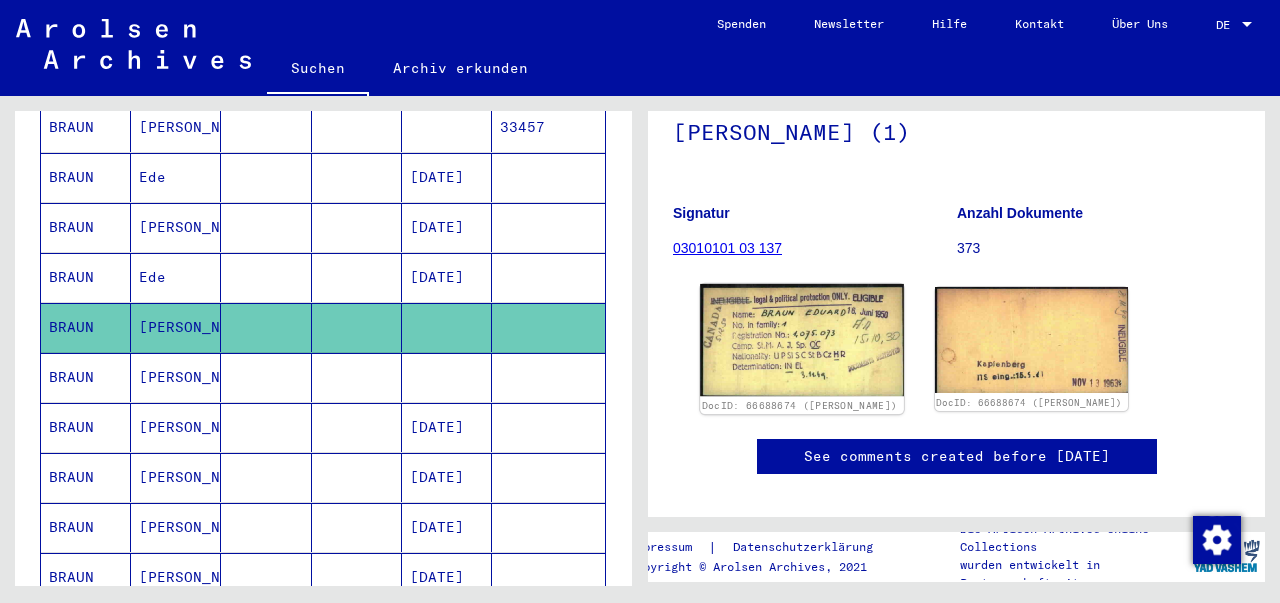 click 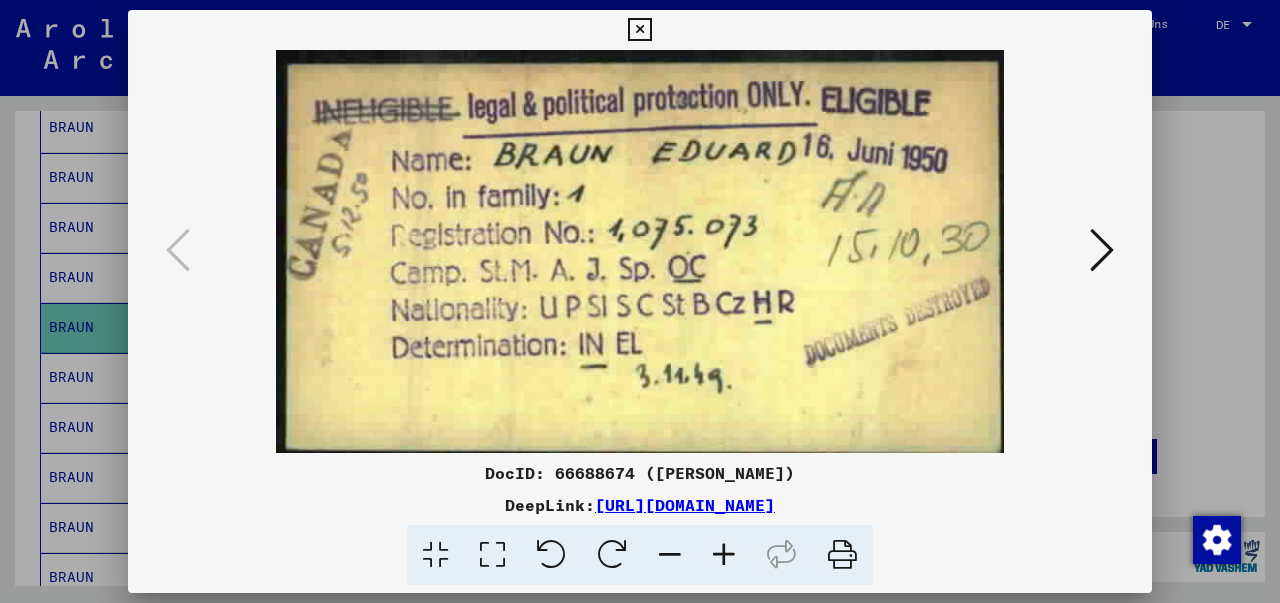 click at bounding box center [639, 30] 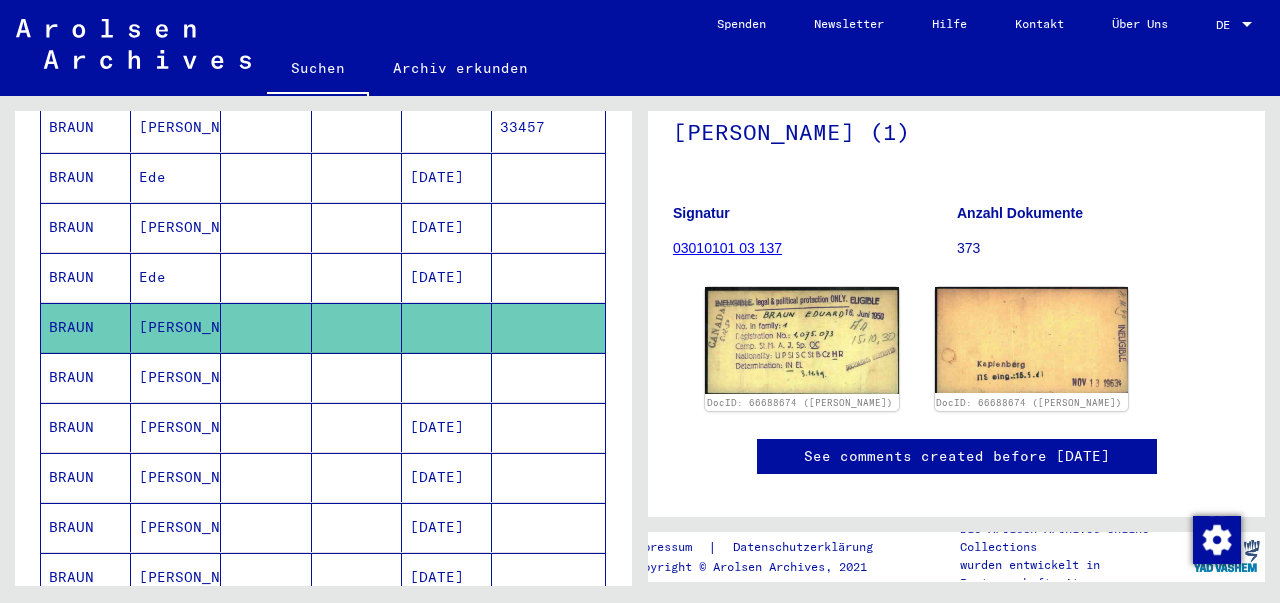 click on "BRAUN" at bounding box center (86, 427) 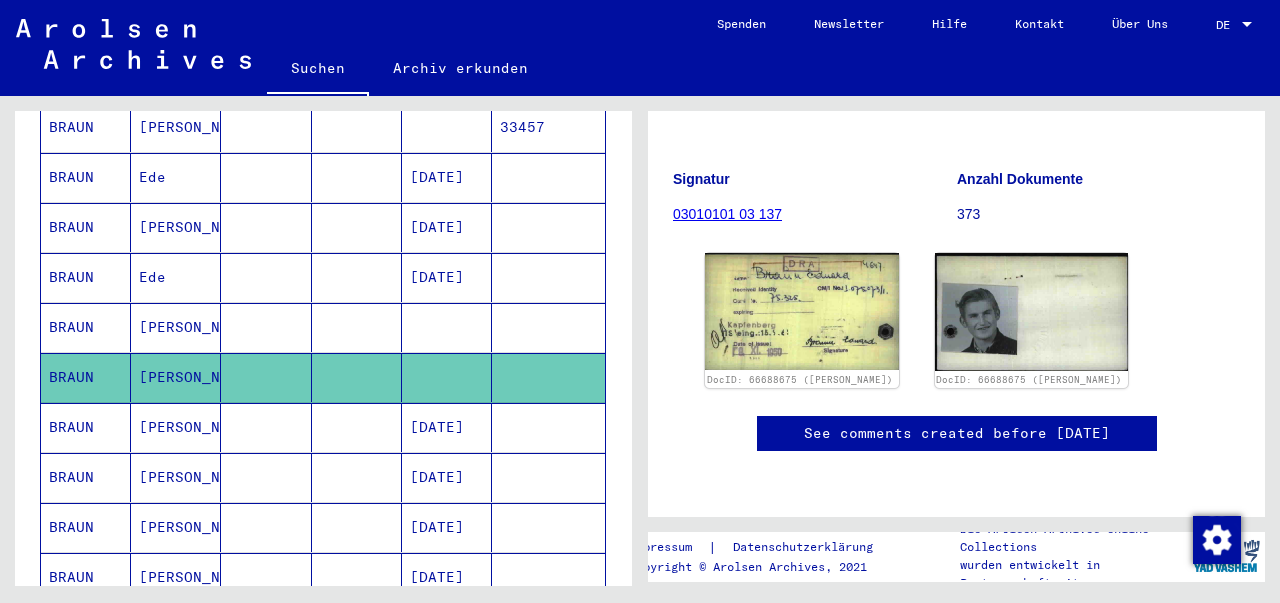 scroll, scrollTop: 256, scrollLeft: 0, axis: vertical 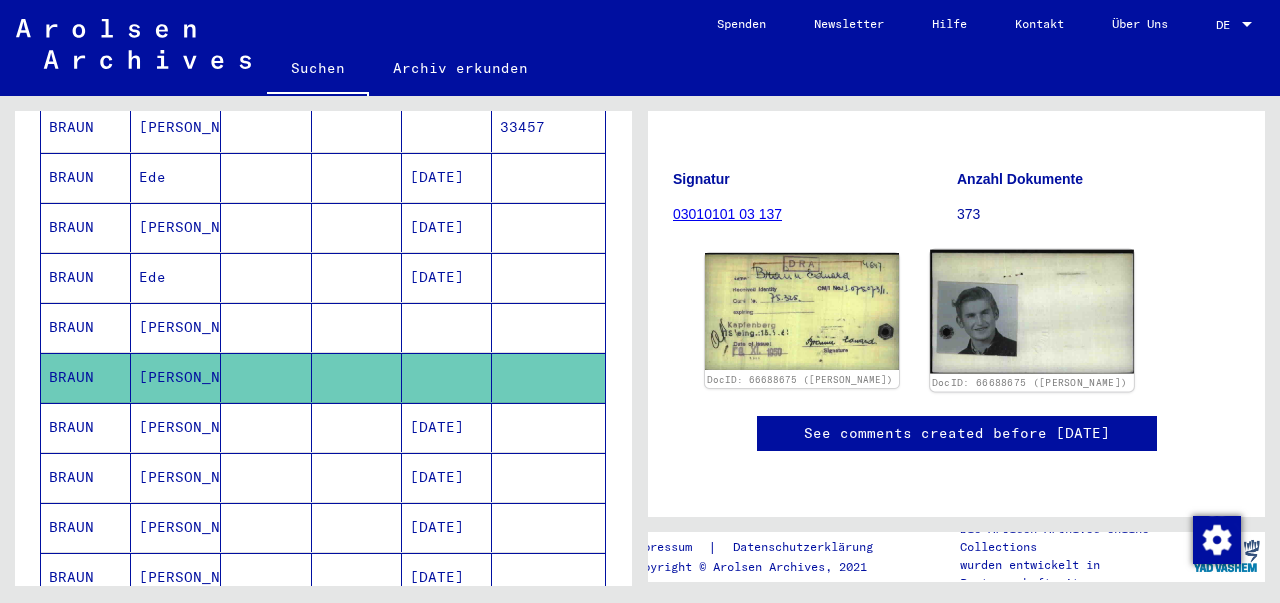 click 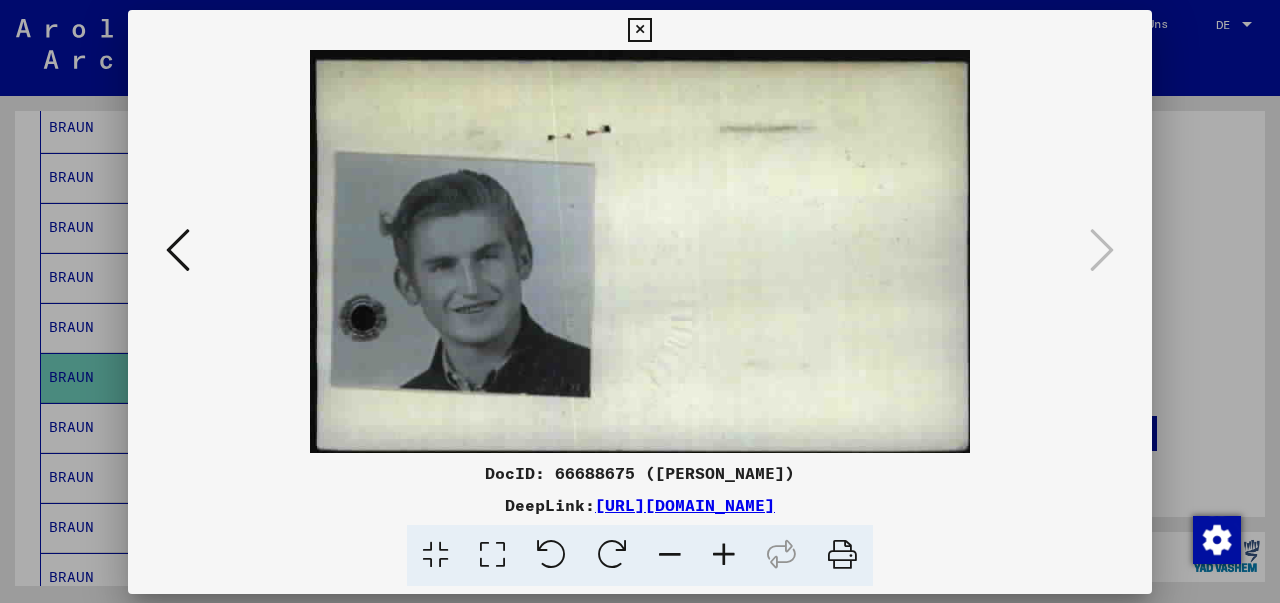 click at bounding box center [640, 251] 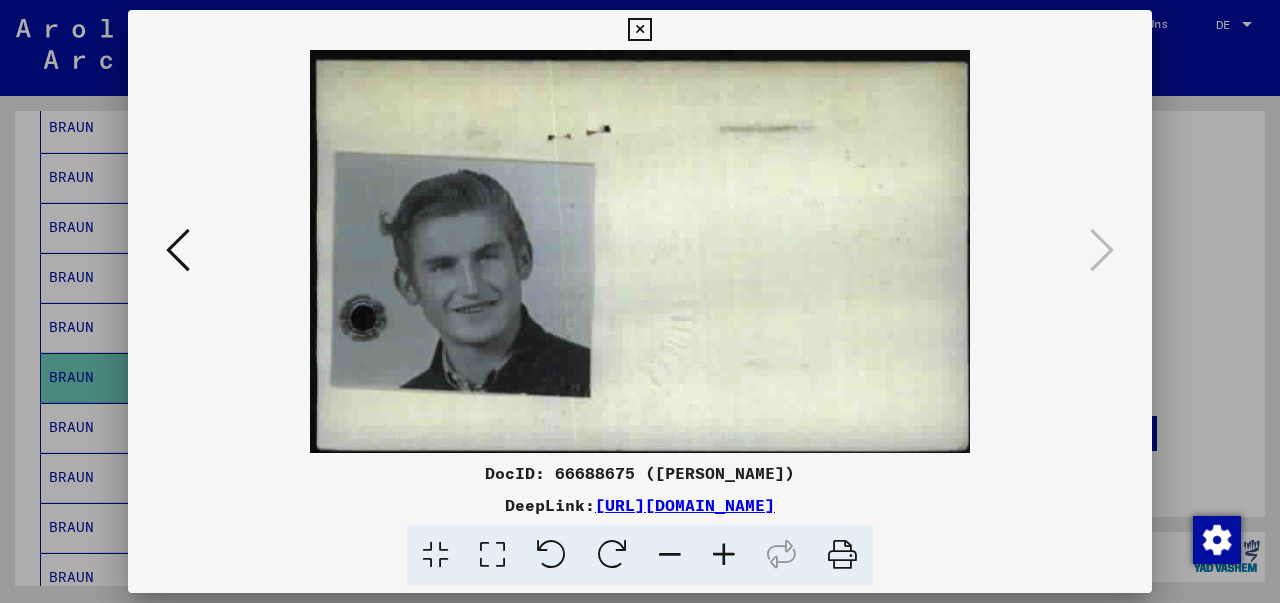 click at bounding box center (639, 30) 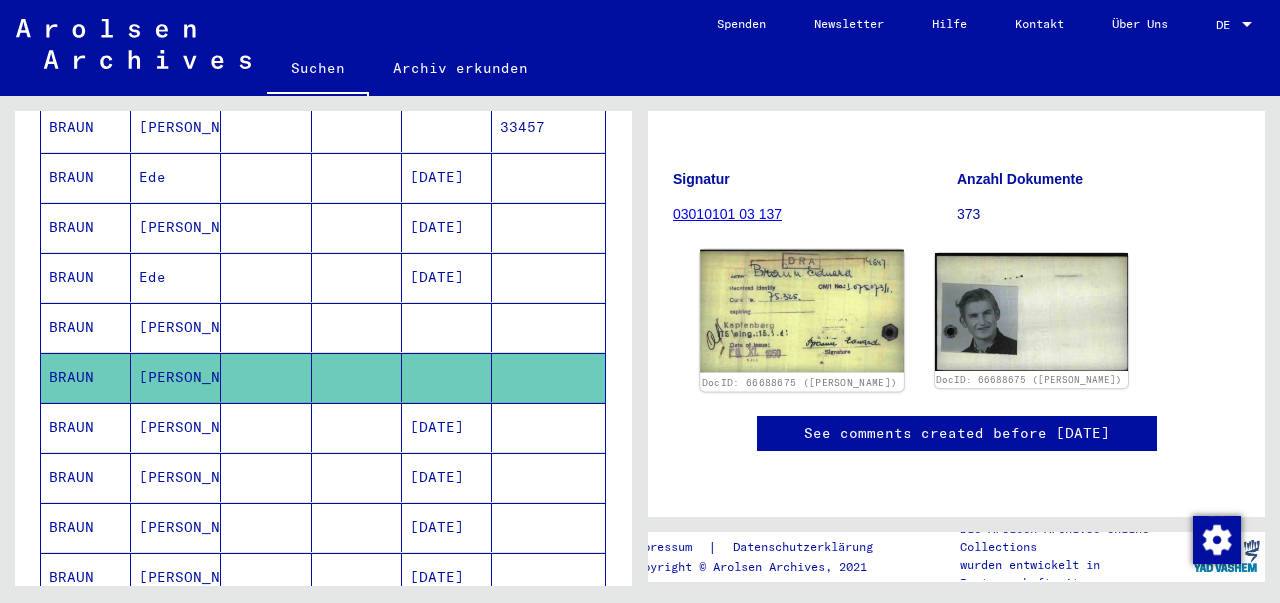 click 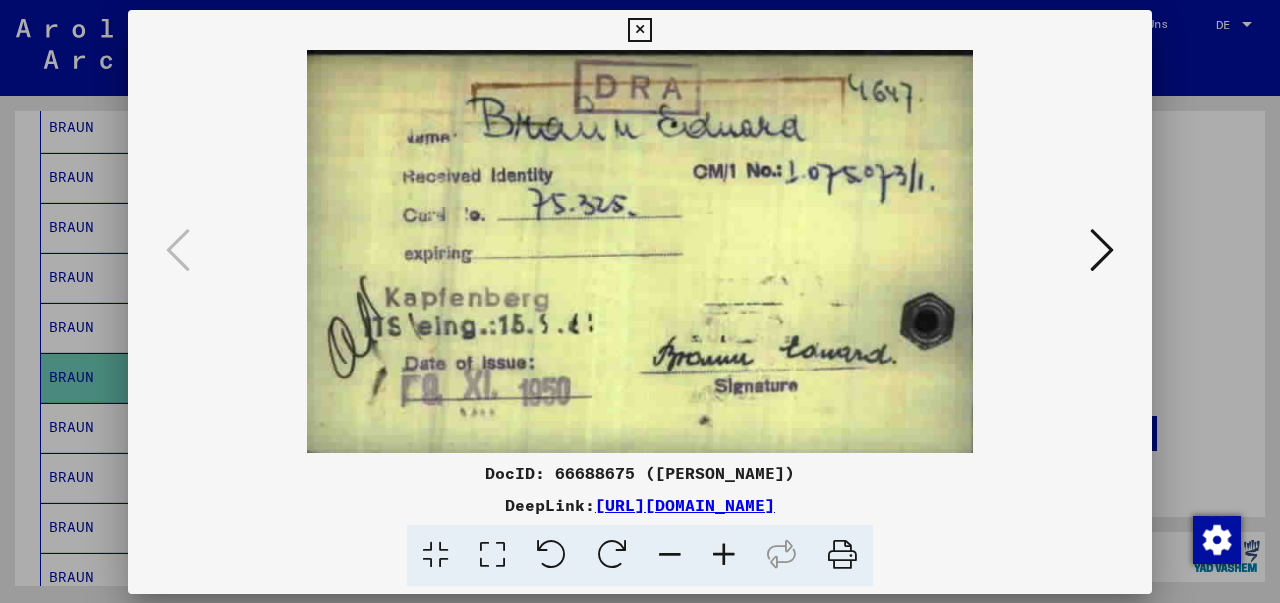 click at bounding box center [640, 251] 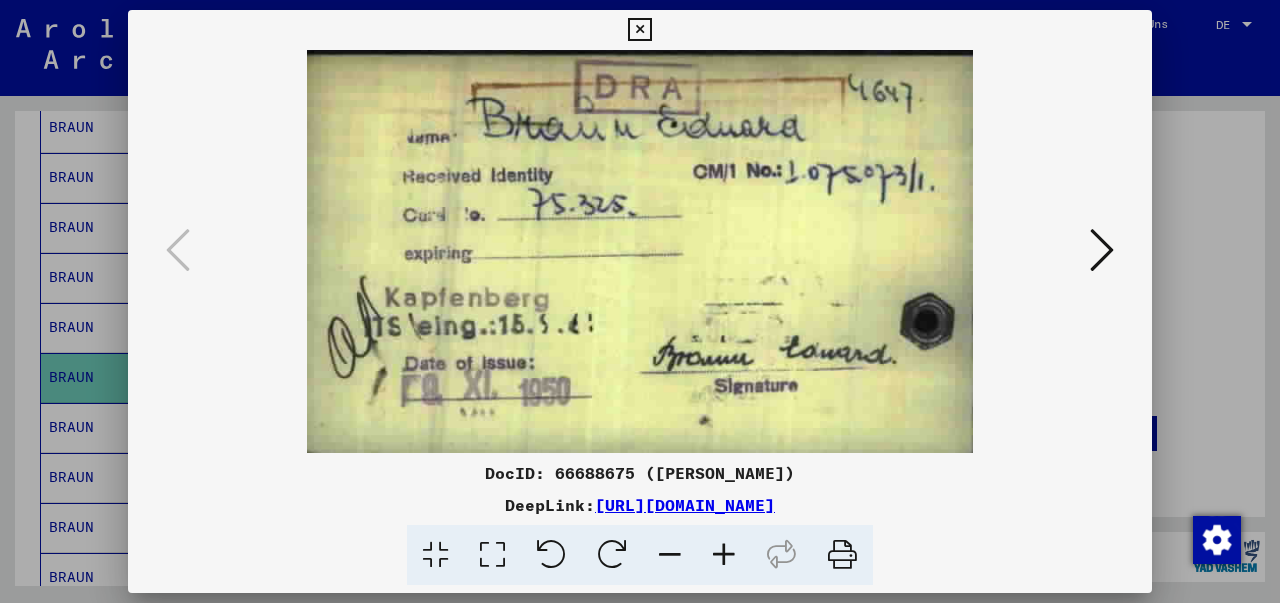 click at bounding box center [639, 30] 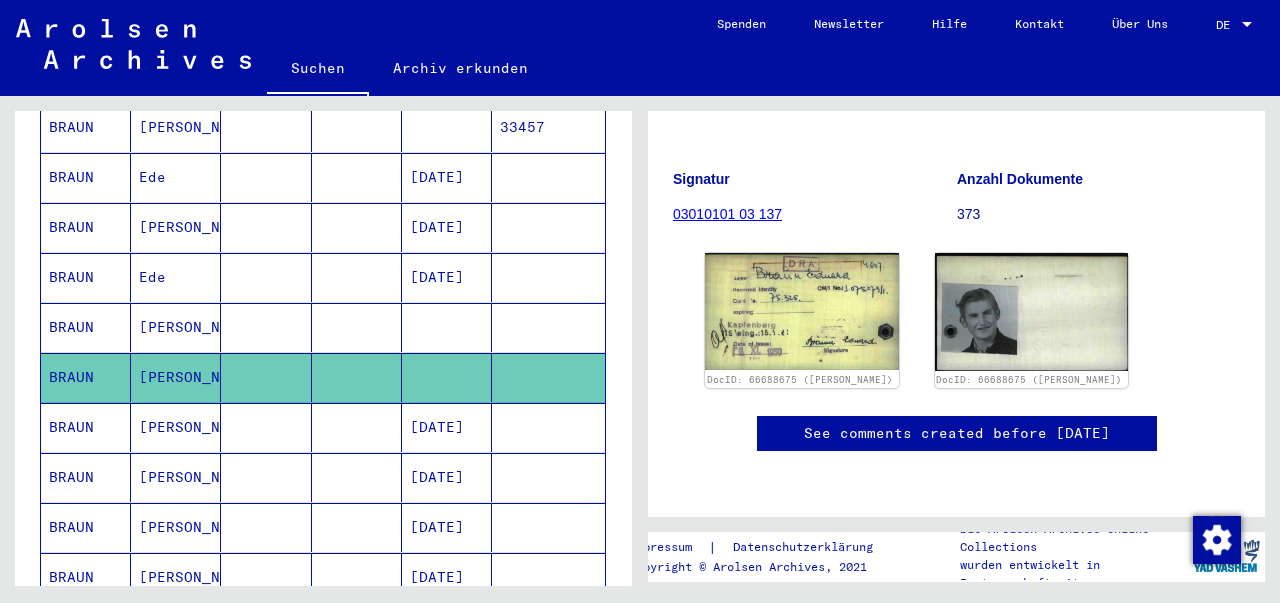 click on "BRAUN" at bounding box center [86, 477] 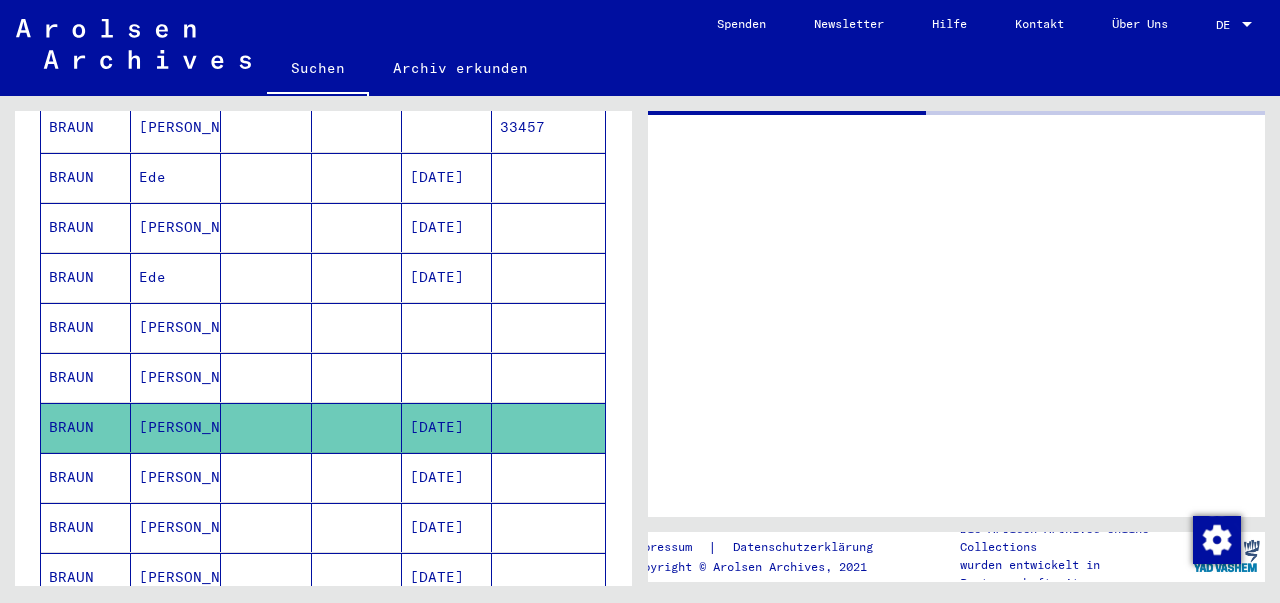 scroll, scrollTop: 0, scrollLeft: 0, axis: both 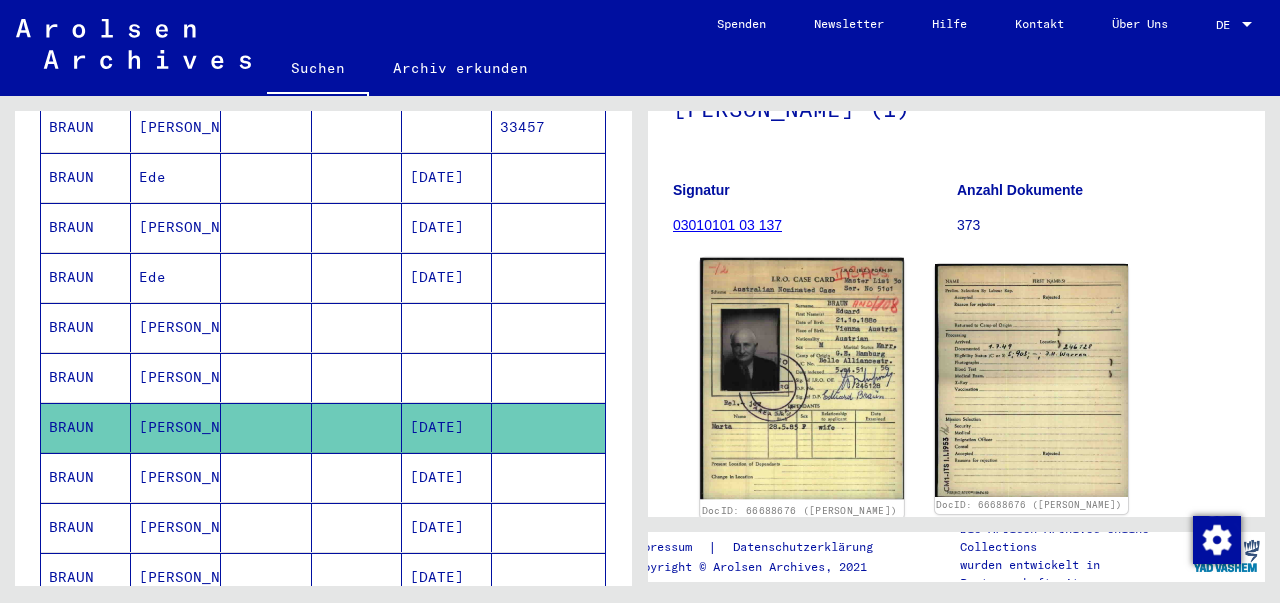 click 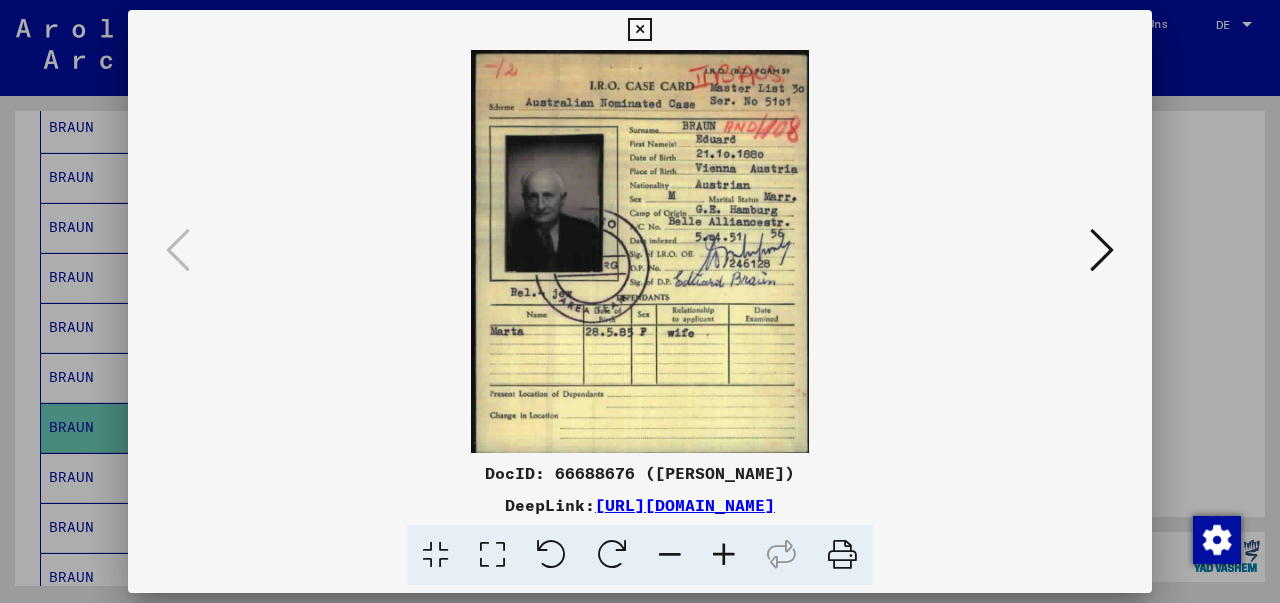 click at bounding box center [640, 251] 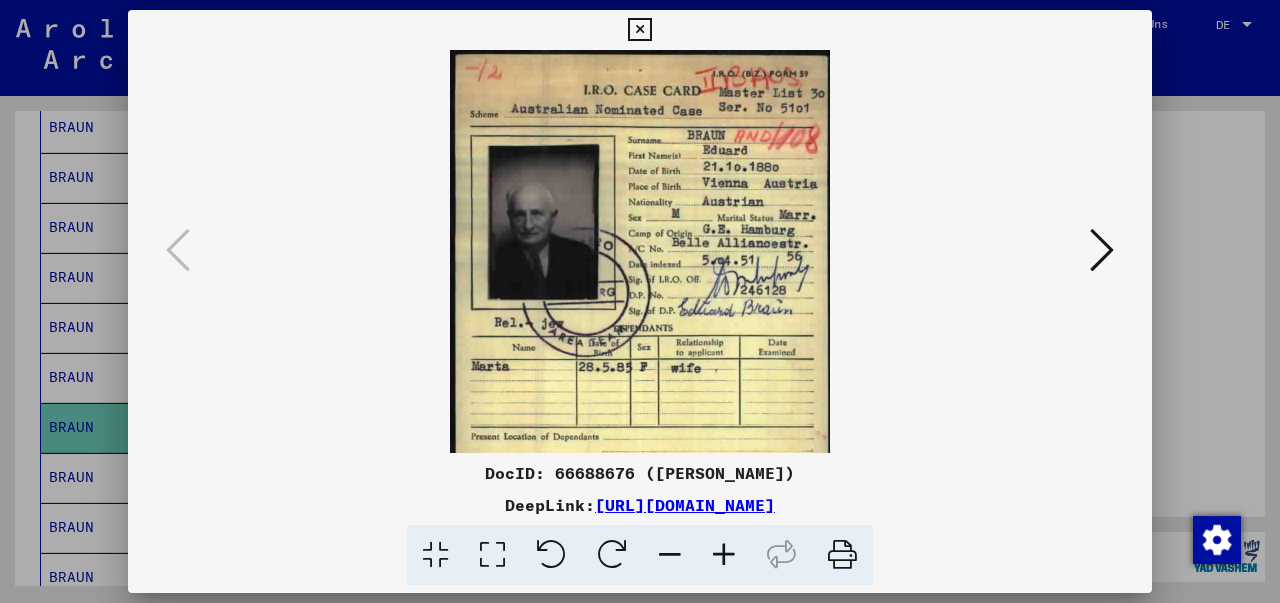 click at bounding box center (724, 555) 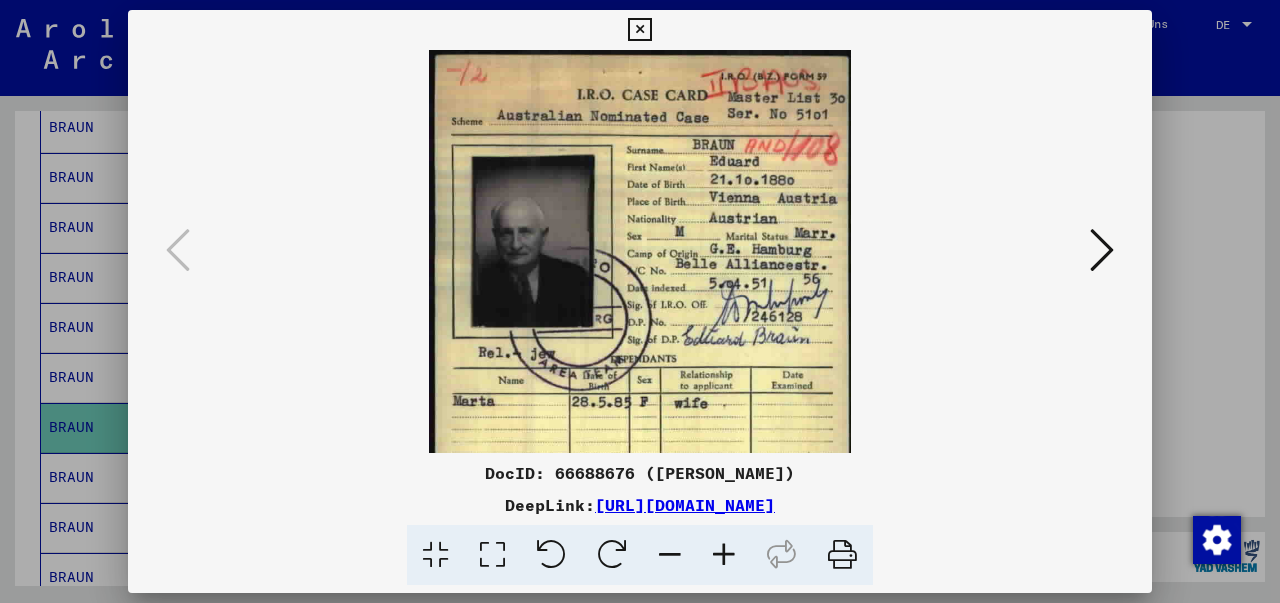 click at bounding box center [724, 555] 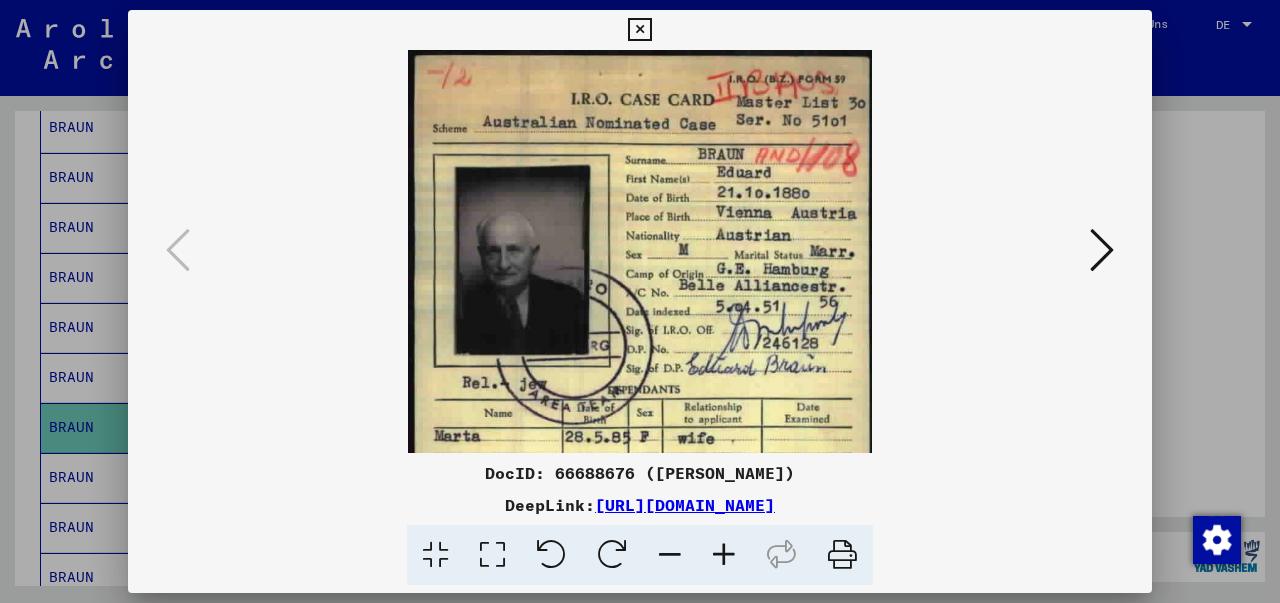 click at bounding box center (724, 555) 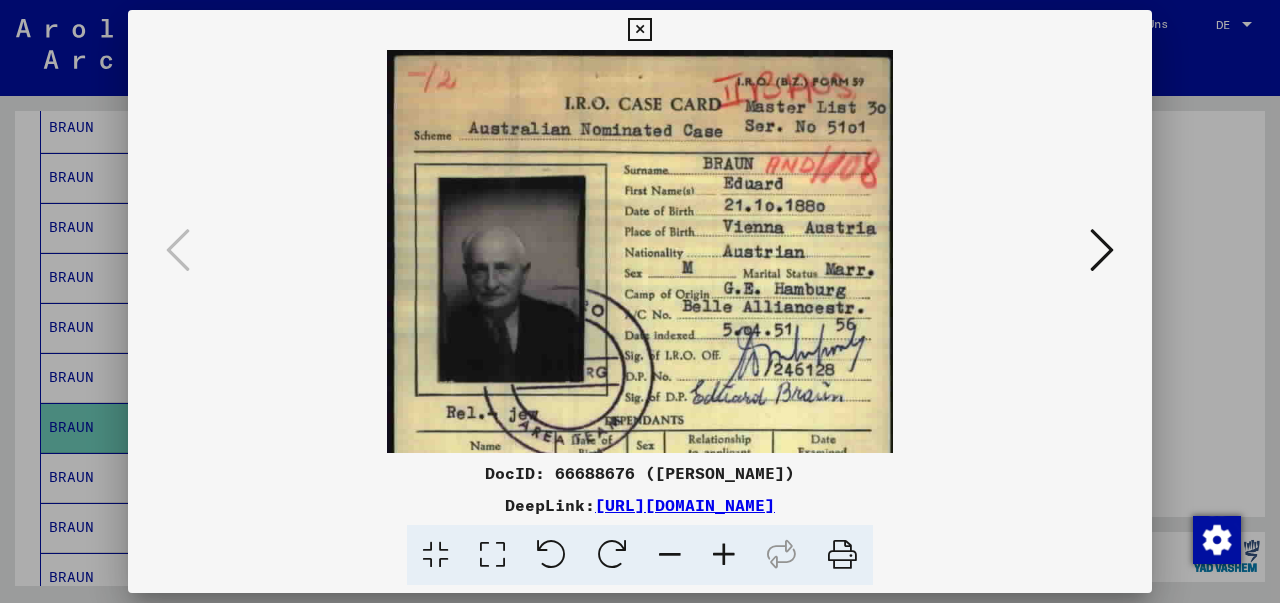 click at bounding box center (724, 555) 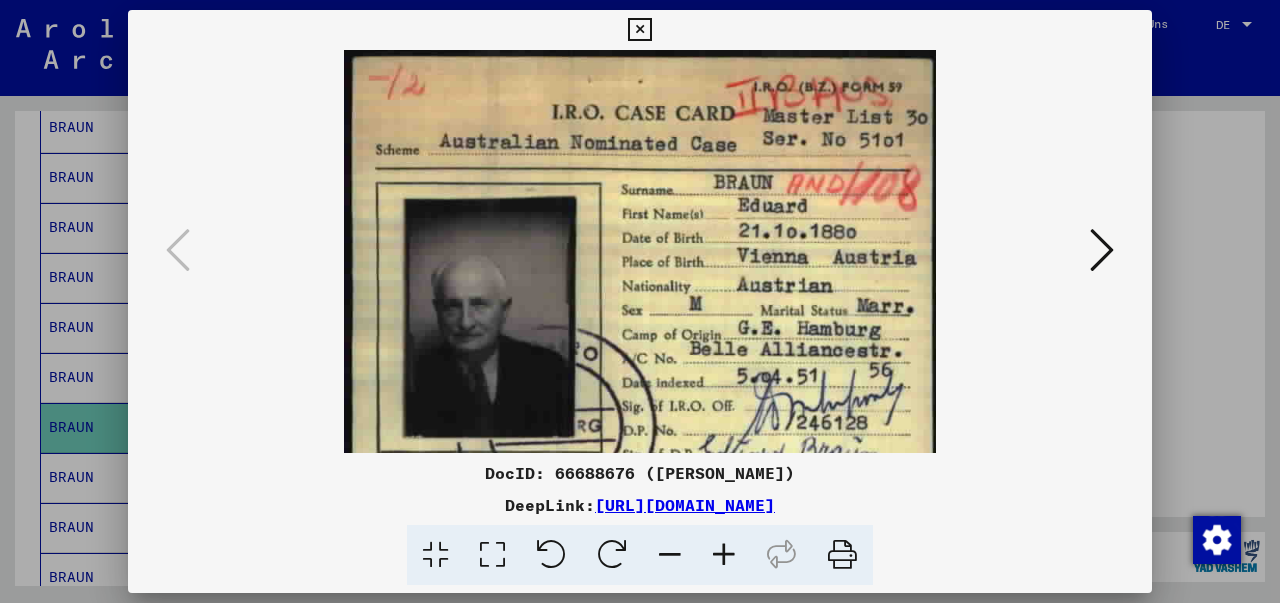click at bounding box center (724, 555) 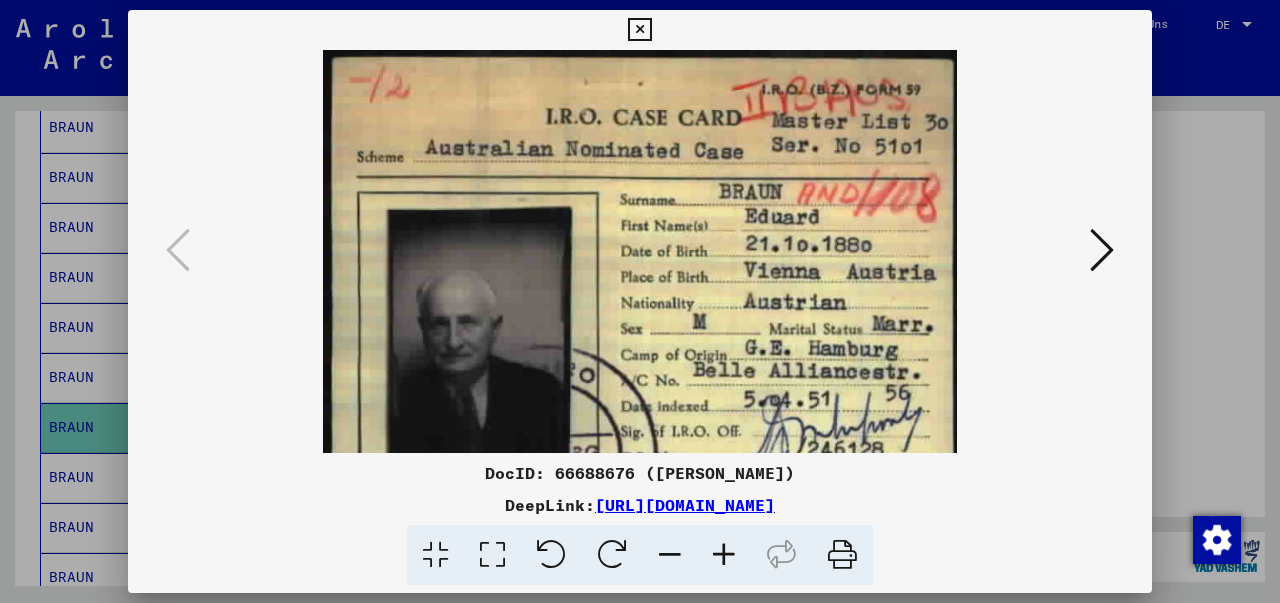 click at bounding box center [639, 30] 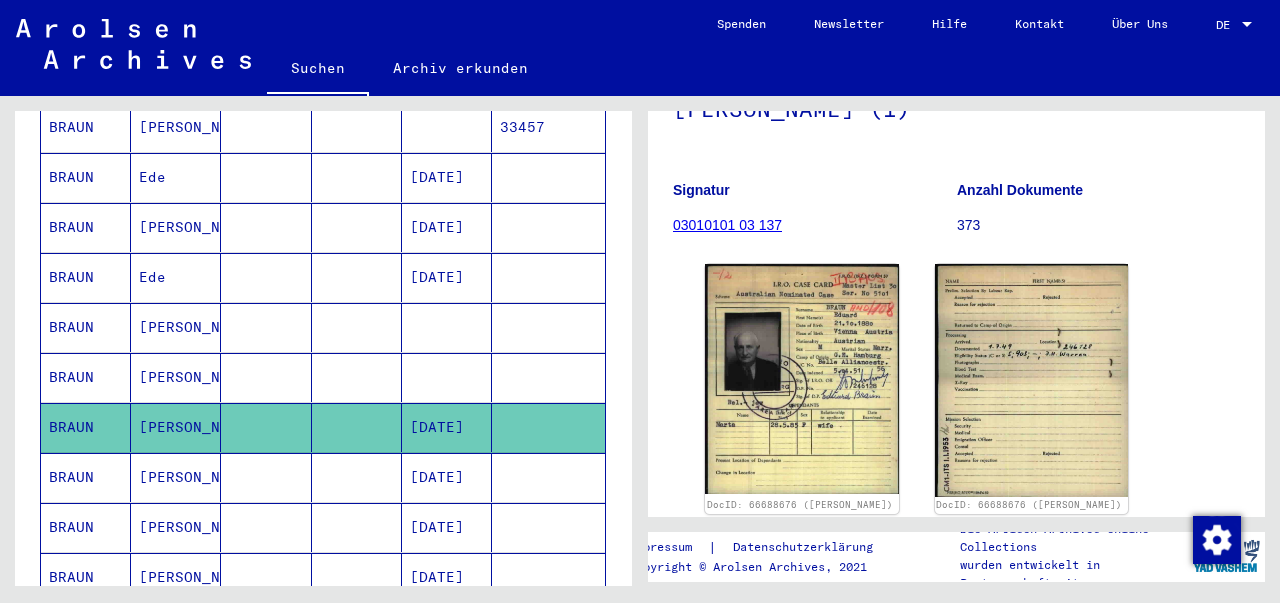 click on "[PERSON_NAME]" at bounding box center [176, 527] 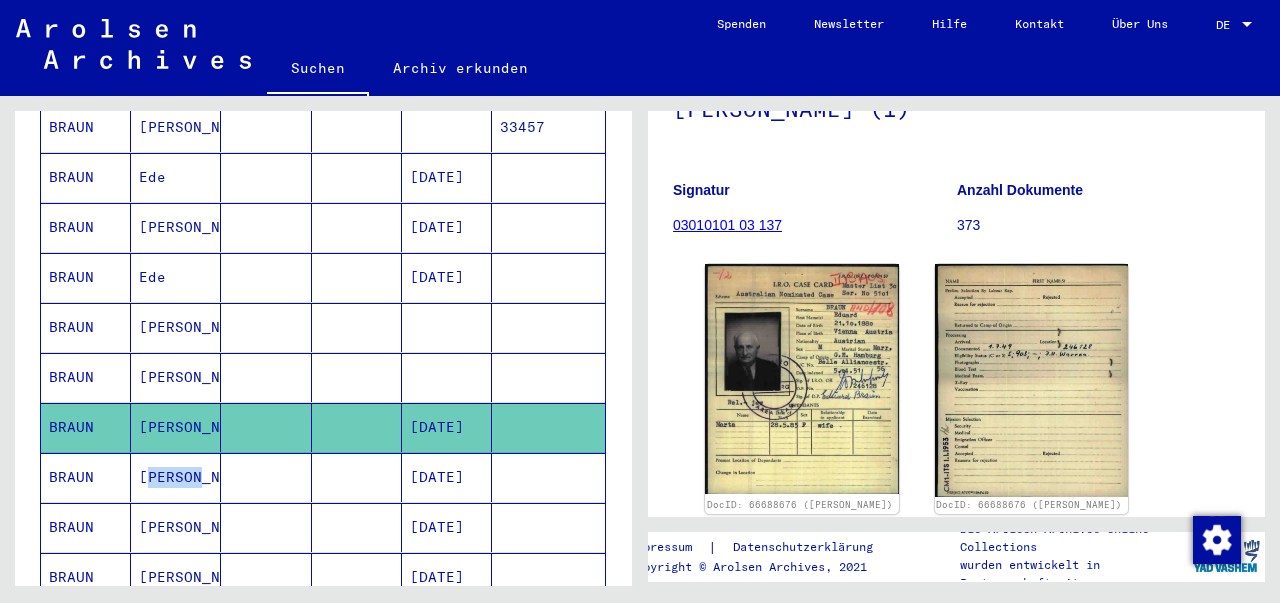 scroll, scrollTop: 0, scrollLeft: 0, axis: both 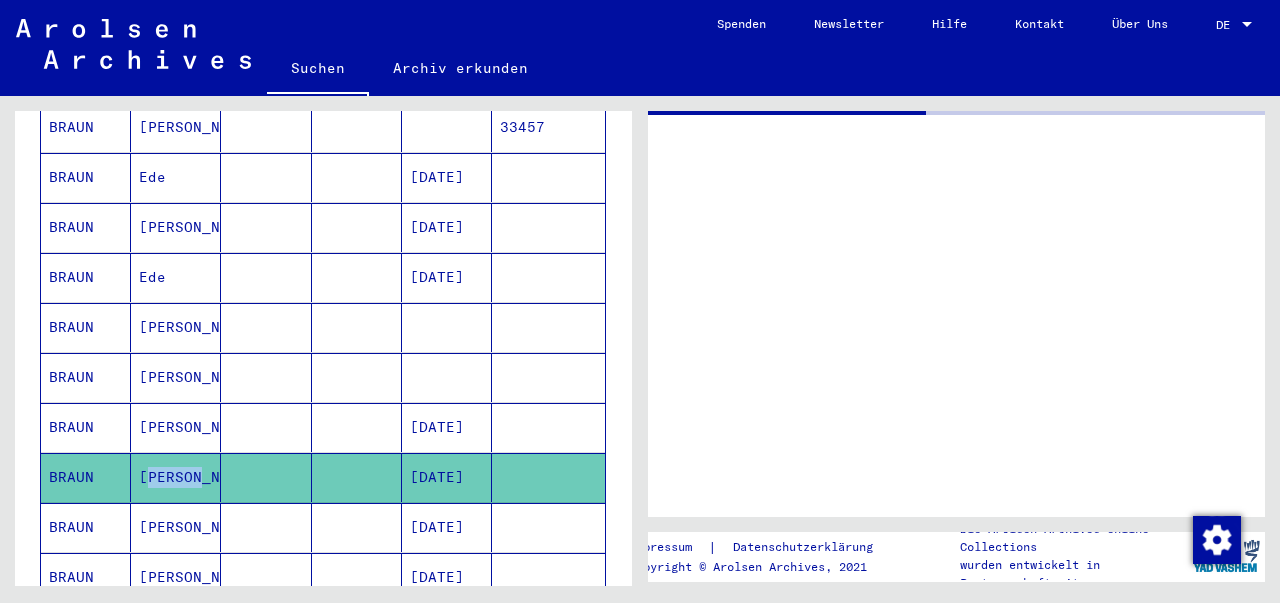 click on "[PERSON_NAME]" 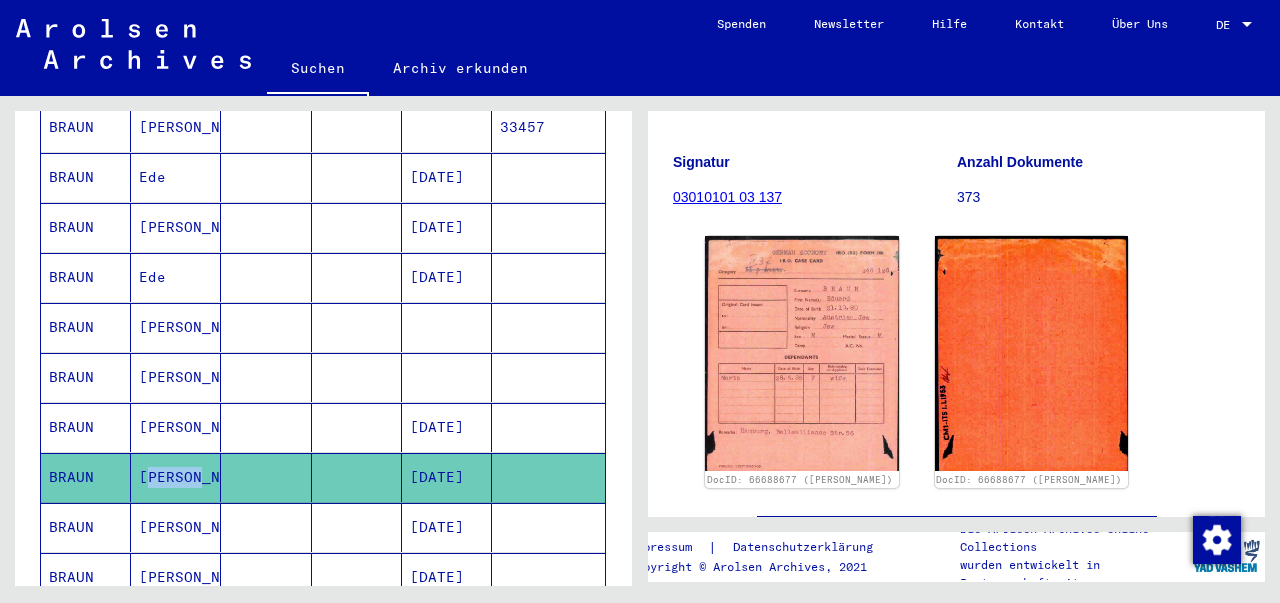 scroll, scrollTop: 259, scrollLeft: 0, axis: vertical 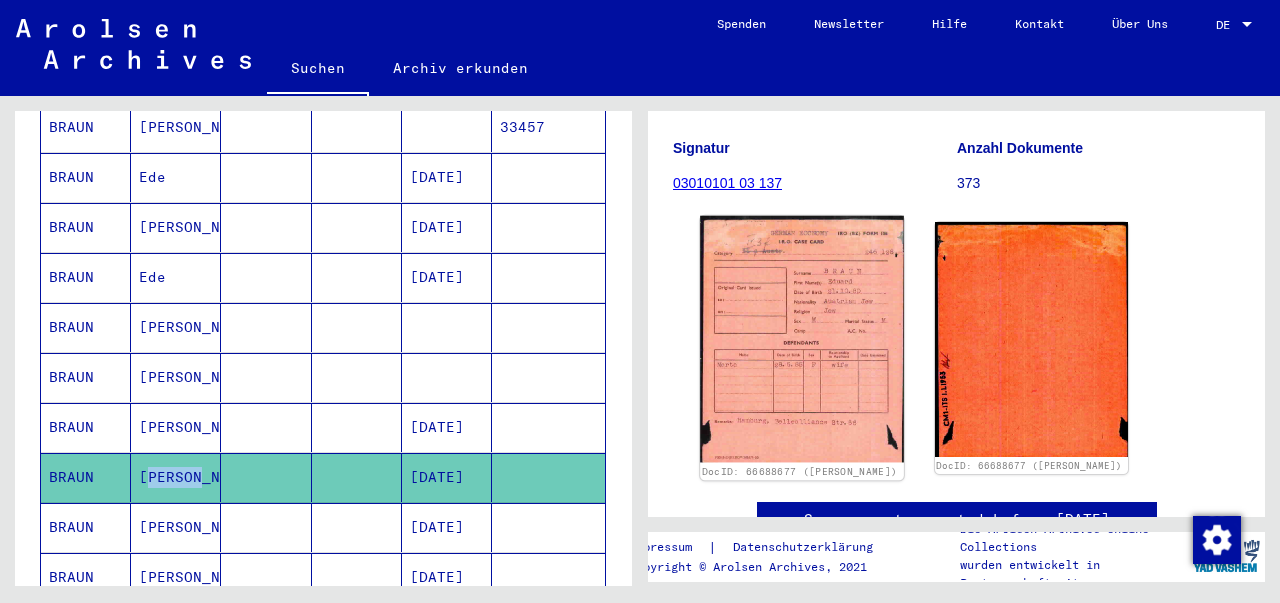 click 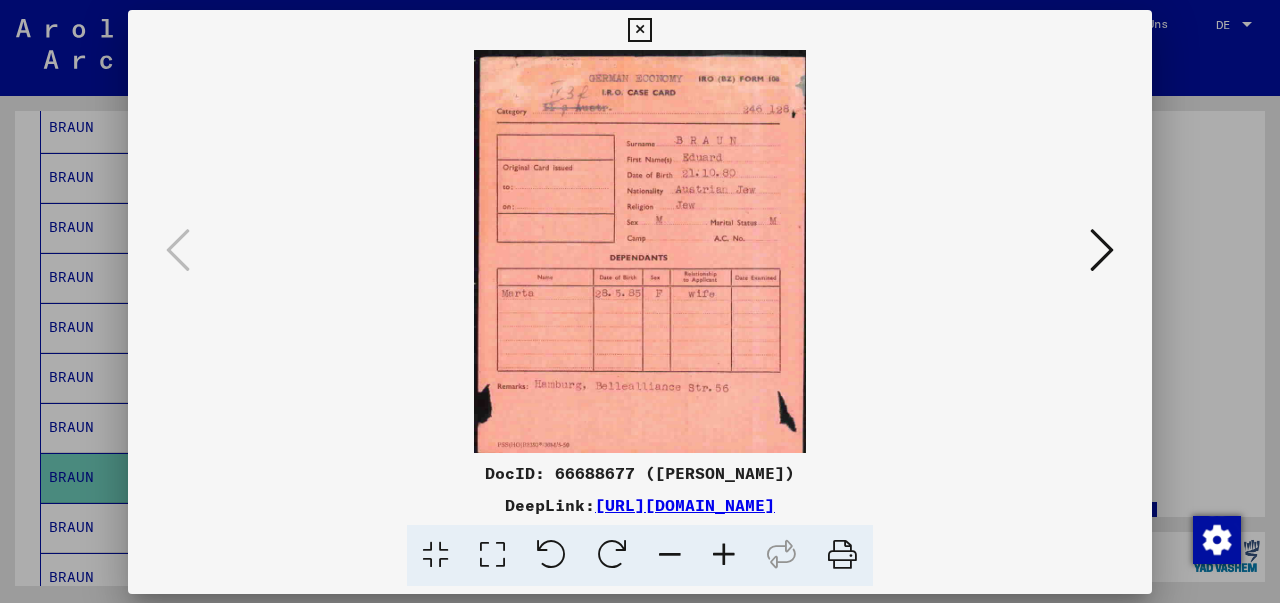 click at bounding box center [640, 251] 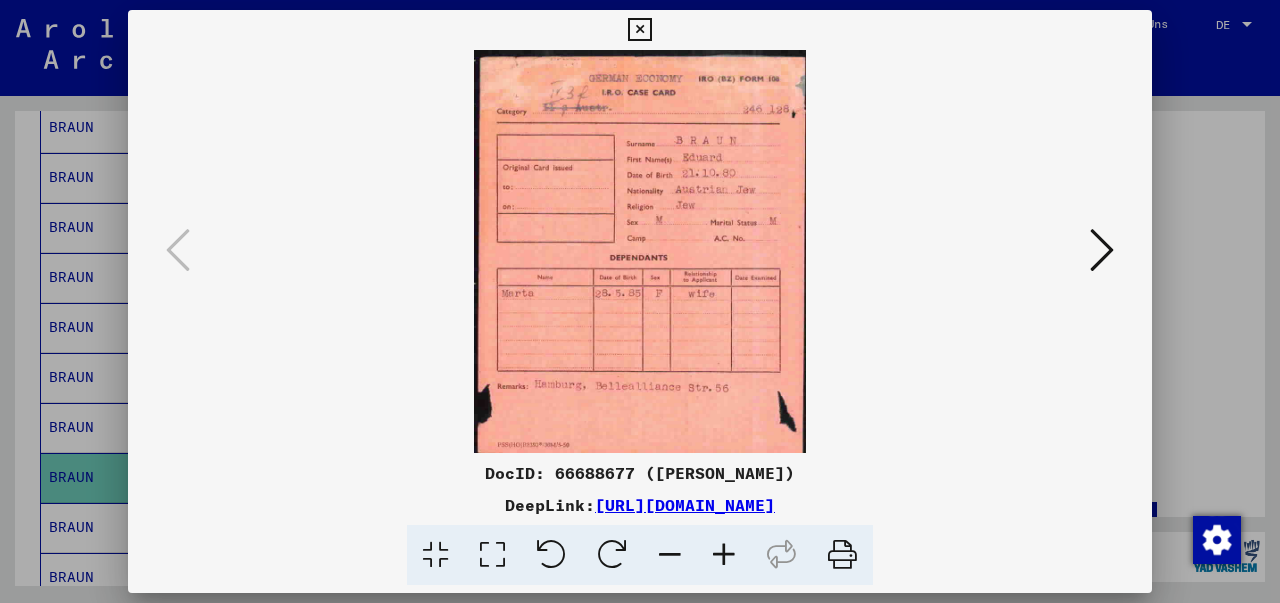 click at bounding box center (724, 555) 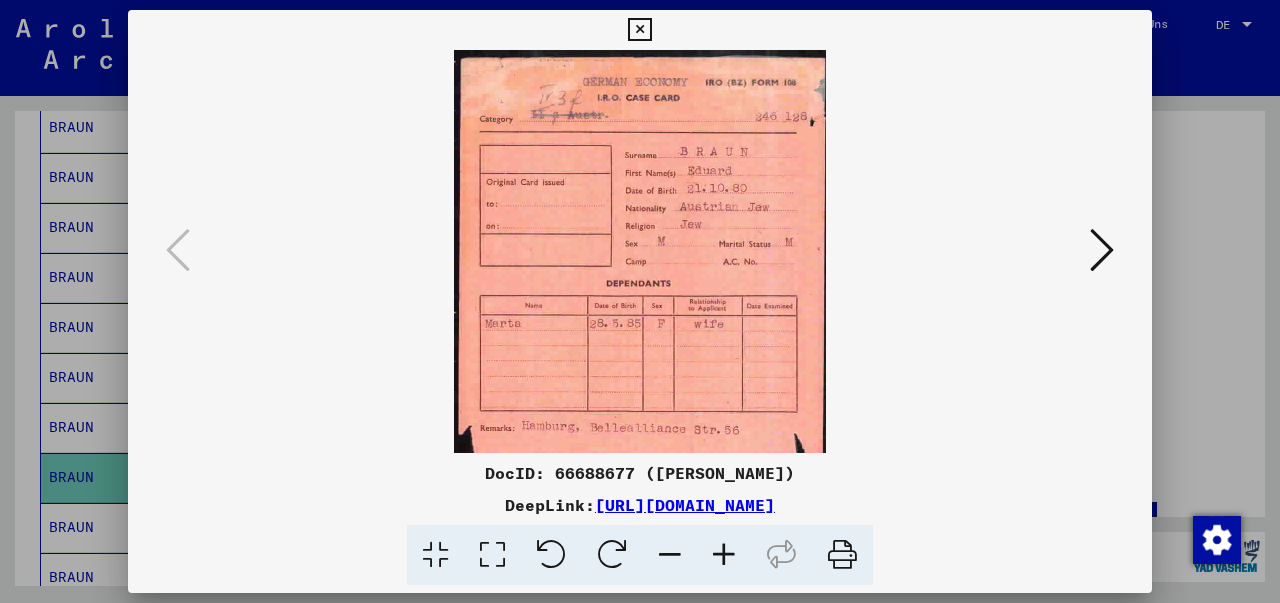 click at bounding box center [724, 555] 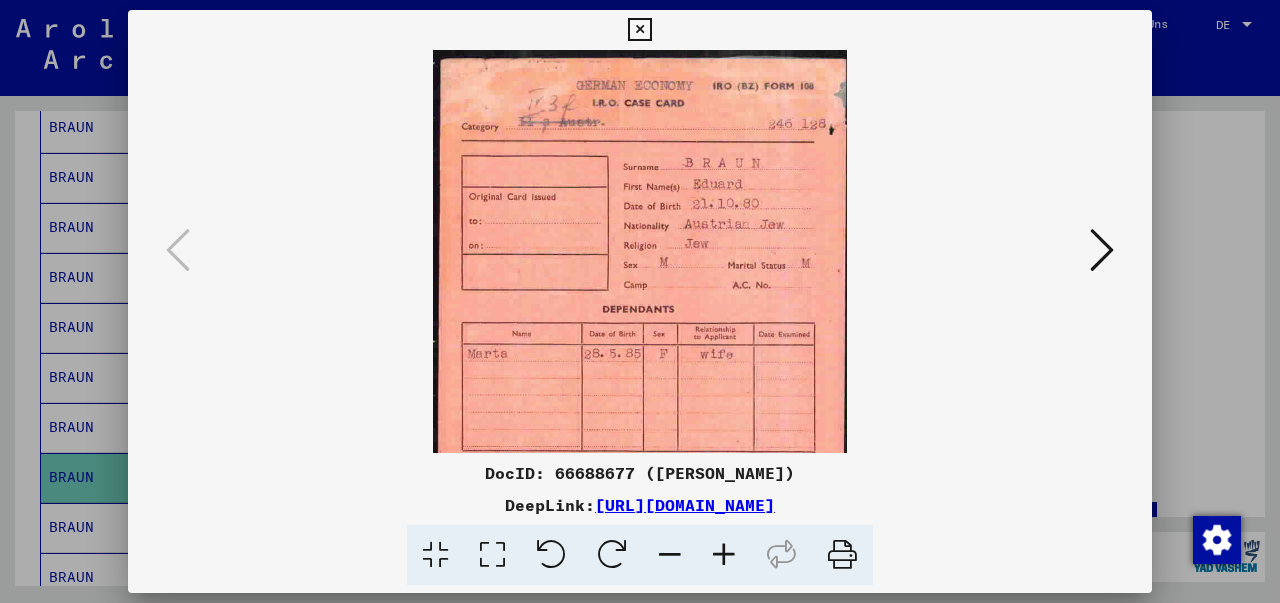 click at bounding box center (724, 555) 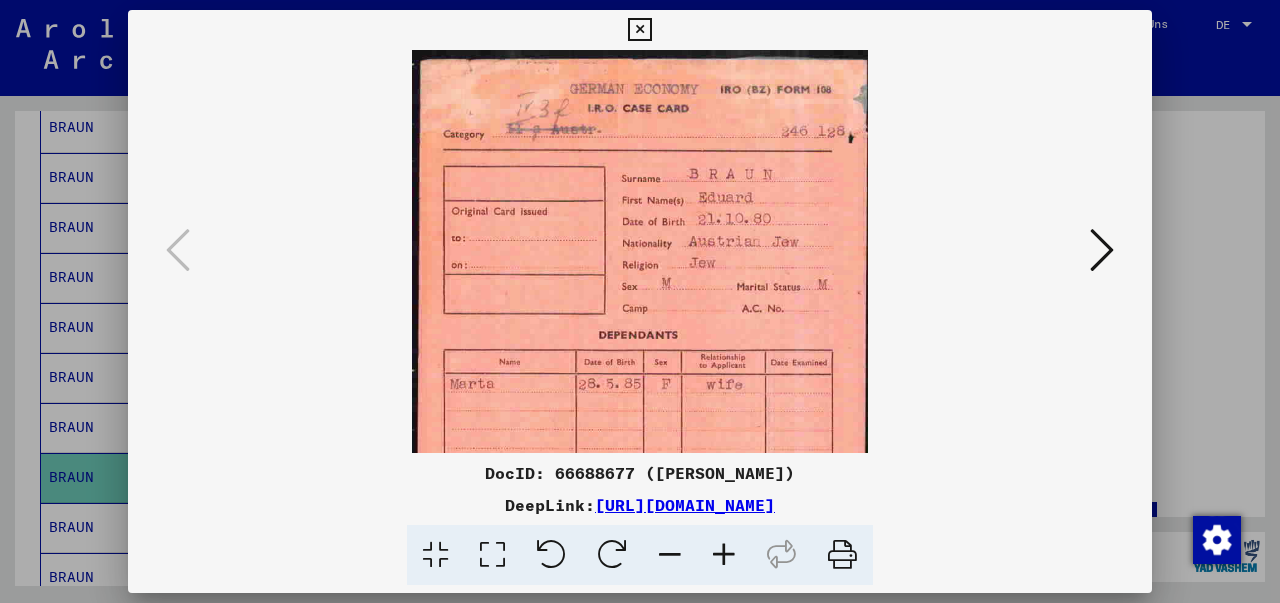 click at bounding box center (724, 555) 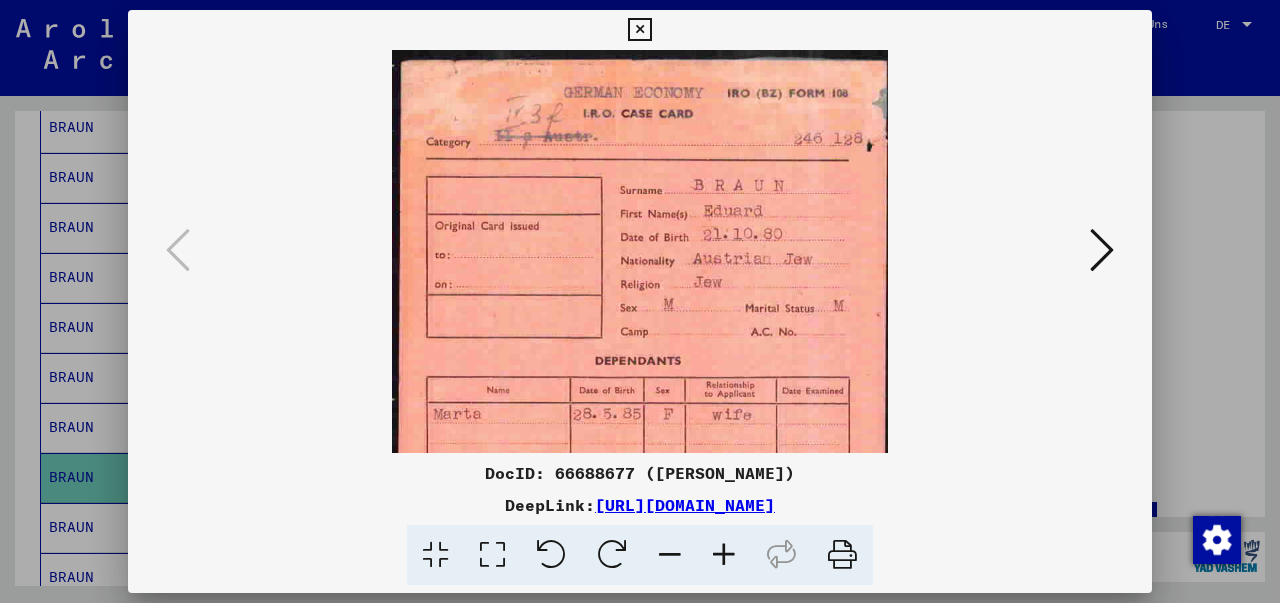 click at bounding box center [724, 555] 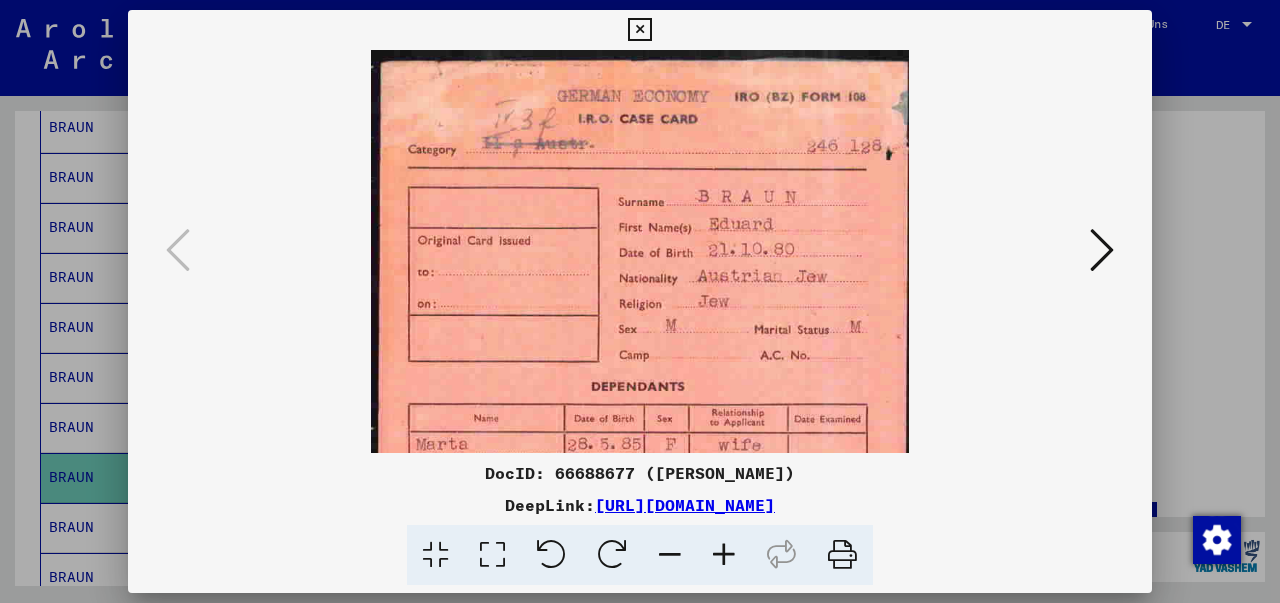 click at bounding box center [639, 30] 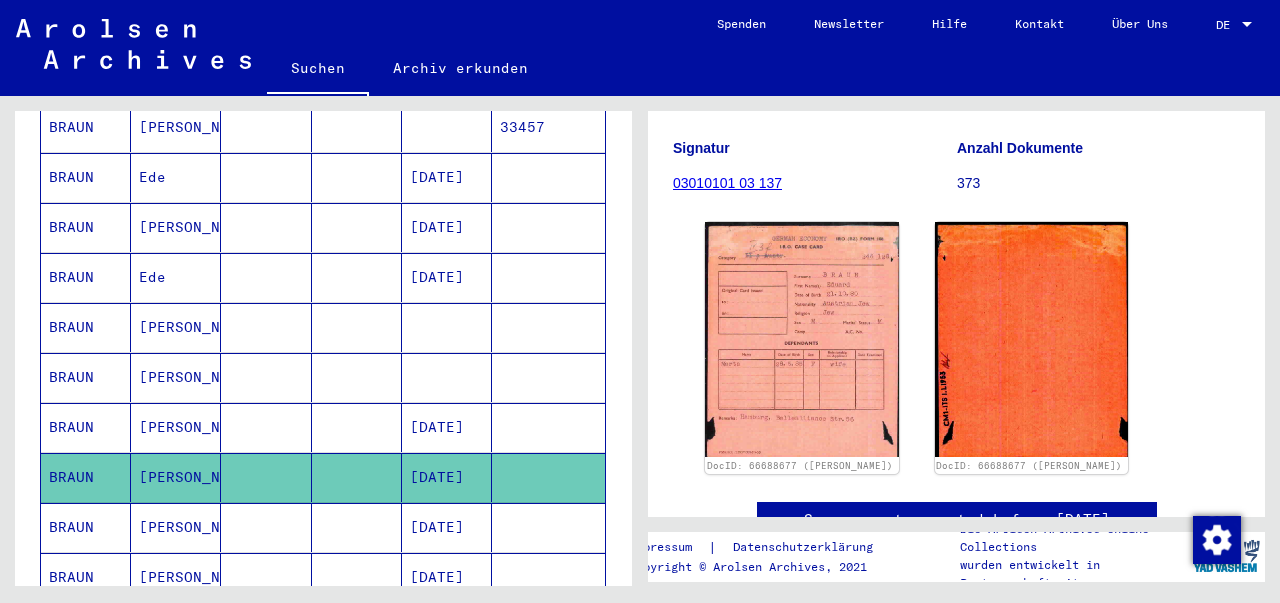 click on "[PERSON_NAME]" at bounding box center (176, 577) 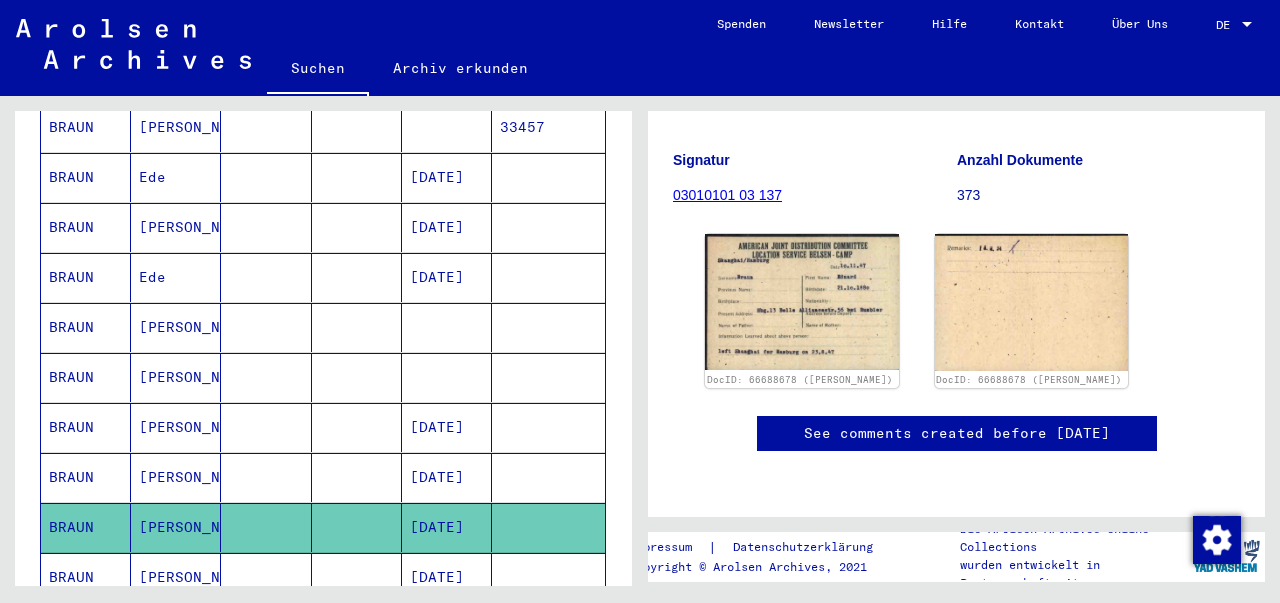 scroll, scrollTop: 277, scrollLeft: 0, axis: vertical 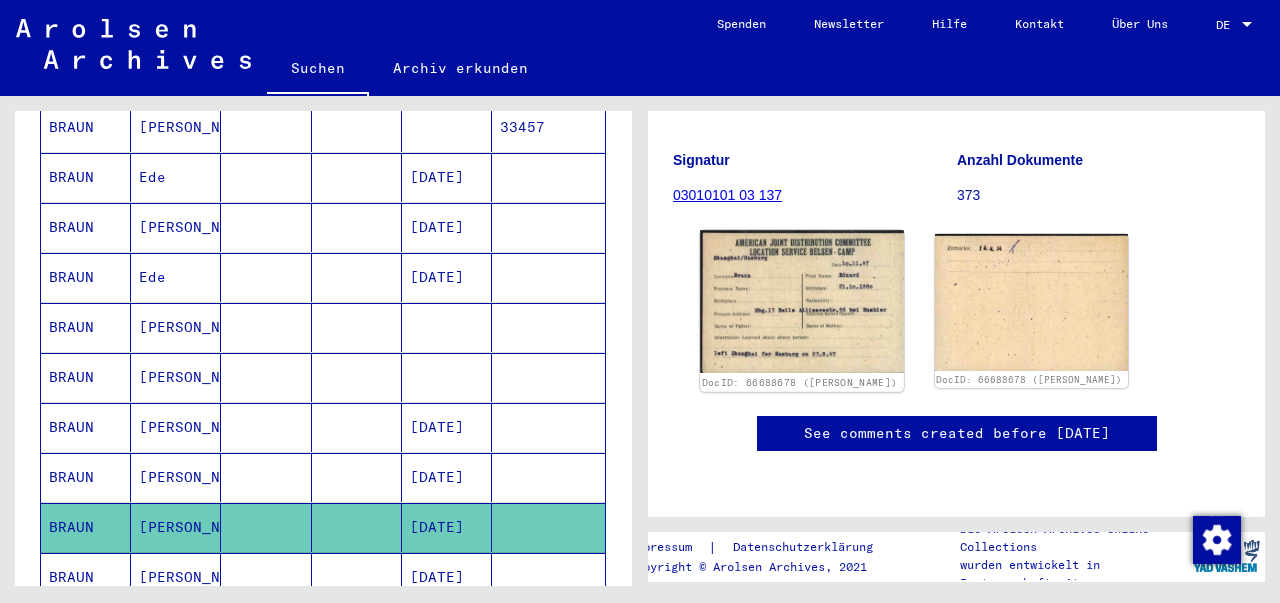 click 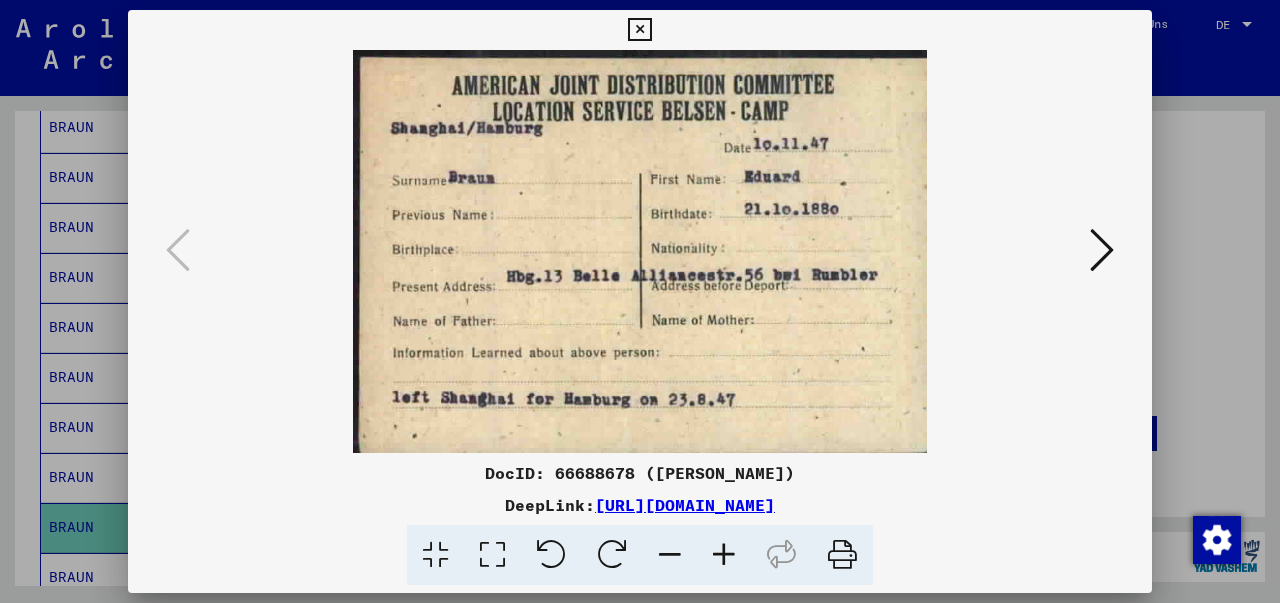 click at bounding box center [639, 30] 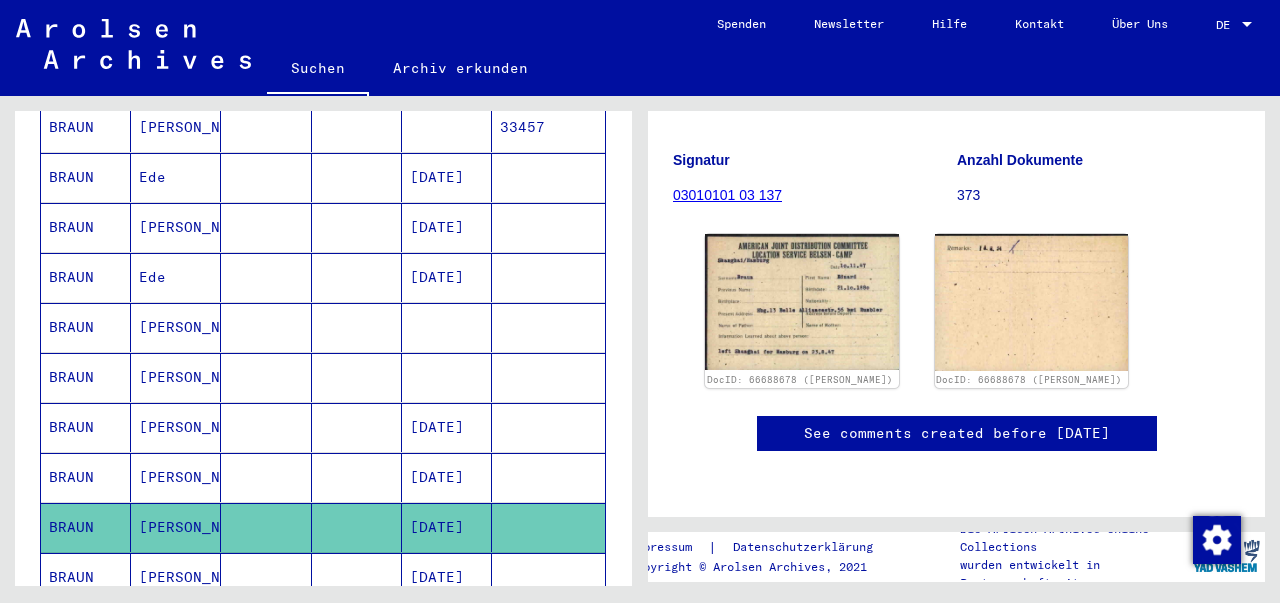 click on "[PERSON_NAME]" at bounding box center (176, 627) 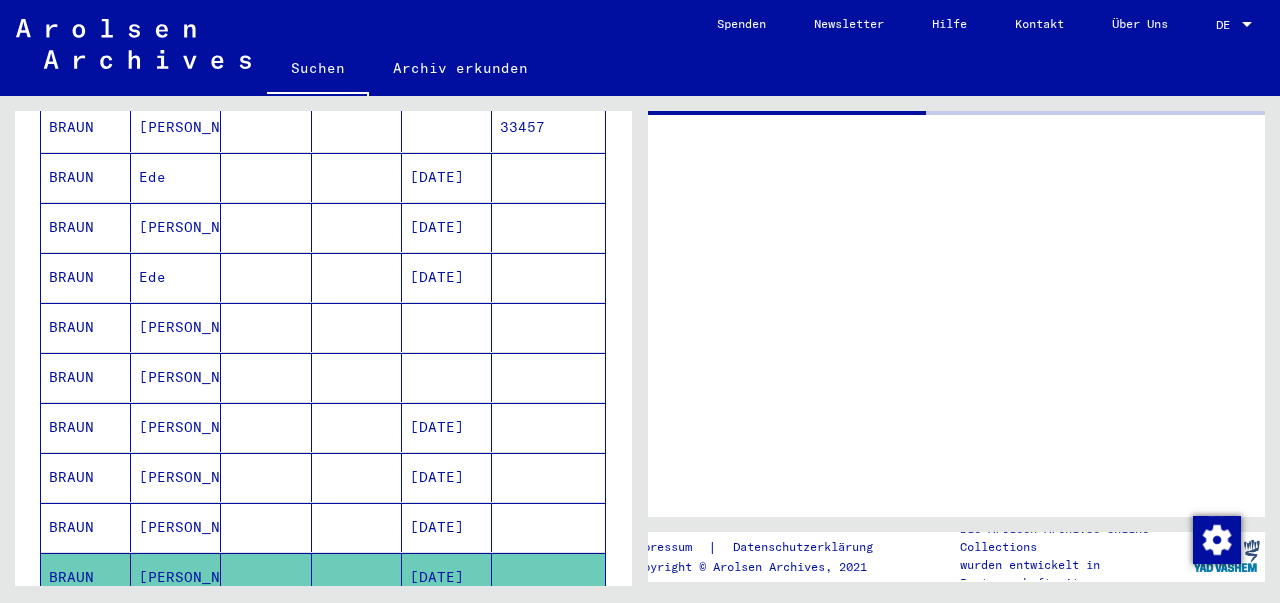 scroll, scrollTop: 0, scrollLeft: 0, axis: both 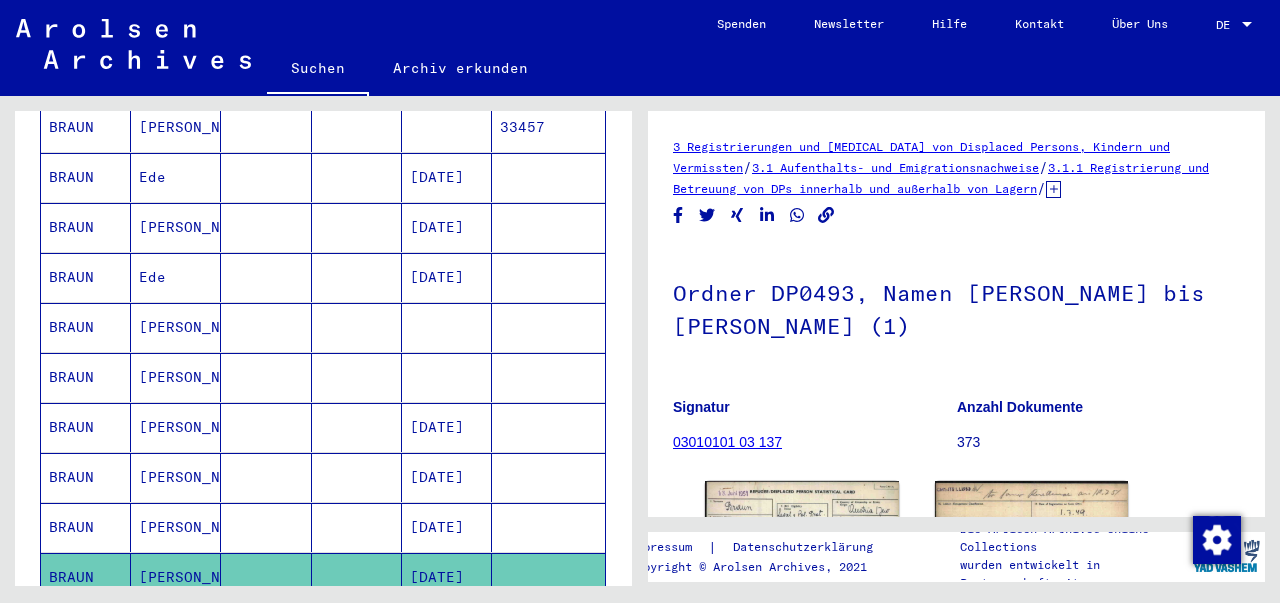 click on "[DATE]" 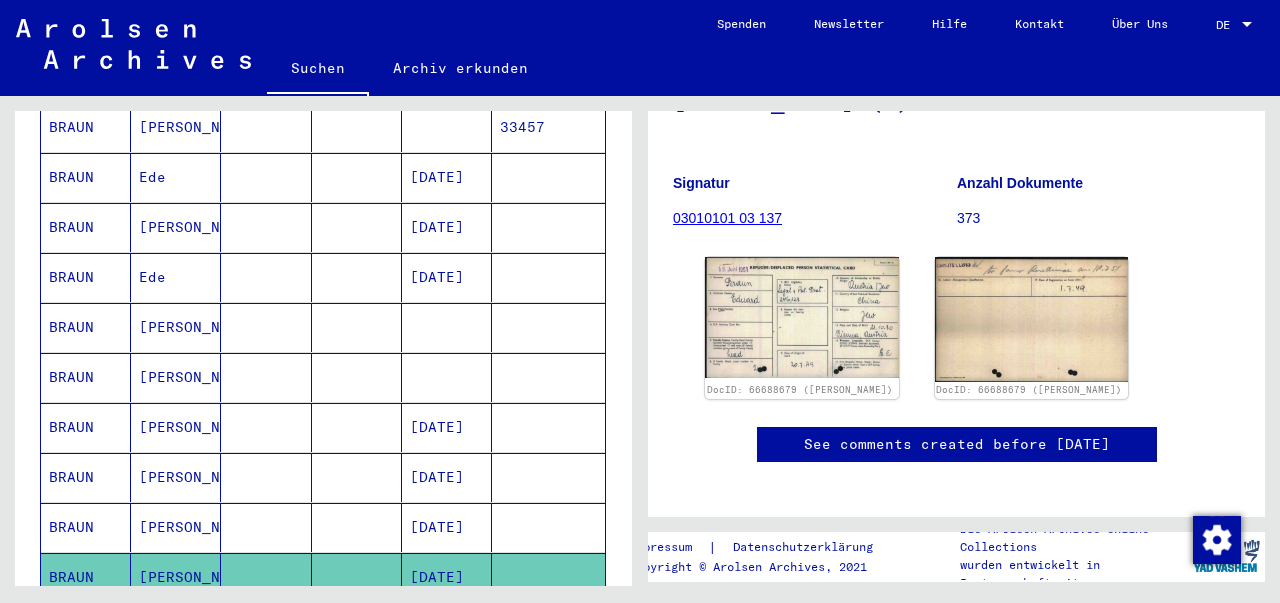 scroll, scrollTop: 270, scrollLeft: 0, axis: vertical 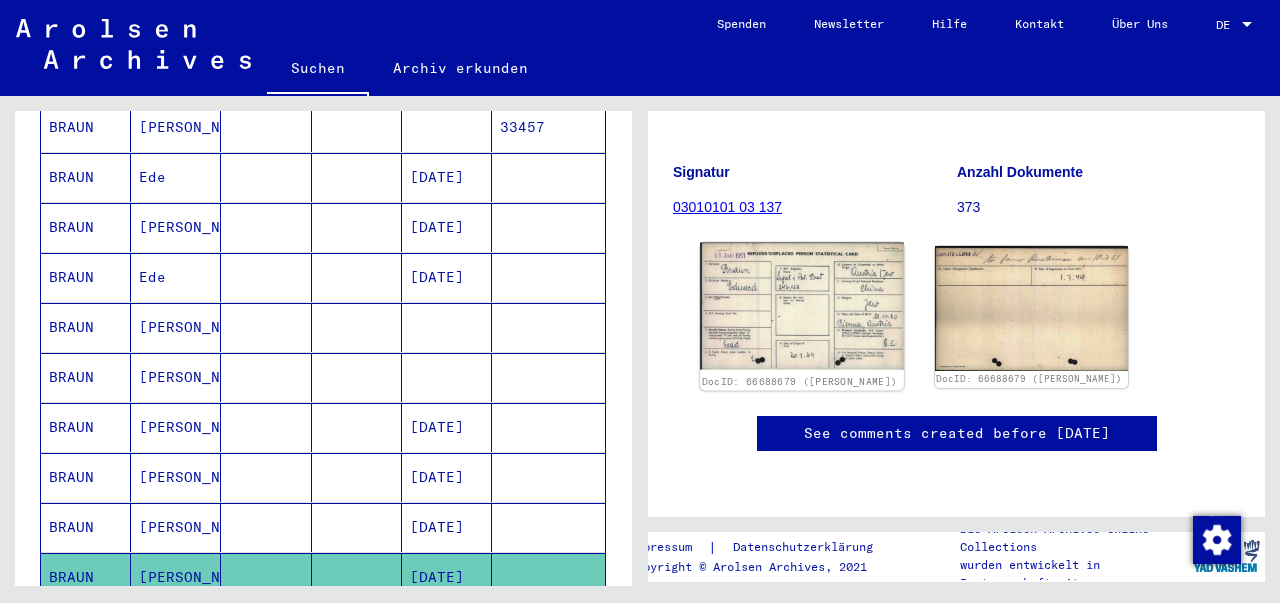 click 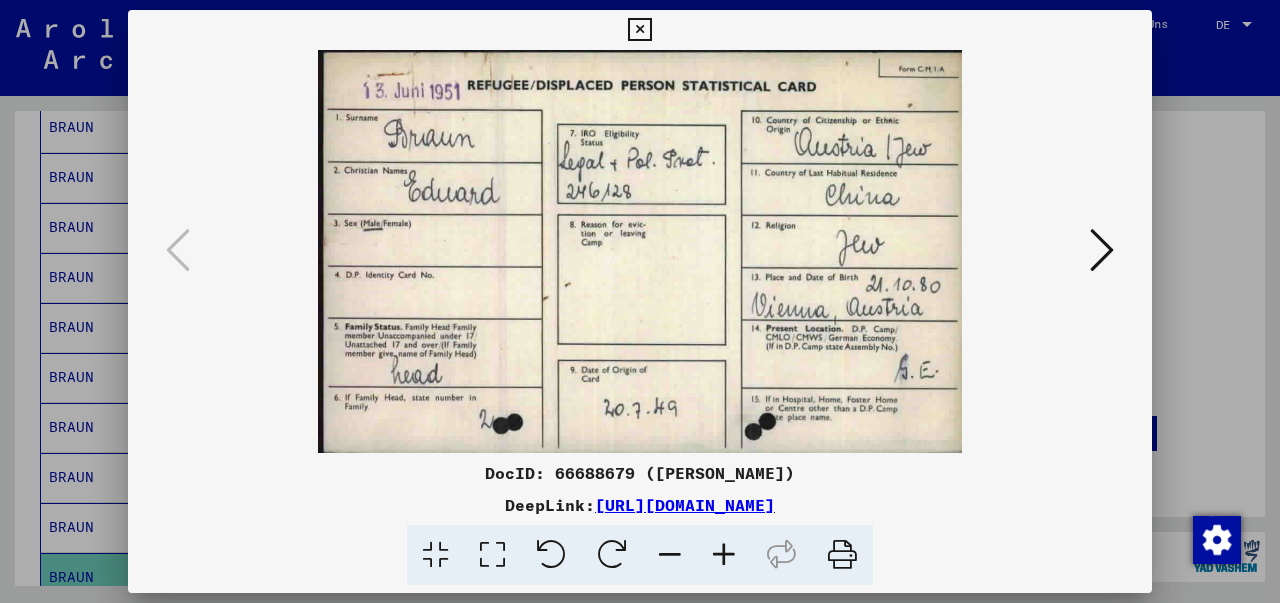 click at bounding box center (639, 30) 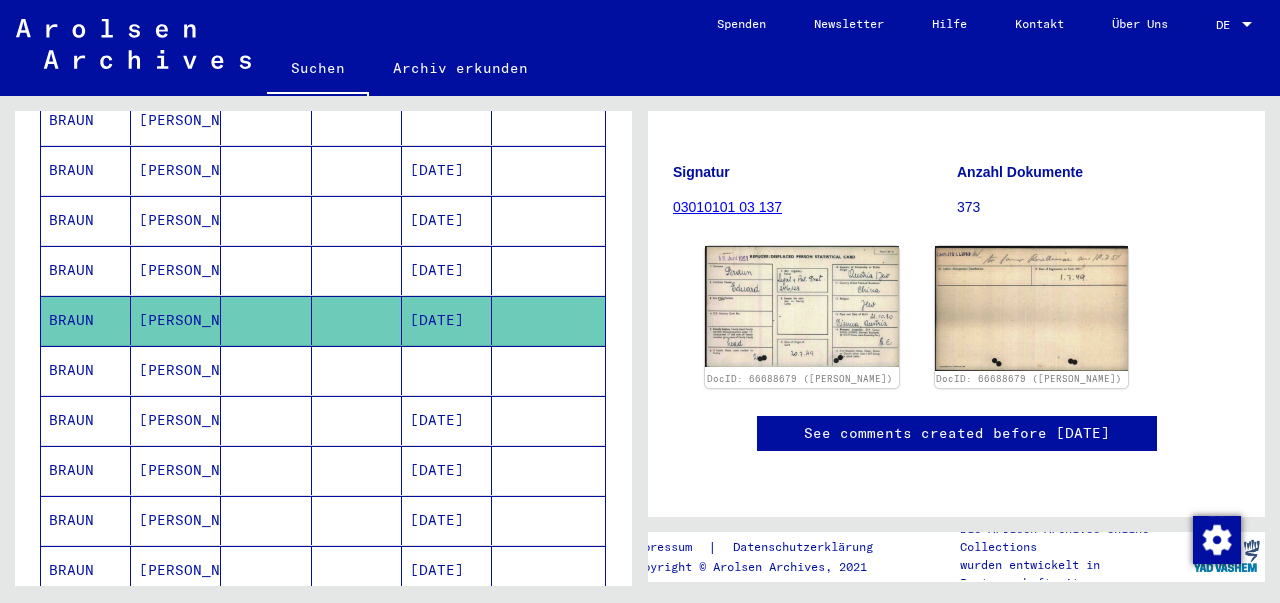 scroll, scrollTop: 843, scrollLeft: 0, axis: vertical 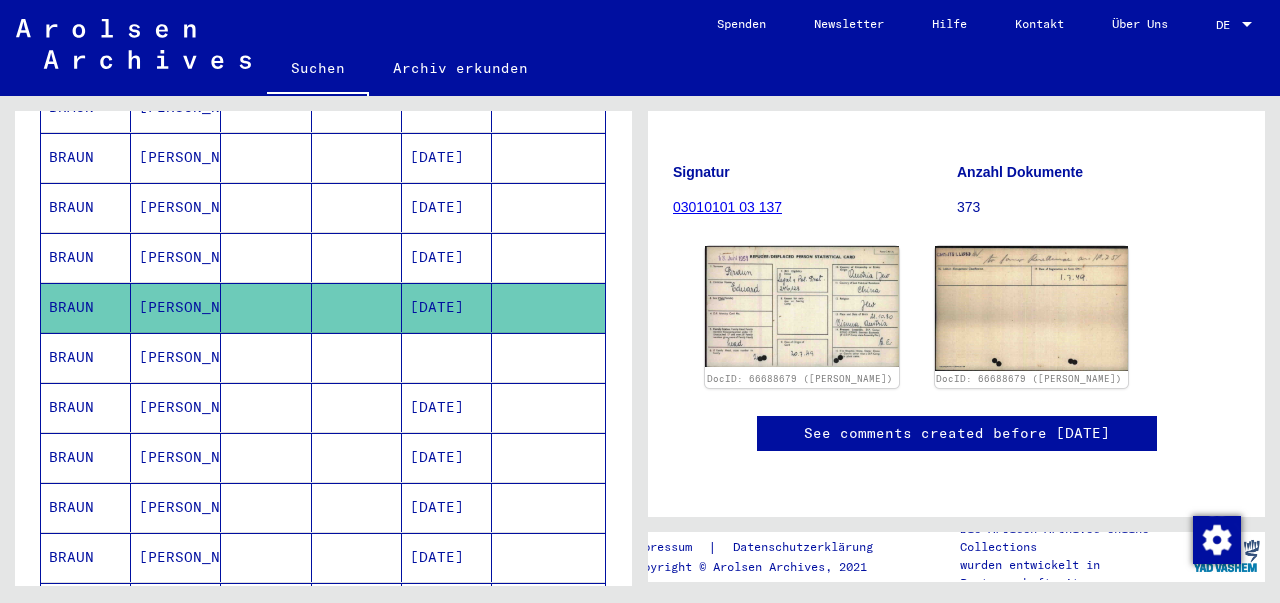 click on "BRAUN" at bounding box center (86, 407) 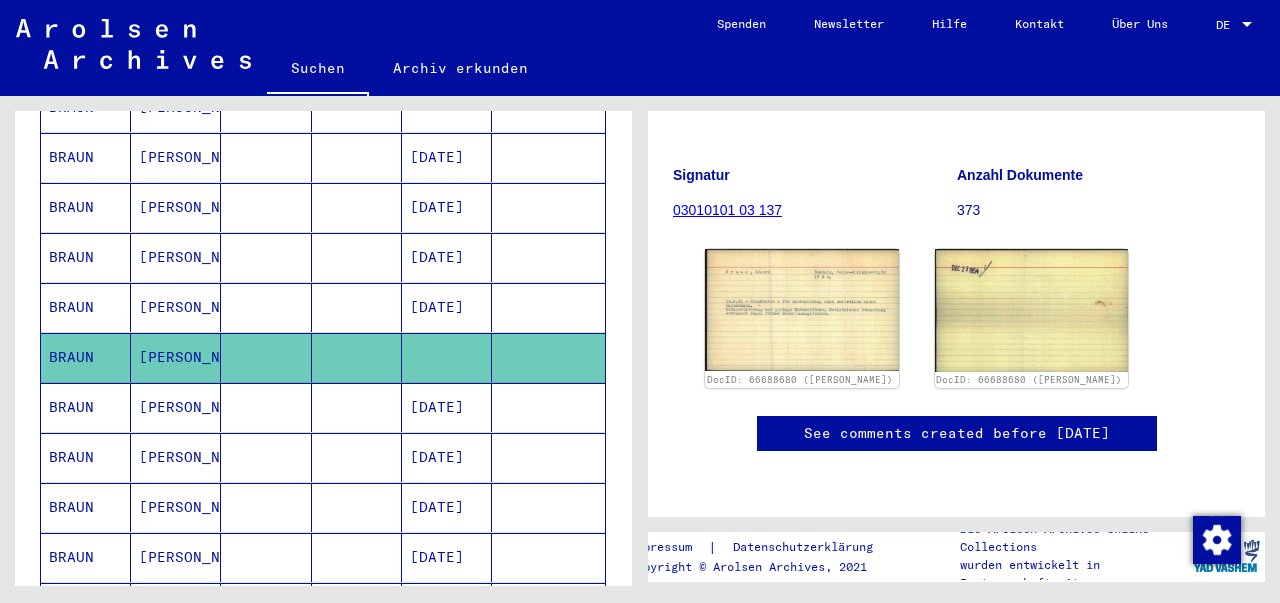 scroll, scrollTop: 249, scrollLeft: 0, axis: vertical 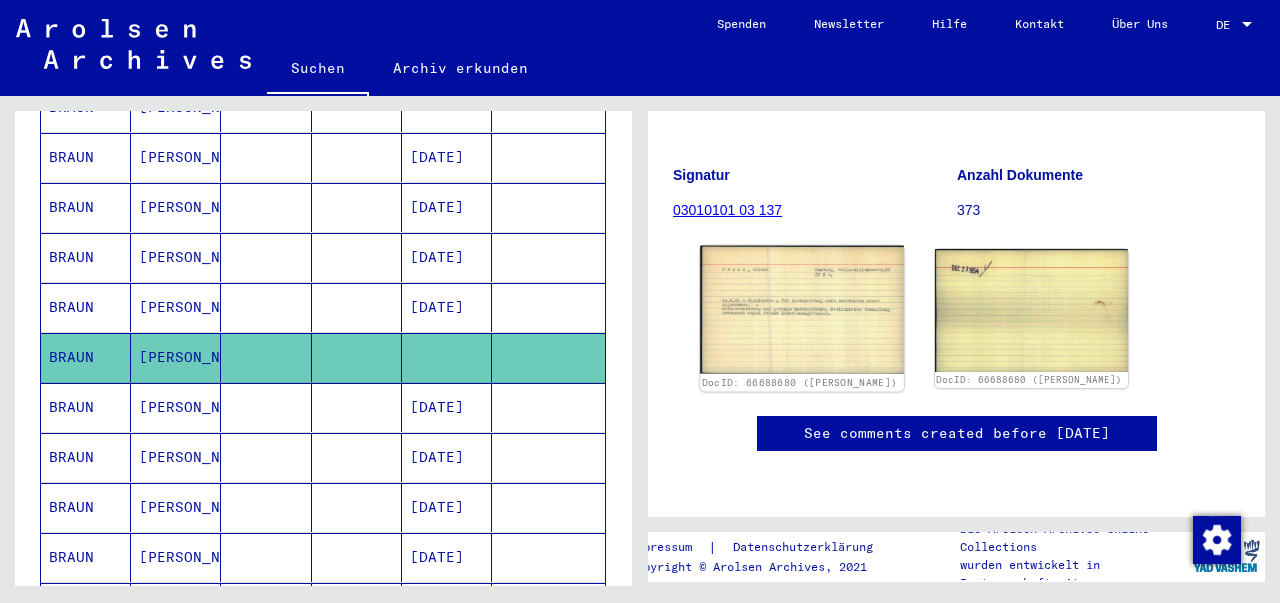 click 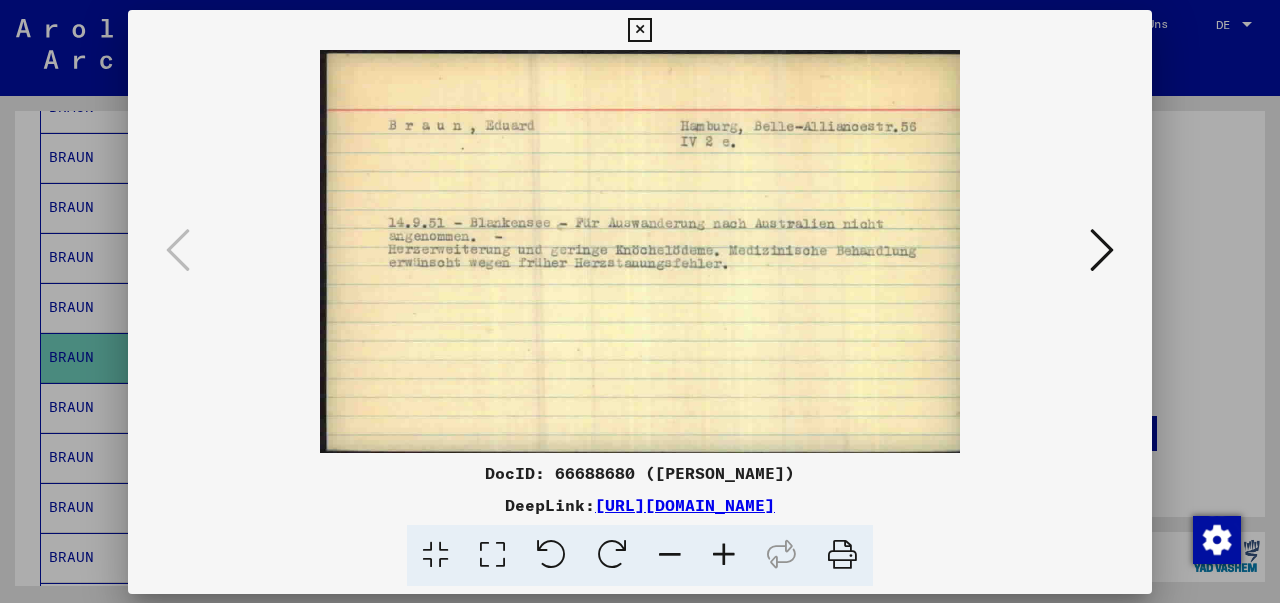 click at bounding box center (640, 251) 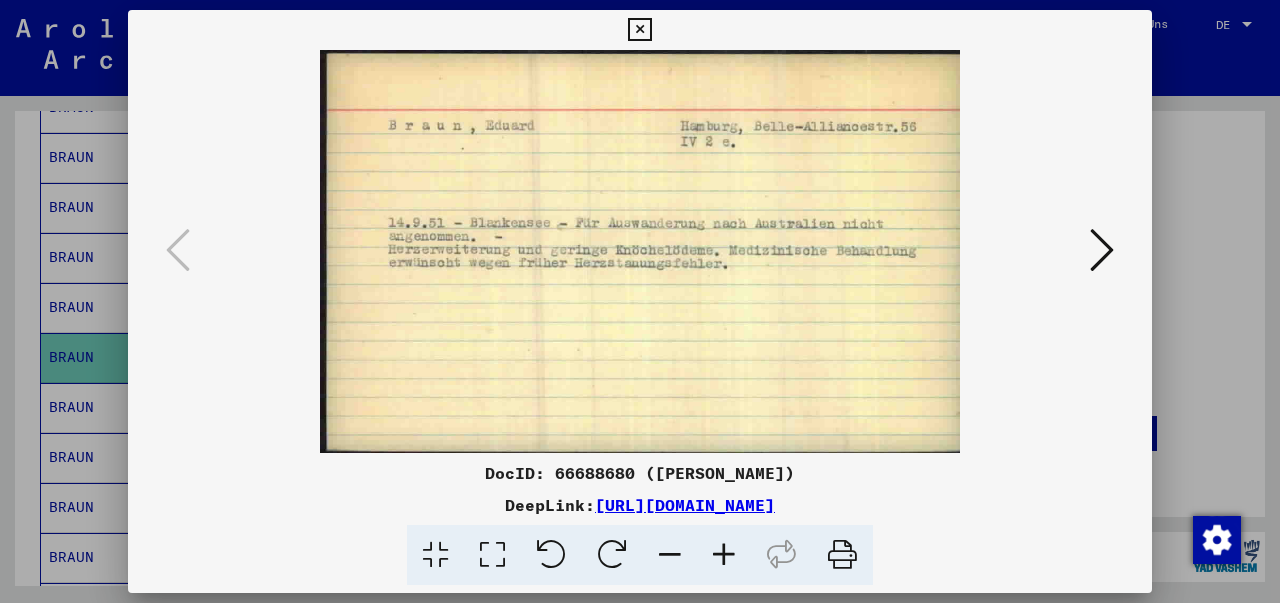 click at bounding box center [639, 30] 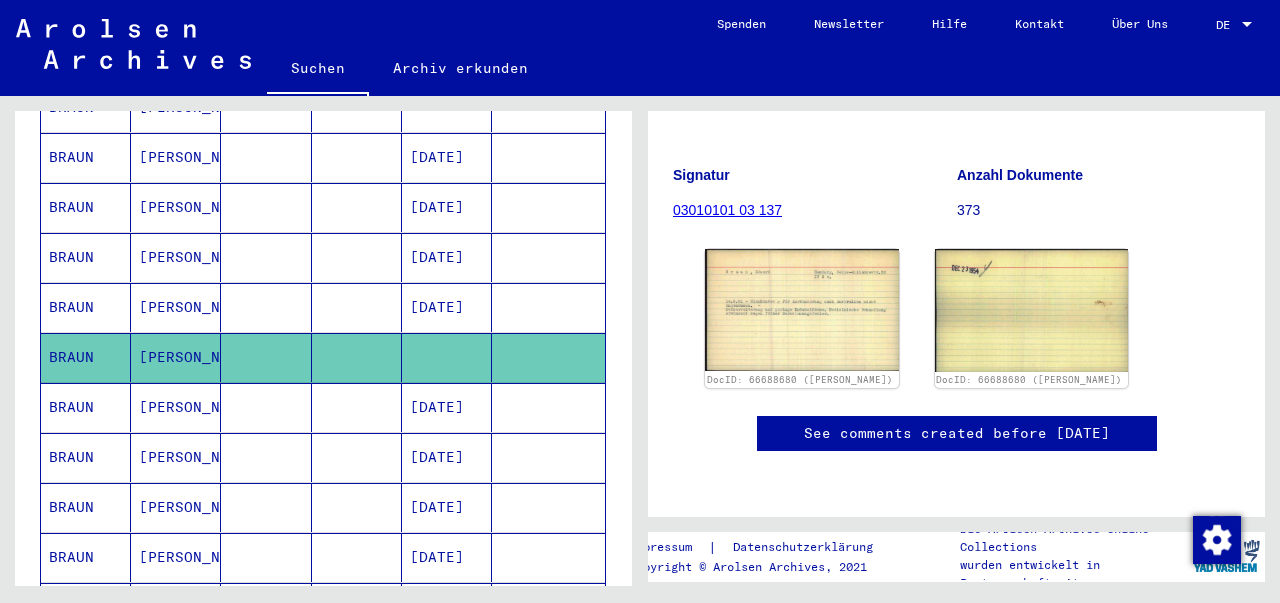 click on "BRAUN" at bounding box center (86, 457) 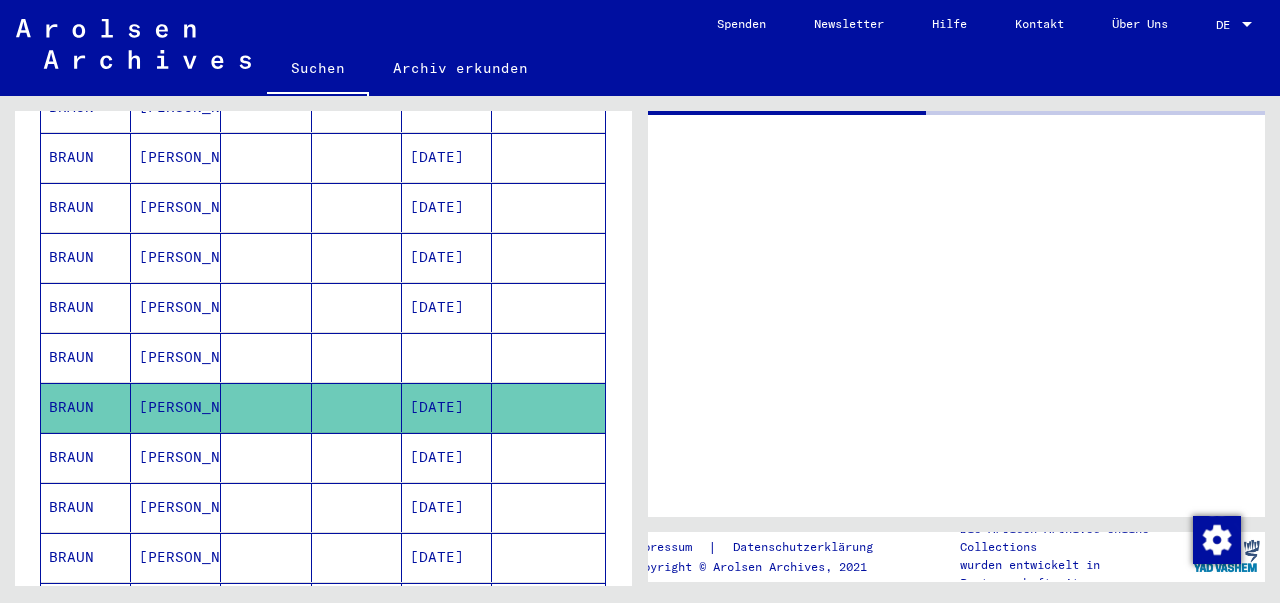 scroll, scrollTop: 0, scrollLeft: 0, axis: both 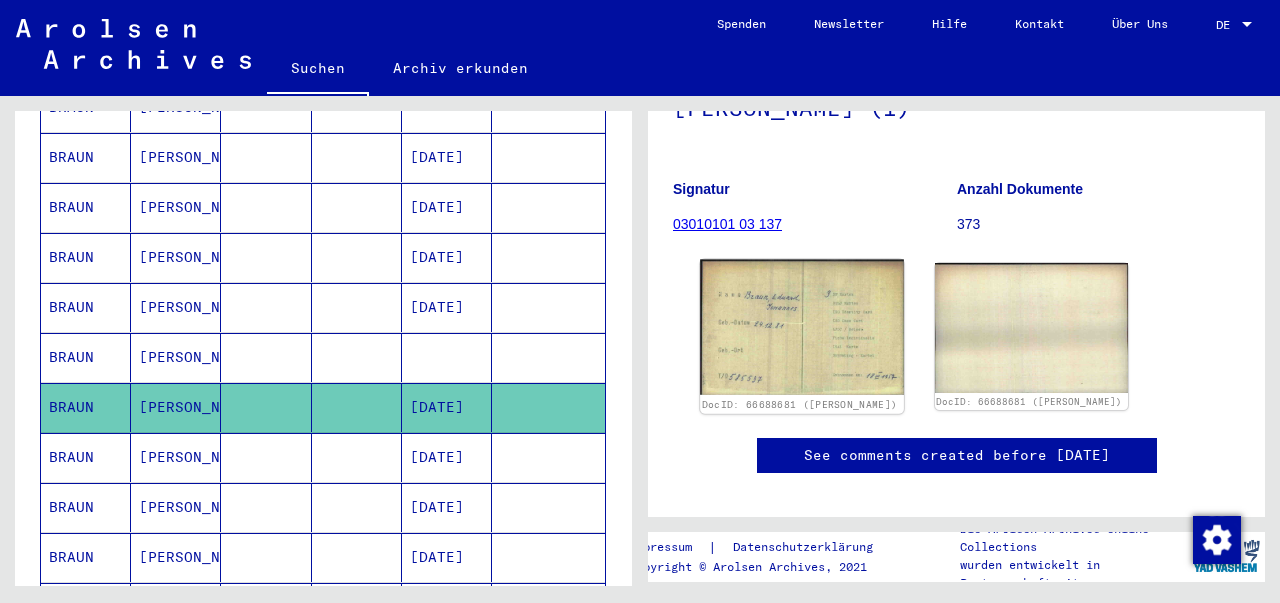 click 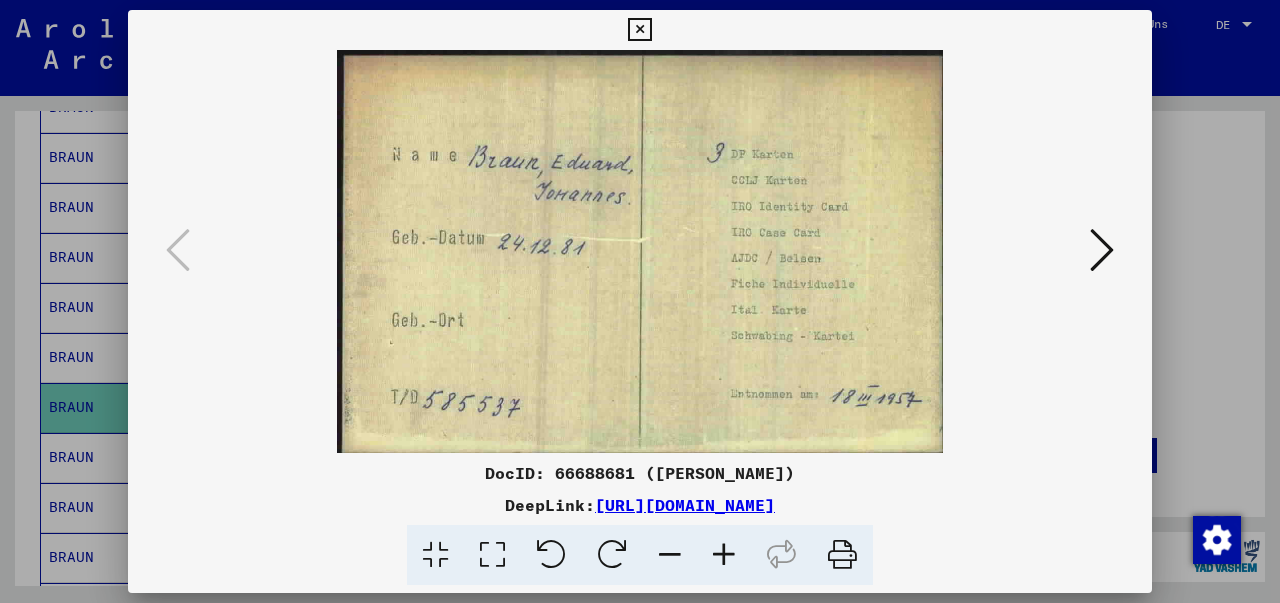 click at bounding box center (640, 251) 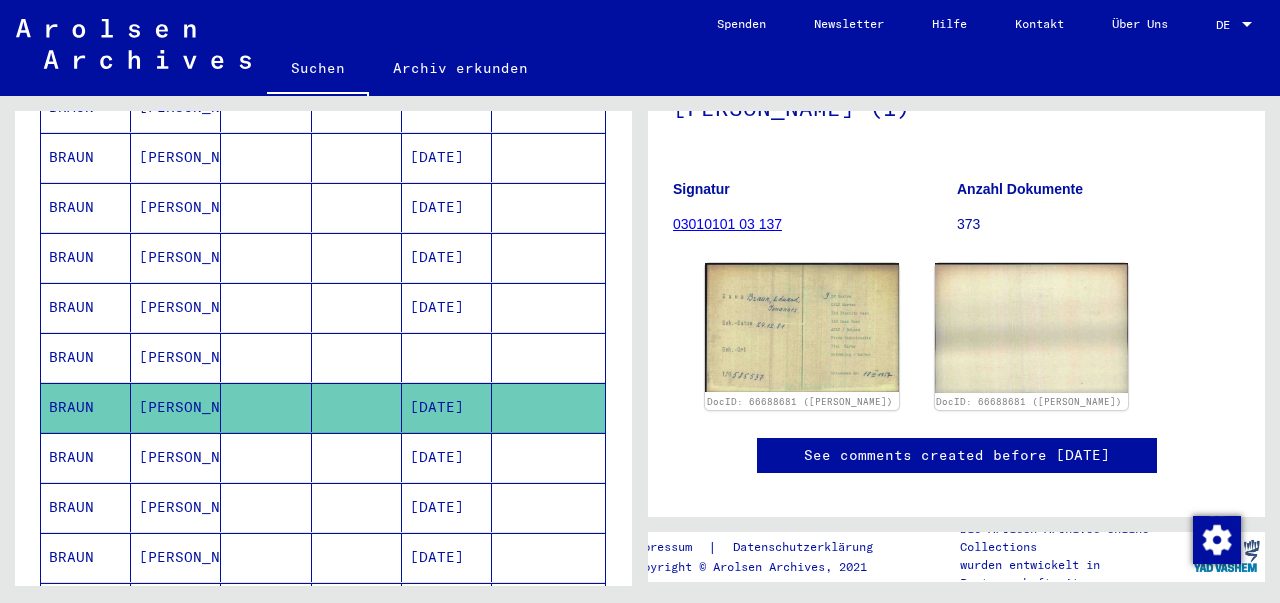 click on "BRAUN" at bounding box center (86, 507) 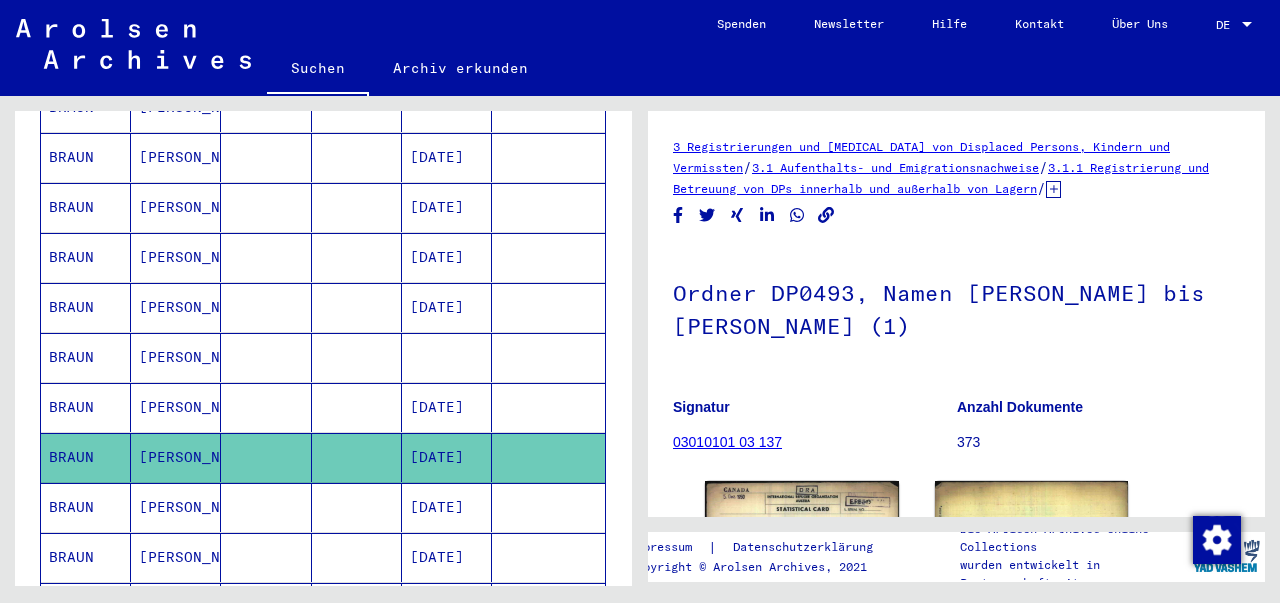 click on "3 Registrierungen und [MEDICAL_DATA] von Displaced Persons, Kindern und Vermissten   /   3.1 Aufenthalts- und Emigrationsnachweise   /   3.1.1 Registrierung und Betreuung von DPs innerhalb und außerhalb von Lagern   /   [TECHNICAL_ID] Nachkriegszeitkartei   /   Nachkriegszeitkartei (A-Z)   /   Namen in der "phonetischen" Sortierung ab BO   /  Ordner DP0493, Namen [PERSON_NAME] bis [PERSON_NAME] (1)  Signatur 03010101 03 137 Anzahl Dokumente 373 DocID: 66688682 ([PERSON_NAME]) DocID: 66688682 ([PERSON_NAME]) See comments created before [DATE]" 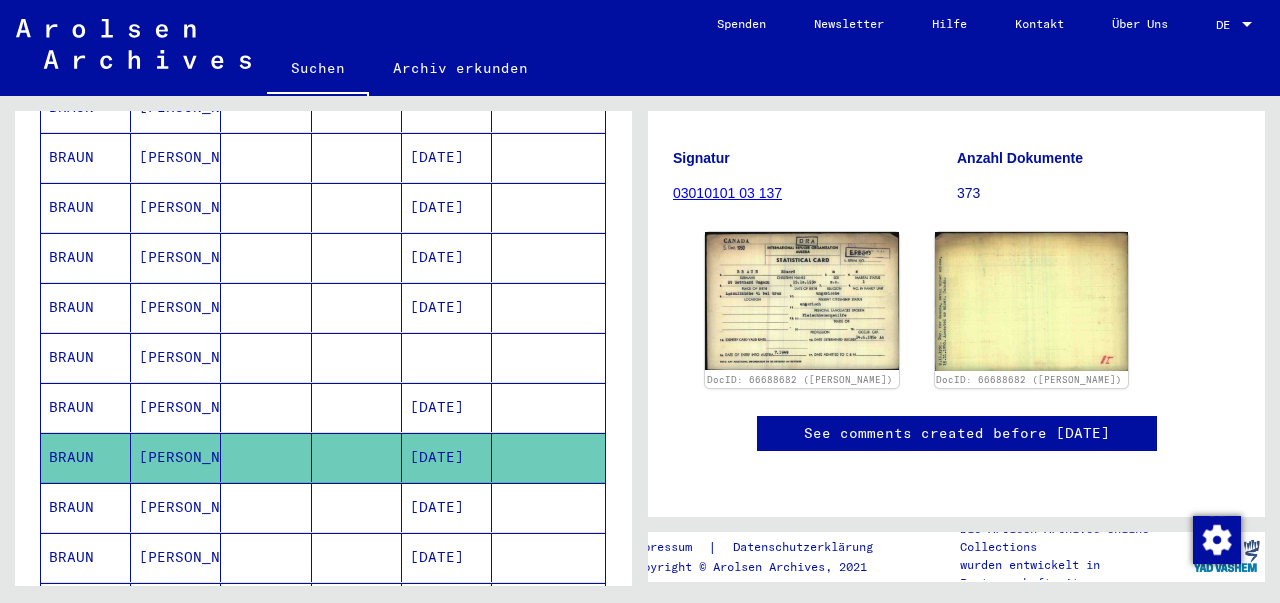 scroll, scrollTop: 311, scrollLeft: 0, axis: vertical 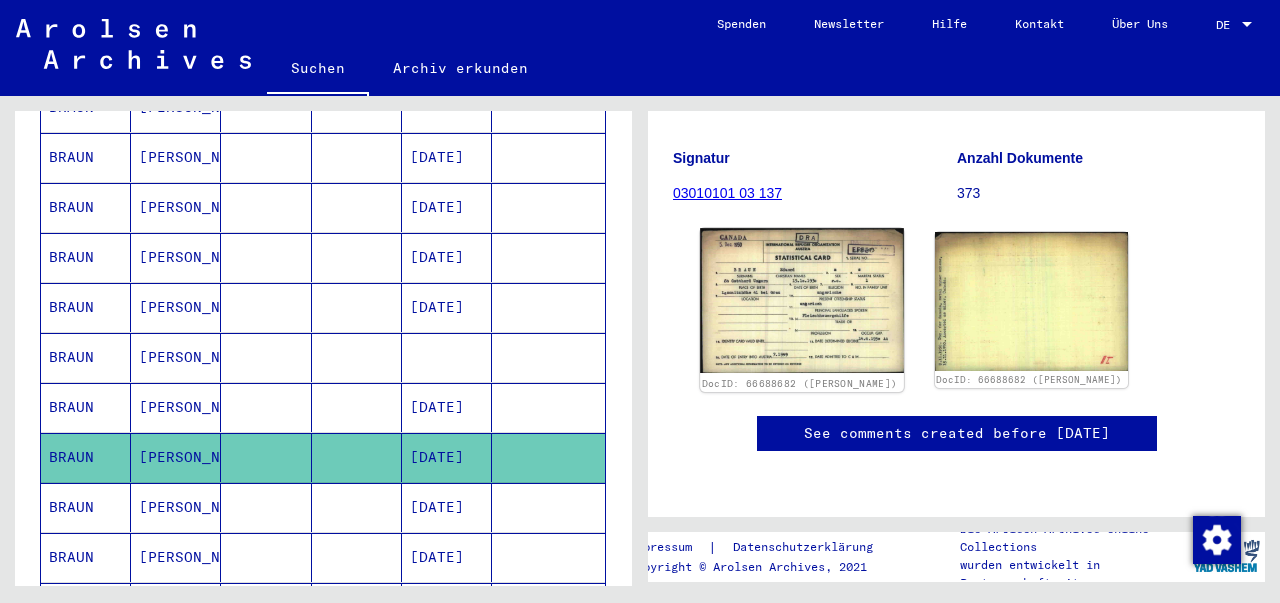 click 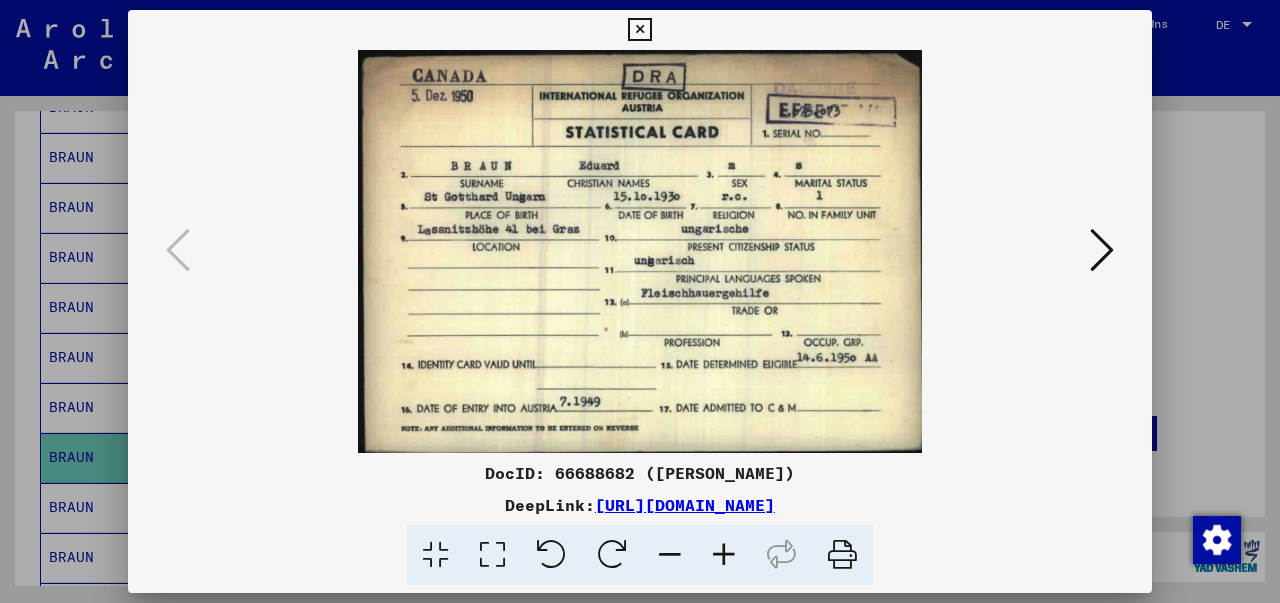 click at bounding box center (639, 30) 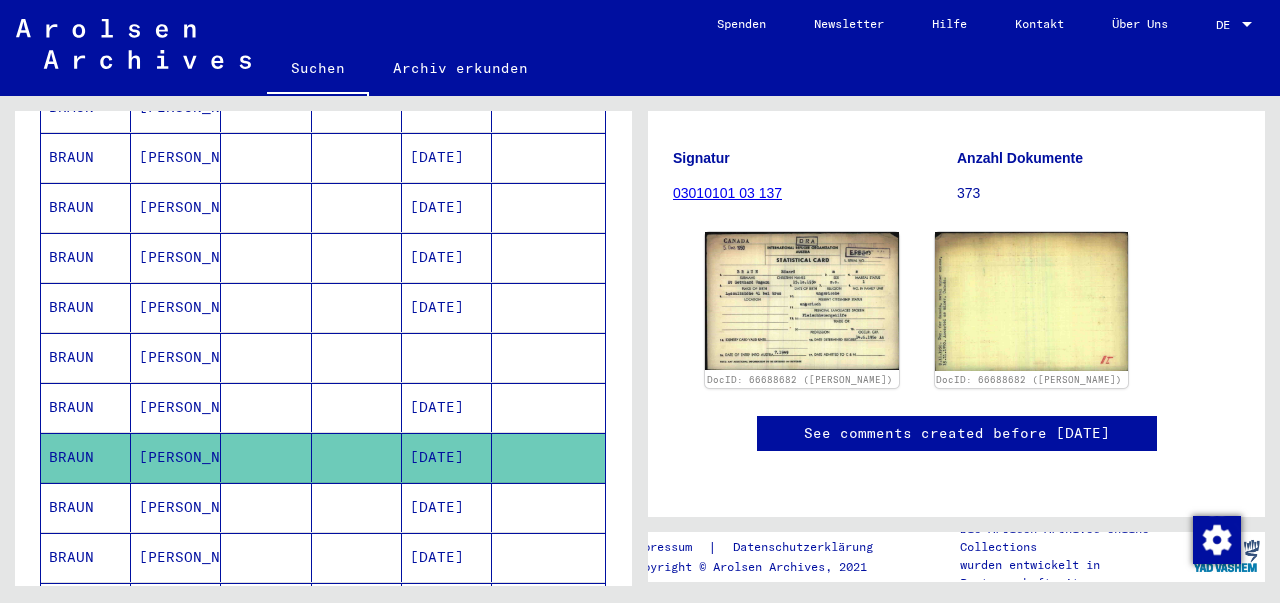 click on "BRAUN" at bounding box center [86, 557] 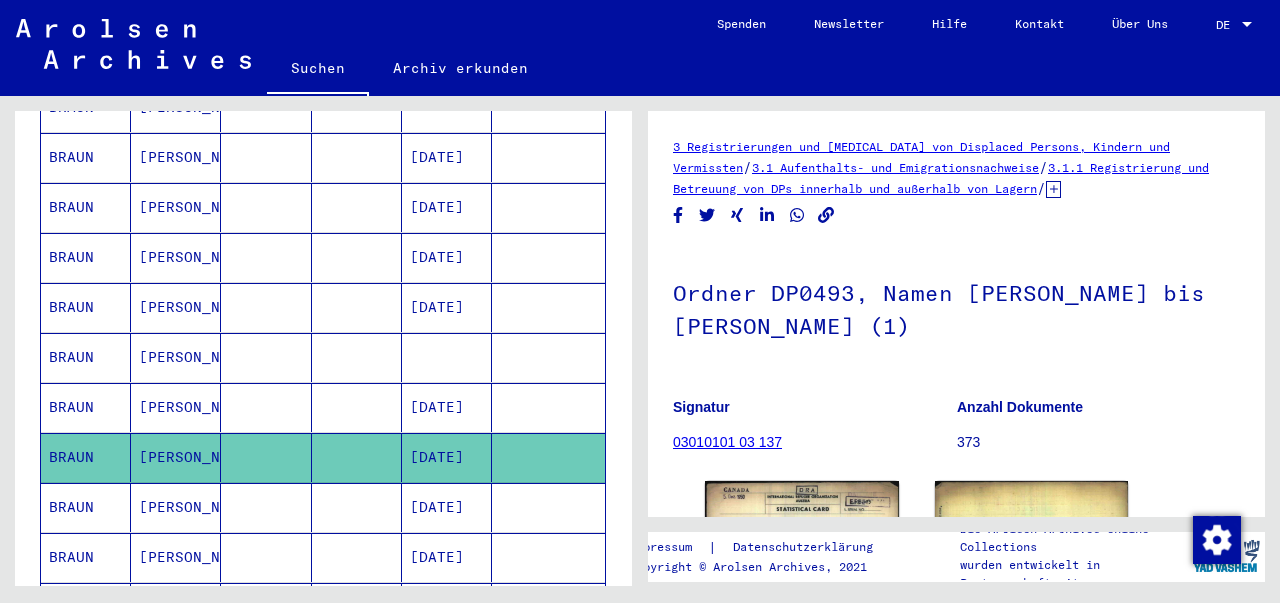 click on "BRAUN" at bounding box center (86, 557) 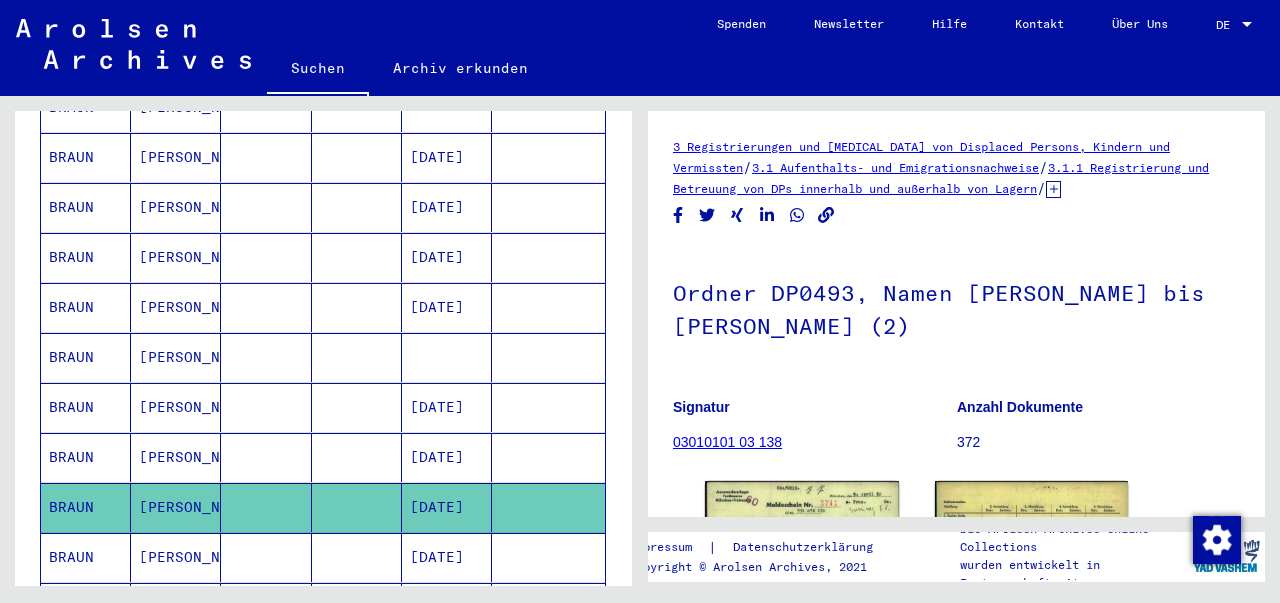 click at bounding box center (357, 657) 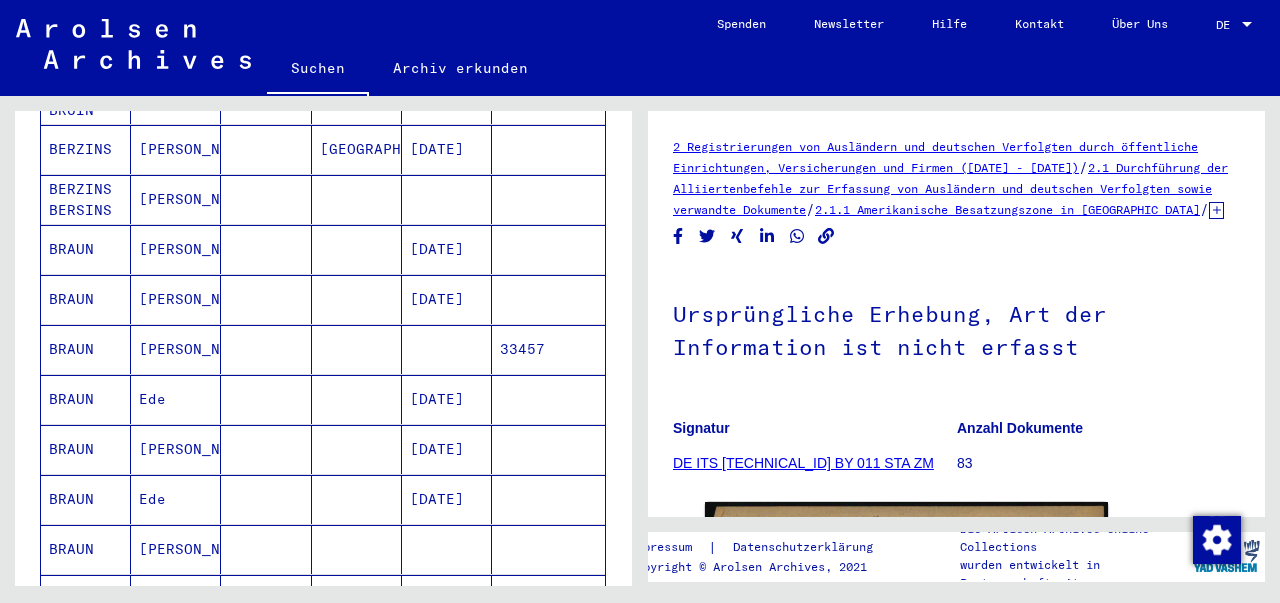 scroll, scrollTop: 317, scrollLeft: 0, axis: vertical 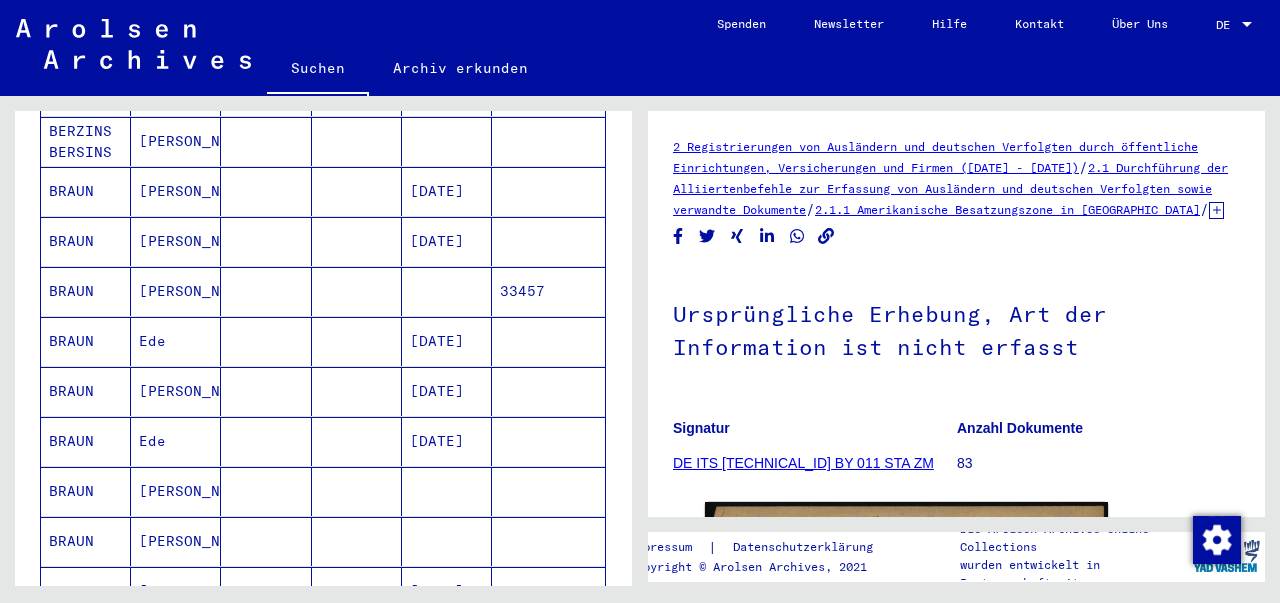 click on "[PERSON_NAME]" at bounding box center [176, 341] 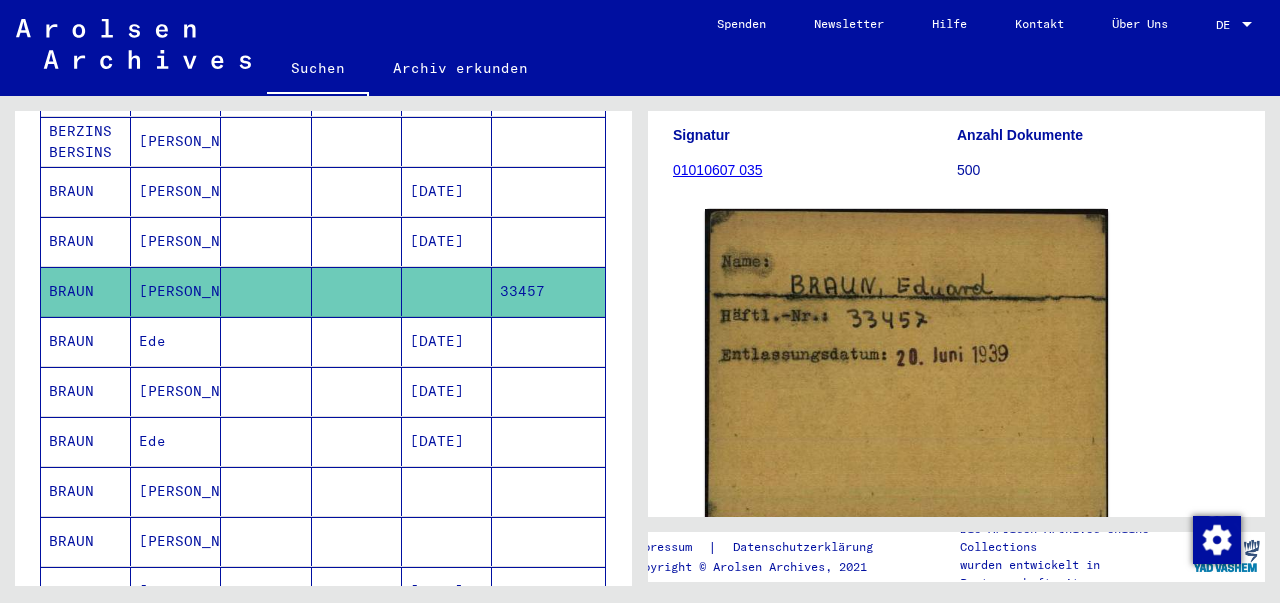 scroll, scrollTop: 221, scrollLeft: 0, axis: vertical 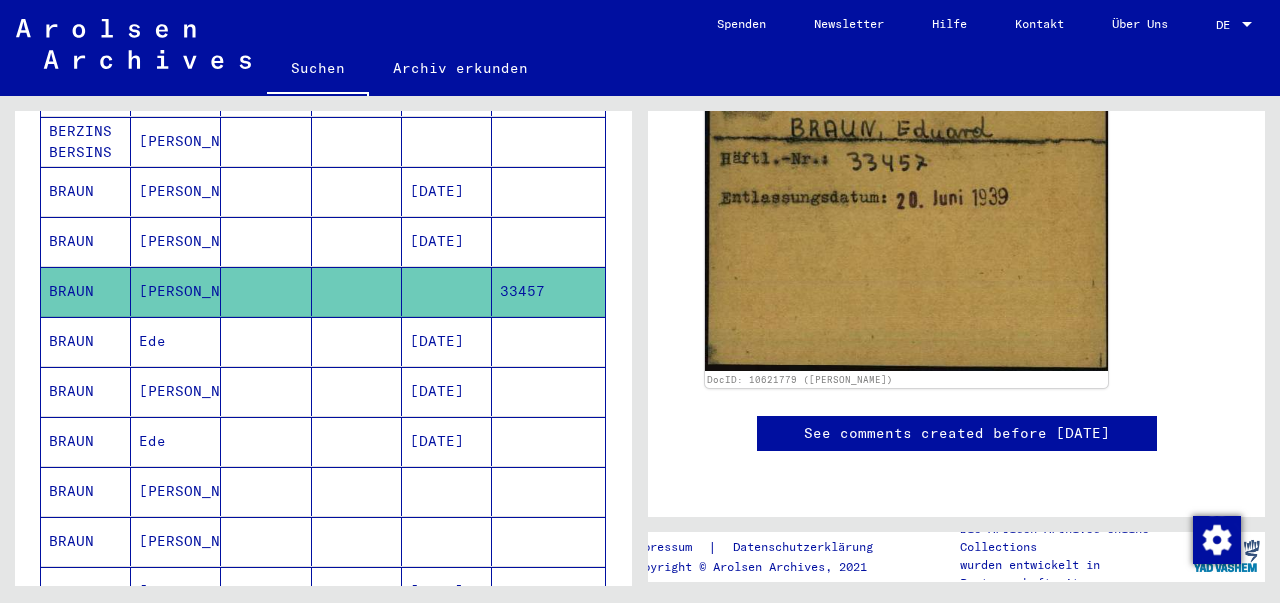 click on "33457" 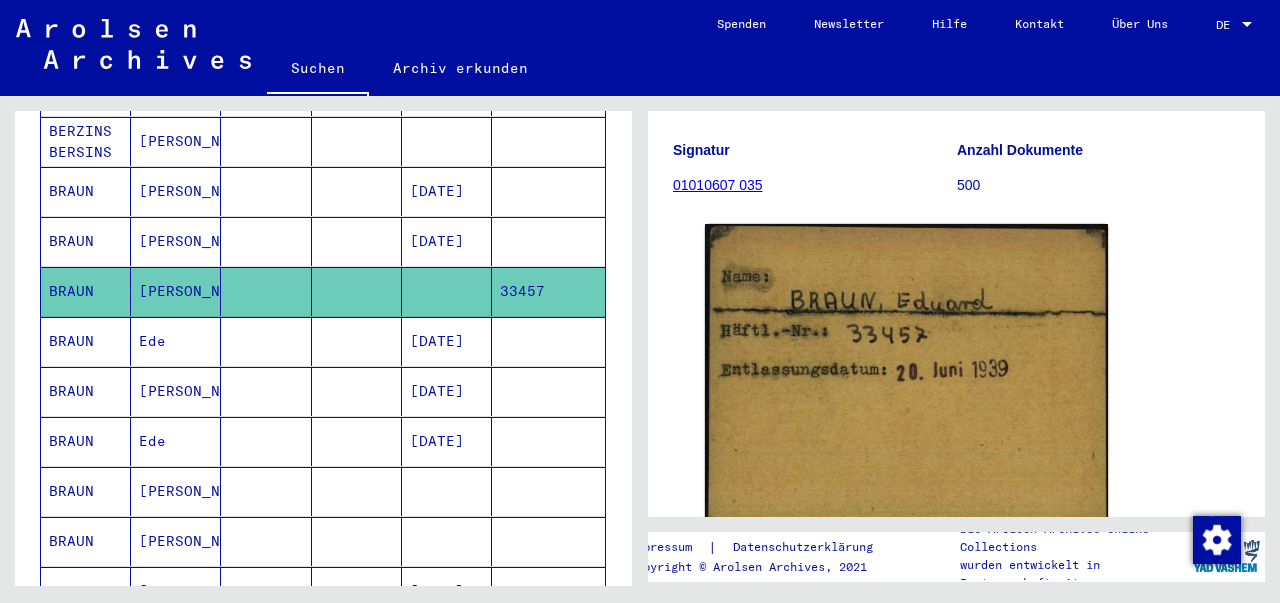 scroll, scrollTop: 206, scrollLeft: 0, axis: vertical 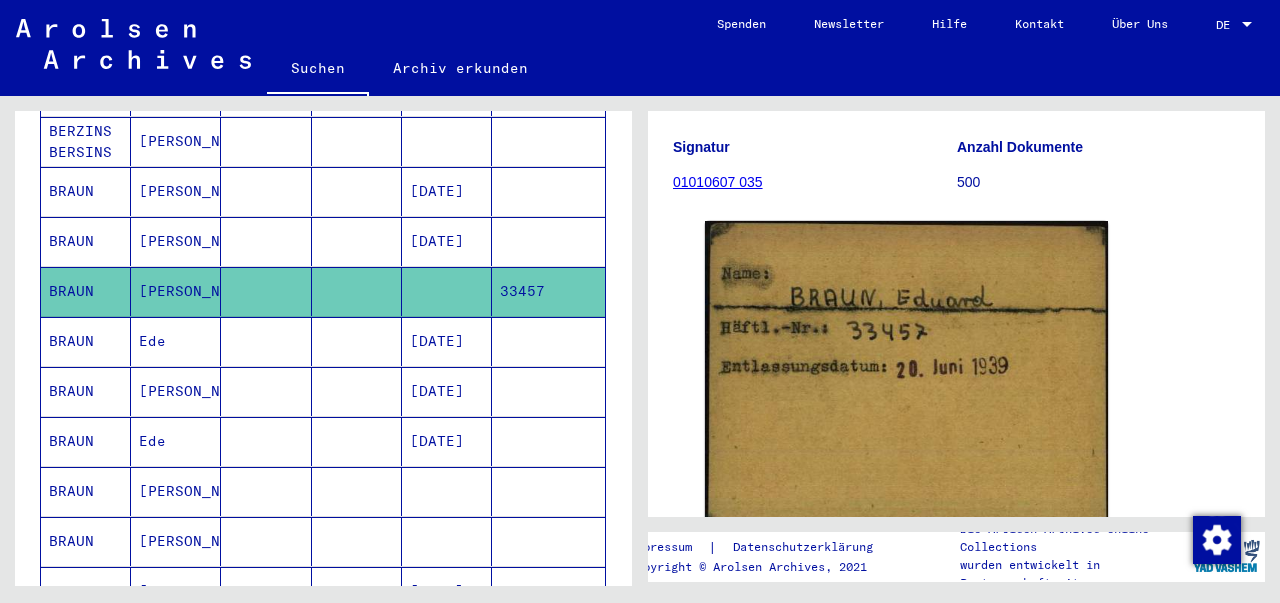 drag, startPoint x: 1259, startPoint y: 415, endPoint x: 1261, endPoint y: 237, distance: 178.01123 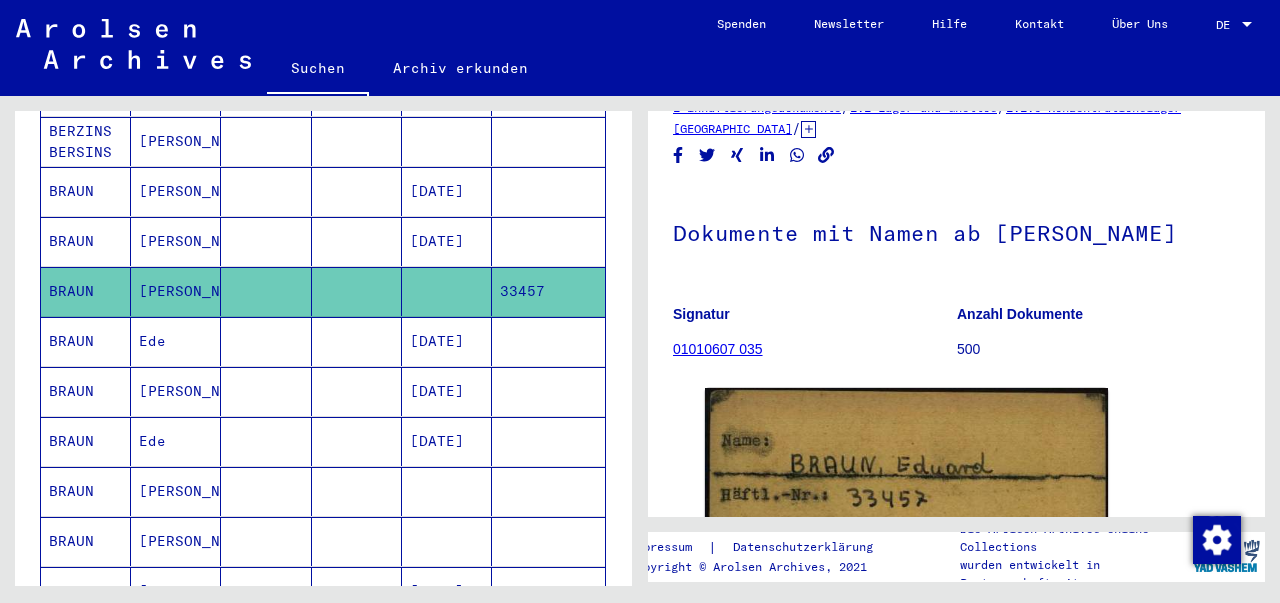 scroll, scrollTop: 0, scrollLeft: 0, axis: both 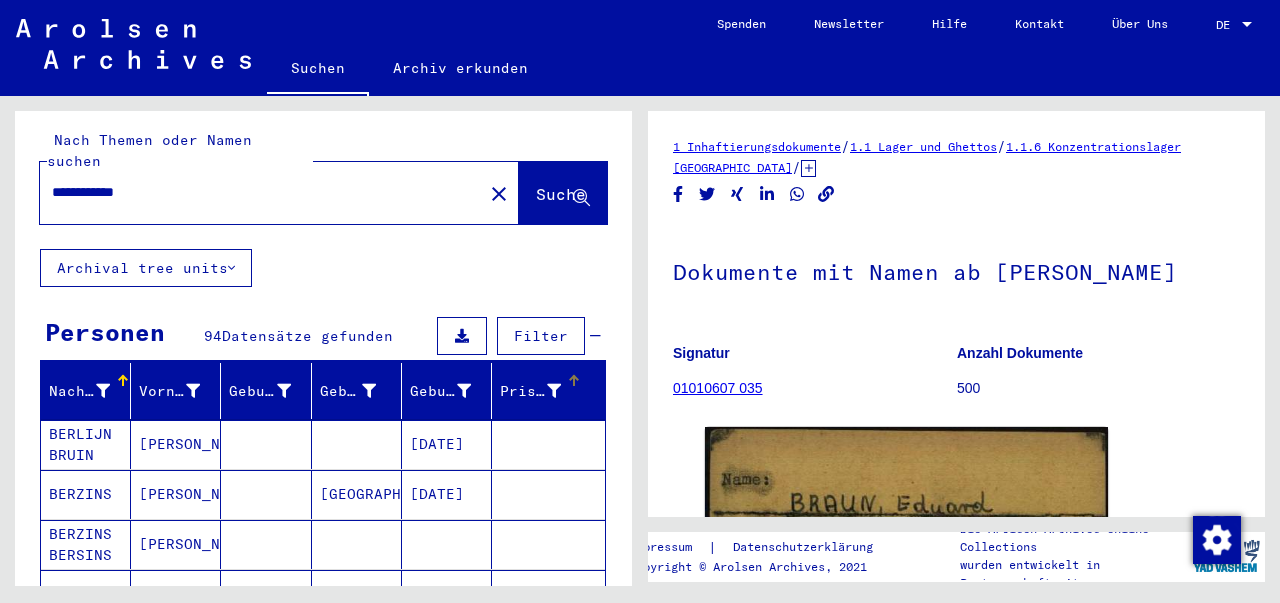 click on "Prisoner #" at bounding box center [530, 391] 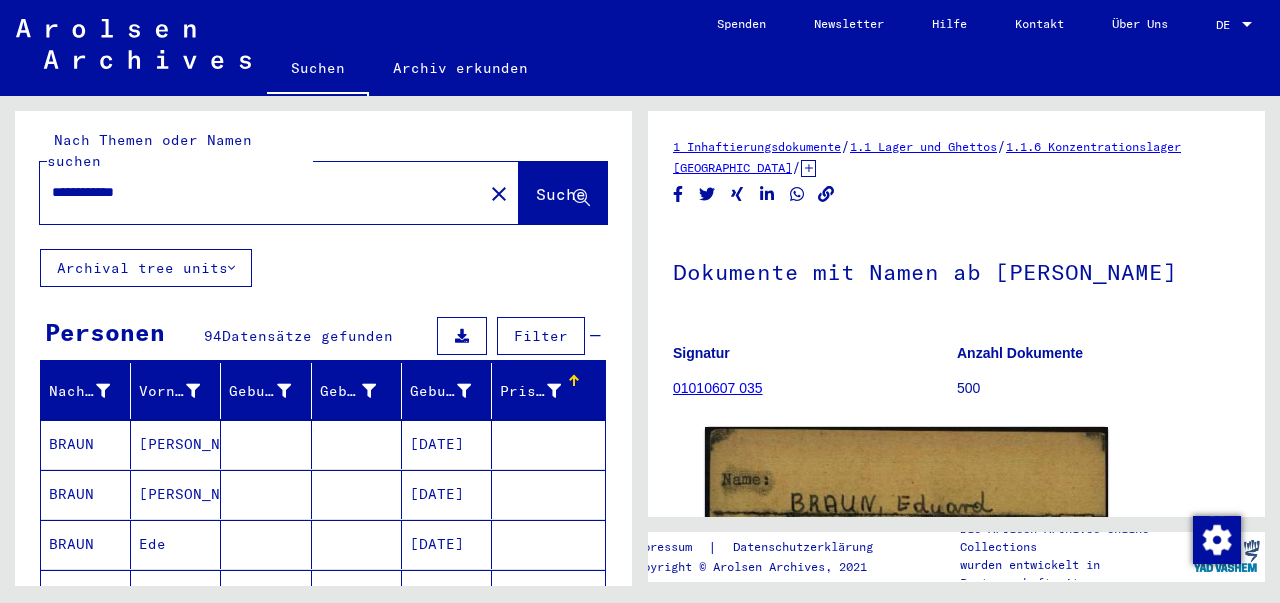 scroll, scrollTop: 7, scrollLeft: 0, axis: vertical 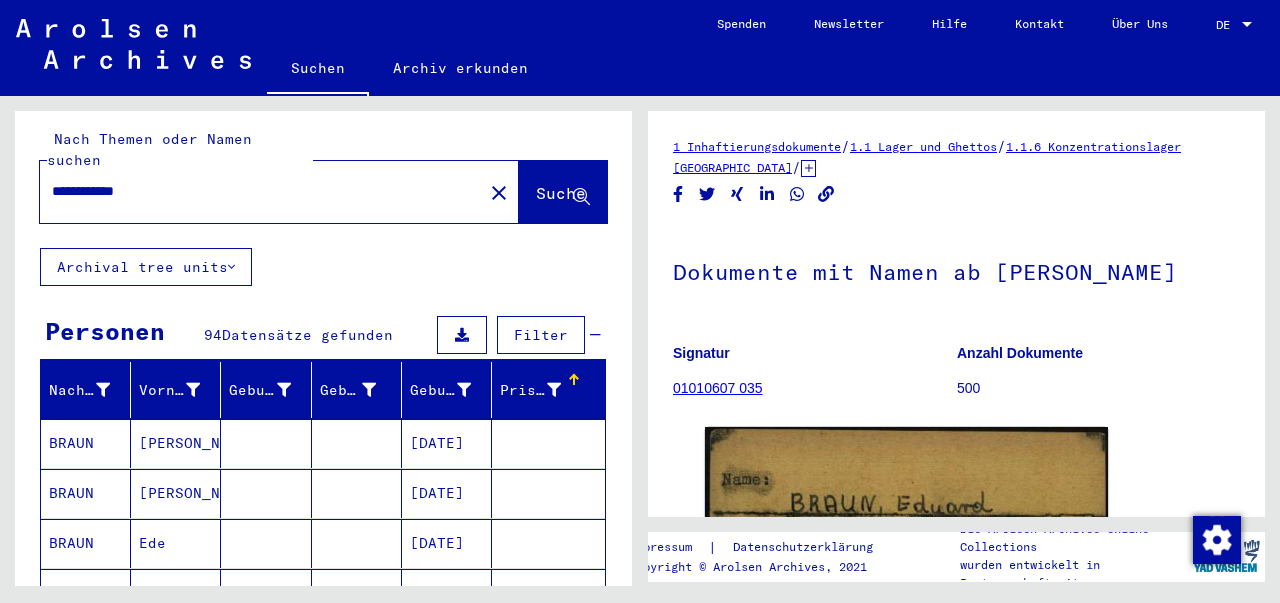 click at bounding box center [574, 375] 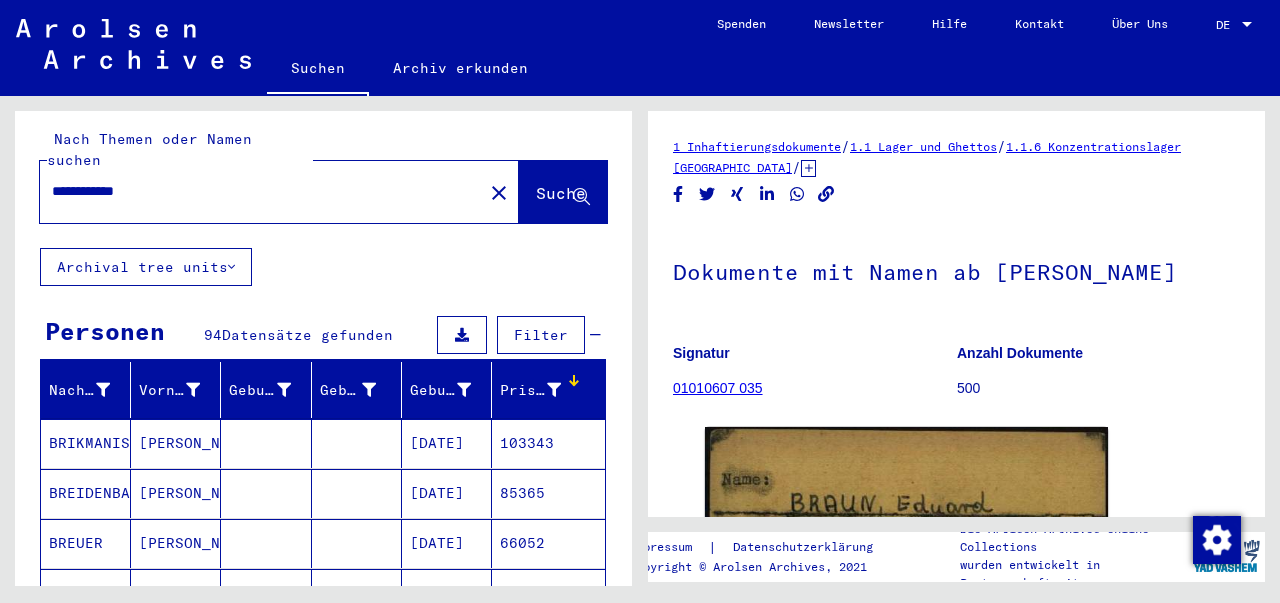 scroll, scrollTop: 6, scrollLeft: 0, axis: vertical 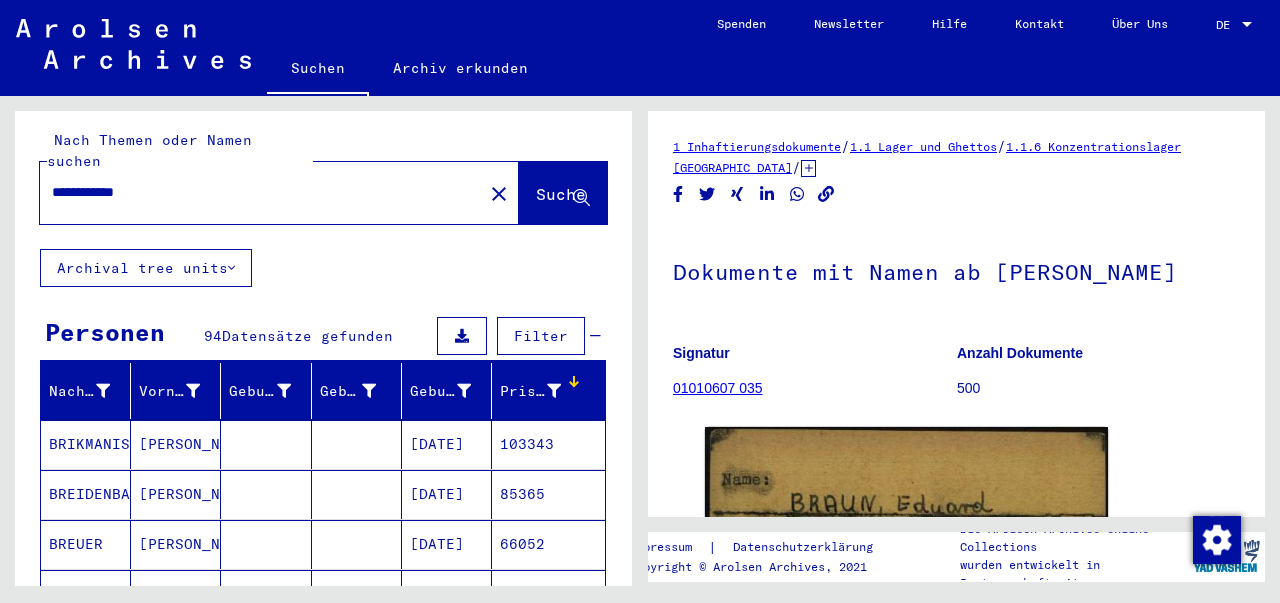 click on "01010607 035" 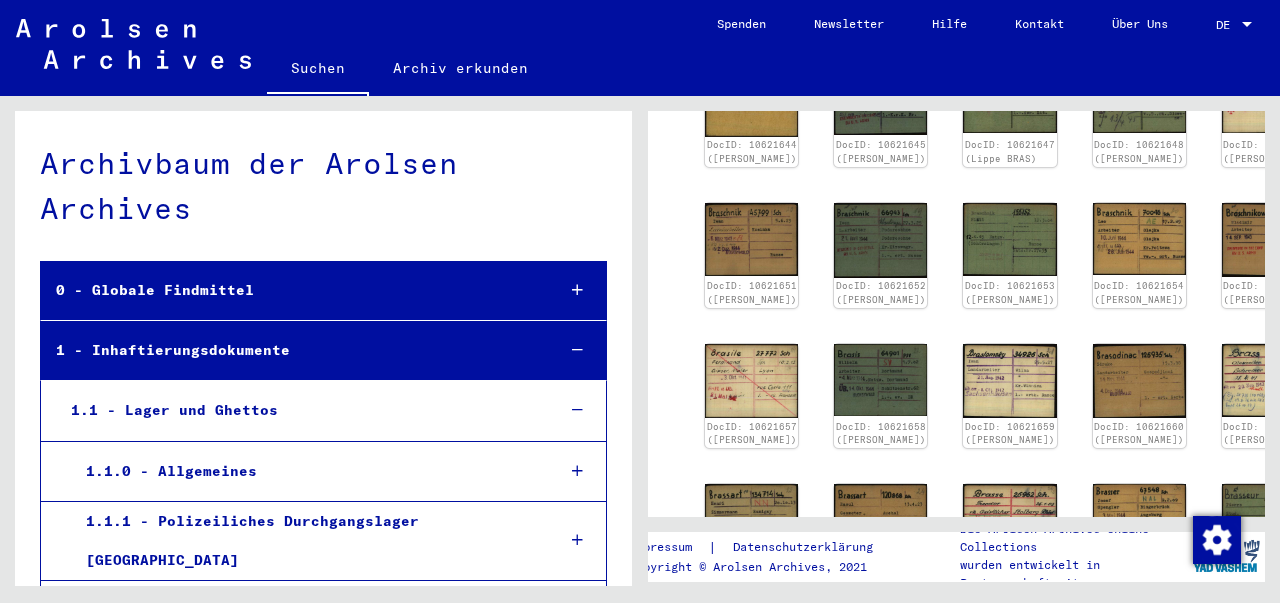 scroll, scrollTop: 565, scrollLeft: 0, axis: vertical 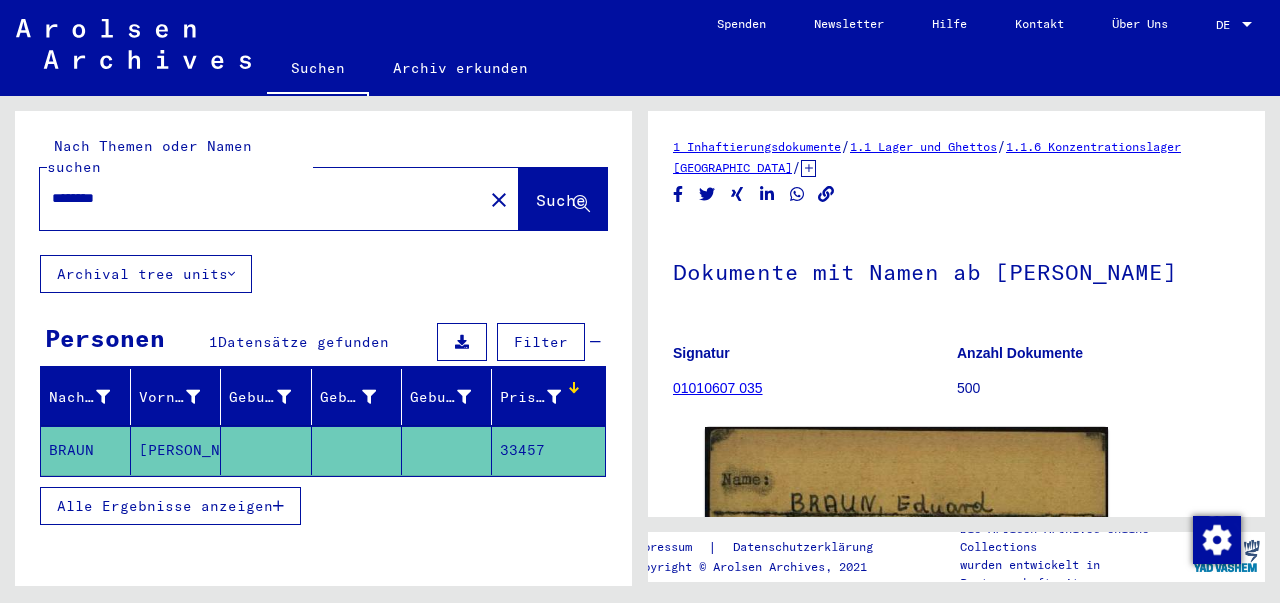 click on "1.1.6 Konzentrationslager [GEOGRAPHIC_DATA]" 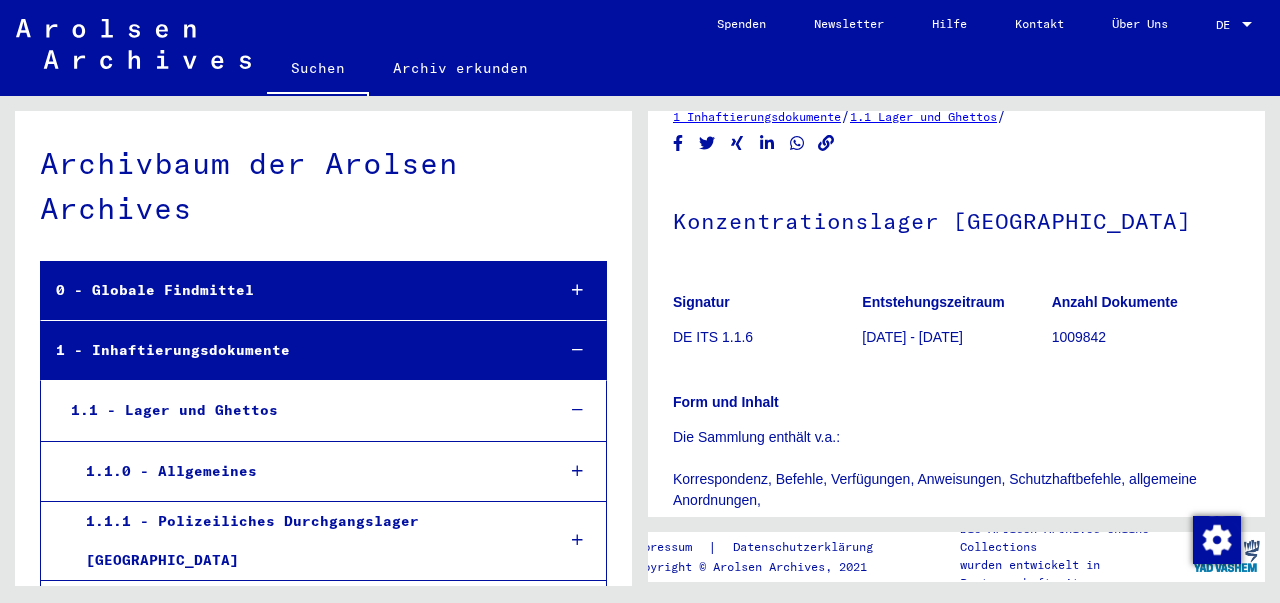 scroll, scrollTop: 0, scrollLeft: 0, axis: both 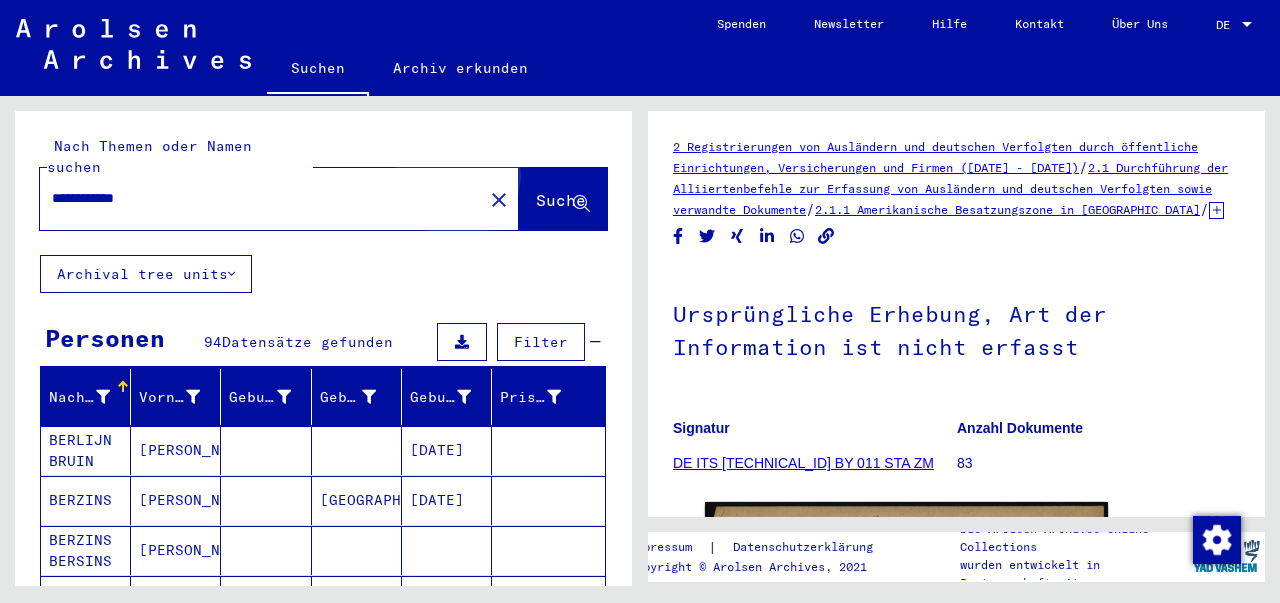 click on "Suche" 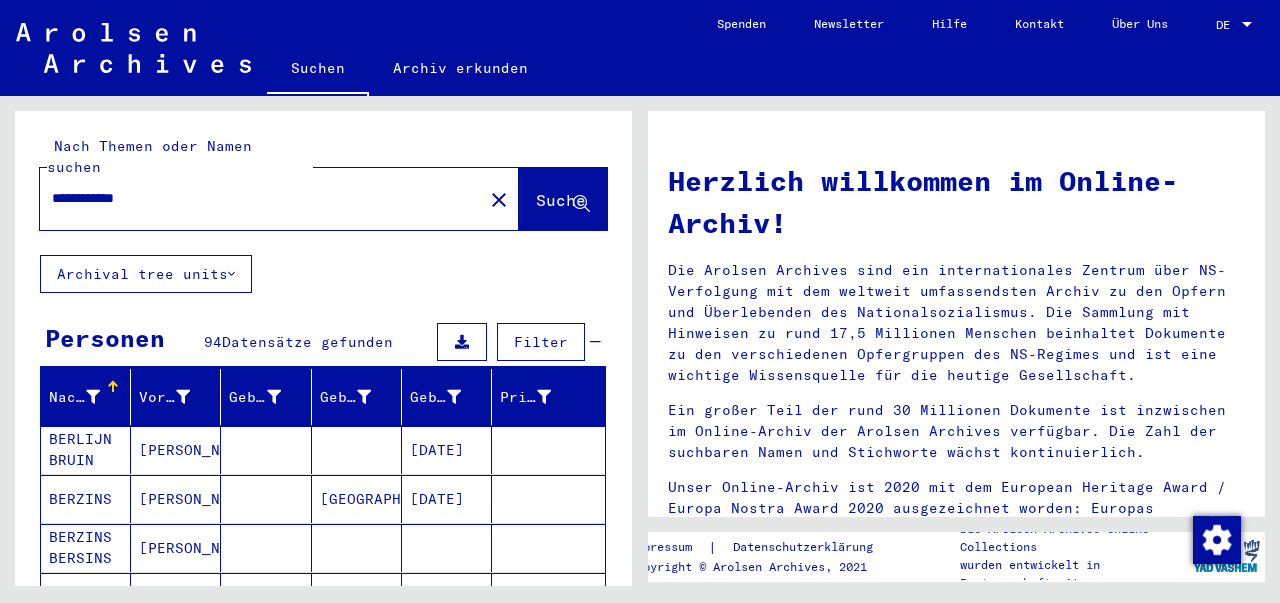 click on "**********" at bounding box center [255, 198] 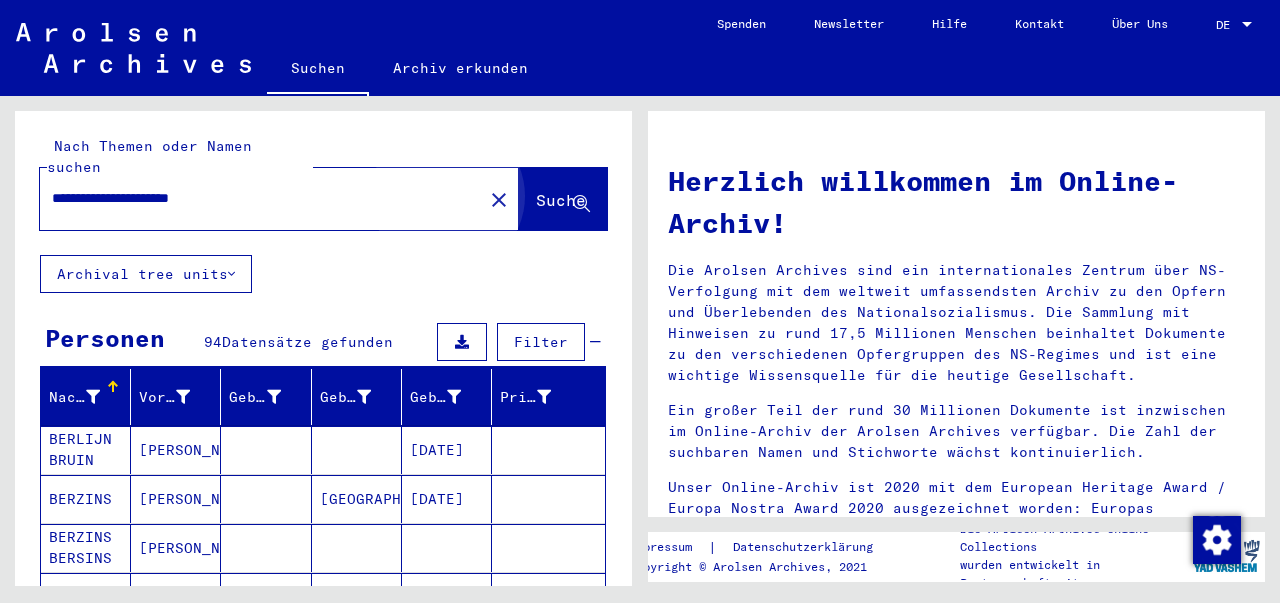 click on "Suche" 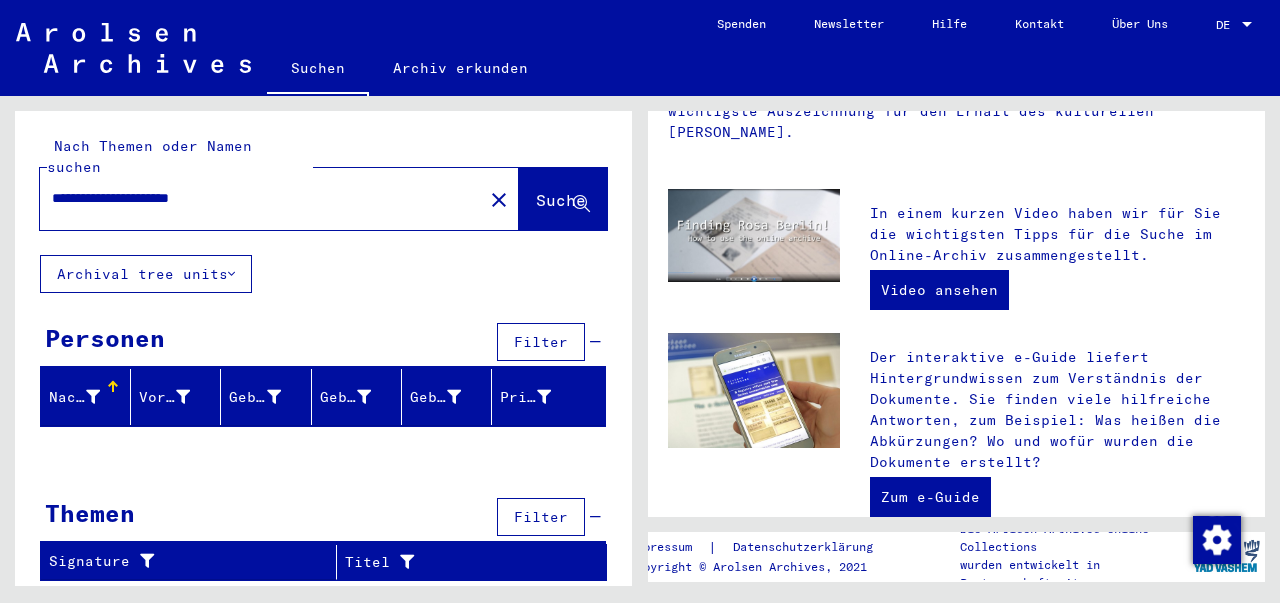 scroll, scrollTop: 0, scrollLeft: 0, axis: both 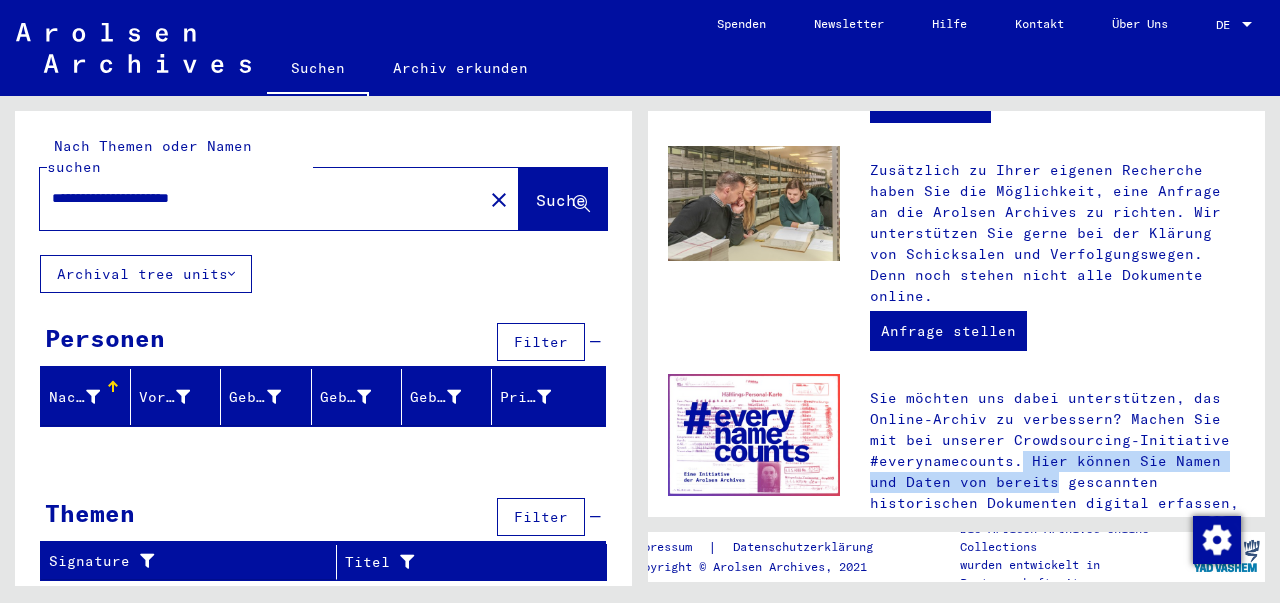 drag, startPoint x: 1261, startPoint y: 152, endPoint x: 1279, endPoint y: 419, distance: 267.60605 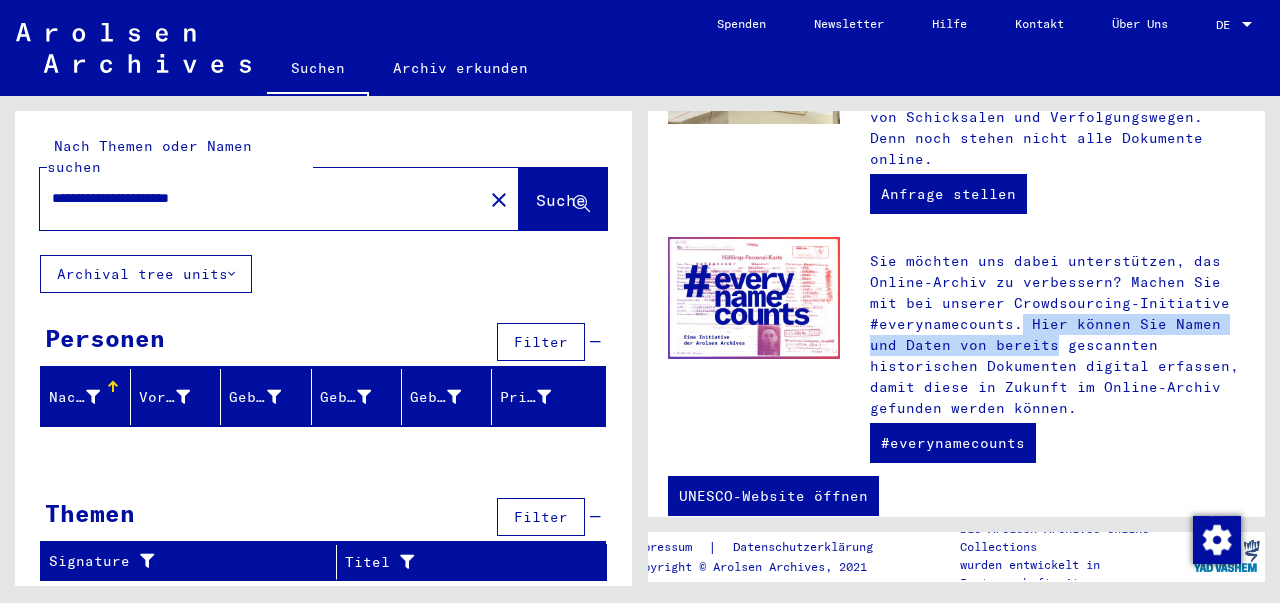 scroll, scrollTop: 0, scrollLeft: 0, axis: both 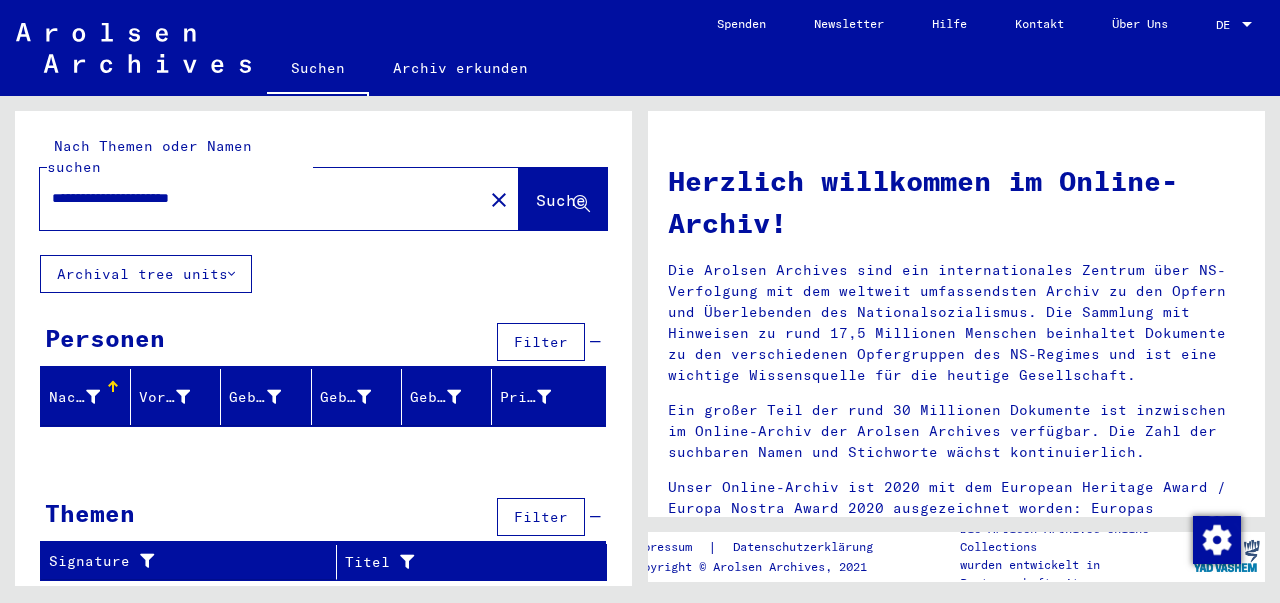 click on "**********" at bounding box center [255, 198] 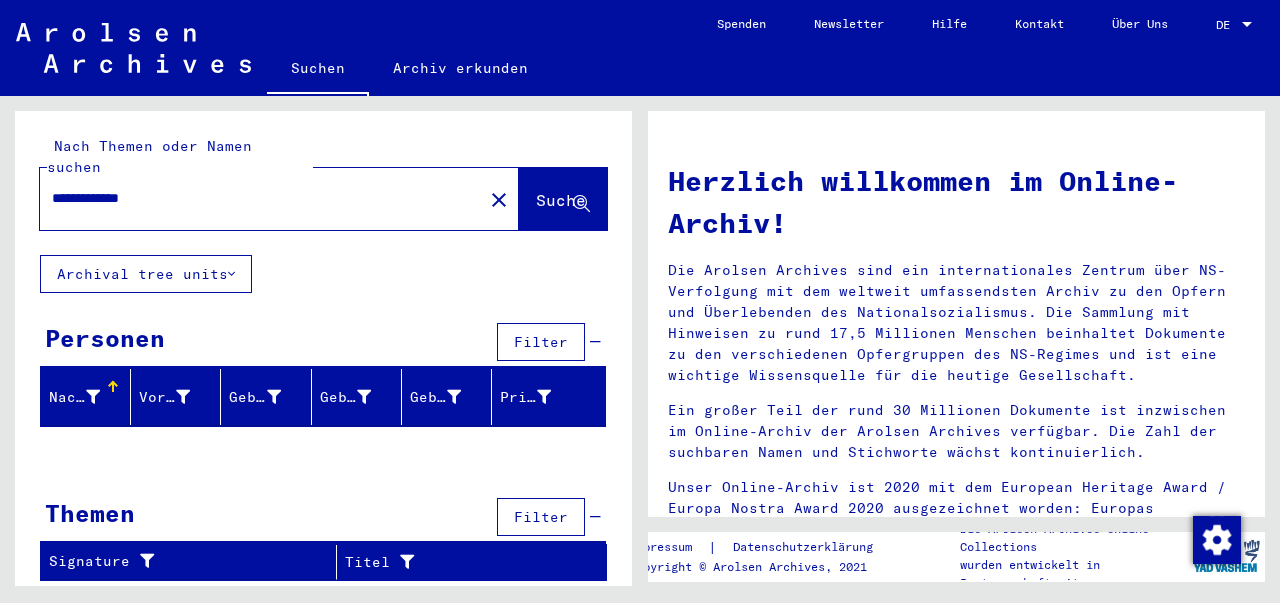 type on "**********" 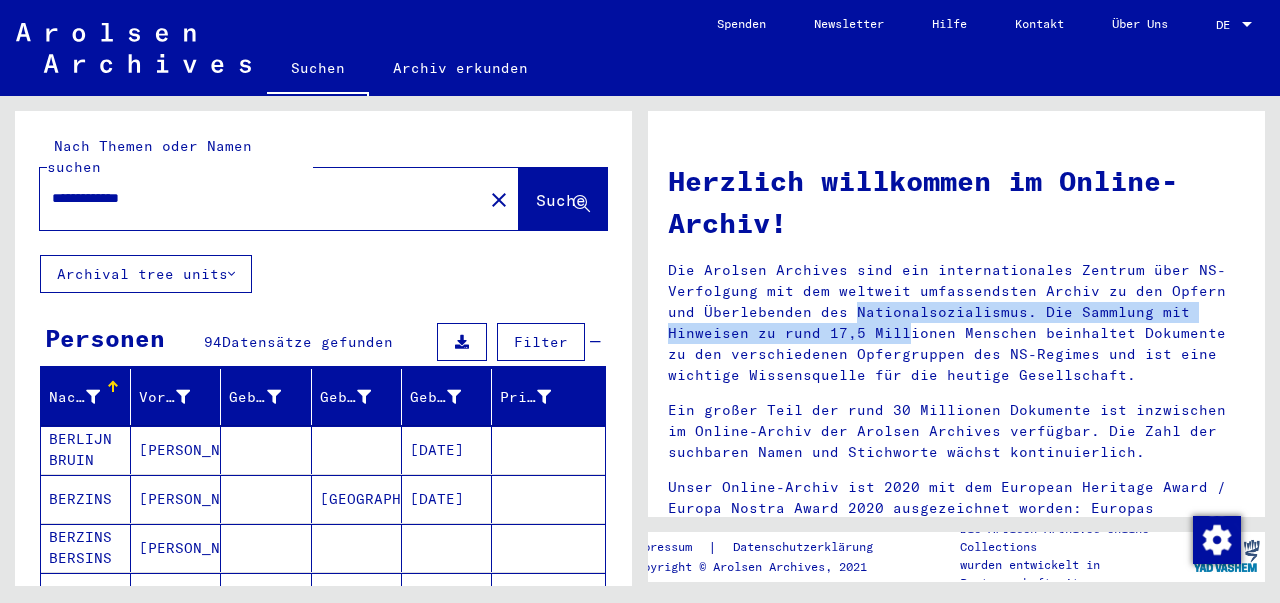 drag, startPoint x: 659, startPoint y: 319, endPoint x: 657, endPoint y: 343, distance: 24.083189 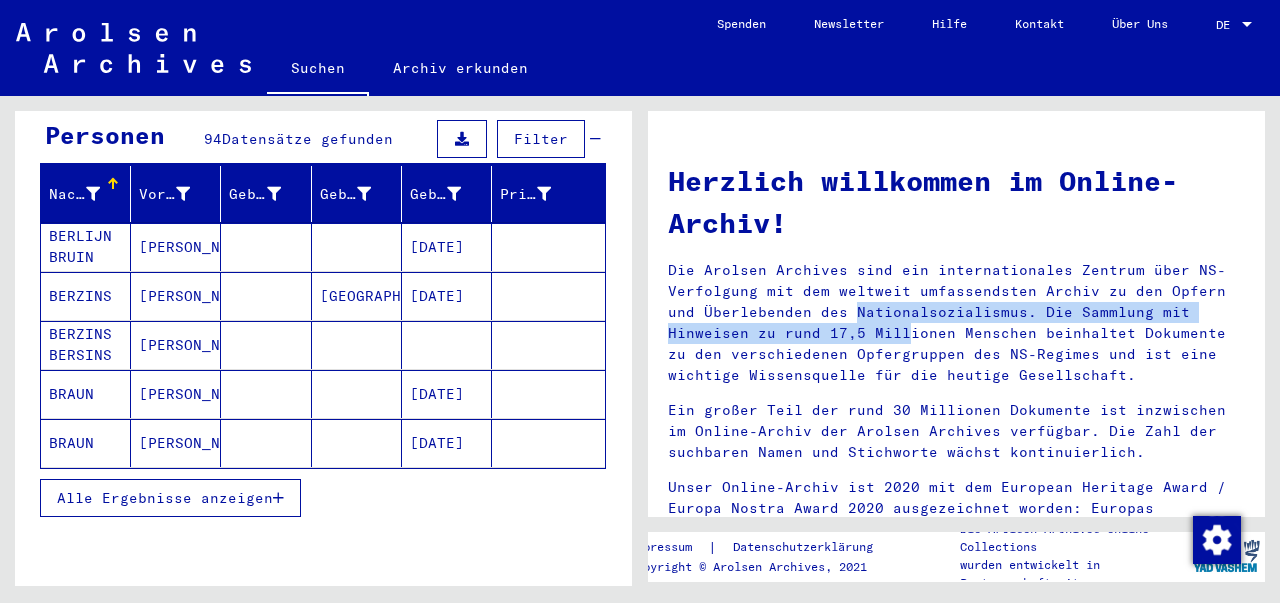 scroll, scrollTop: 232, scrollLeft: 0, axis: vertical 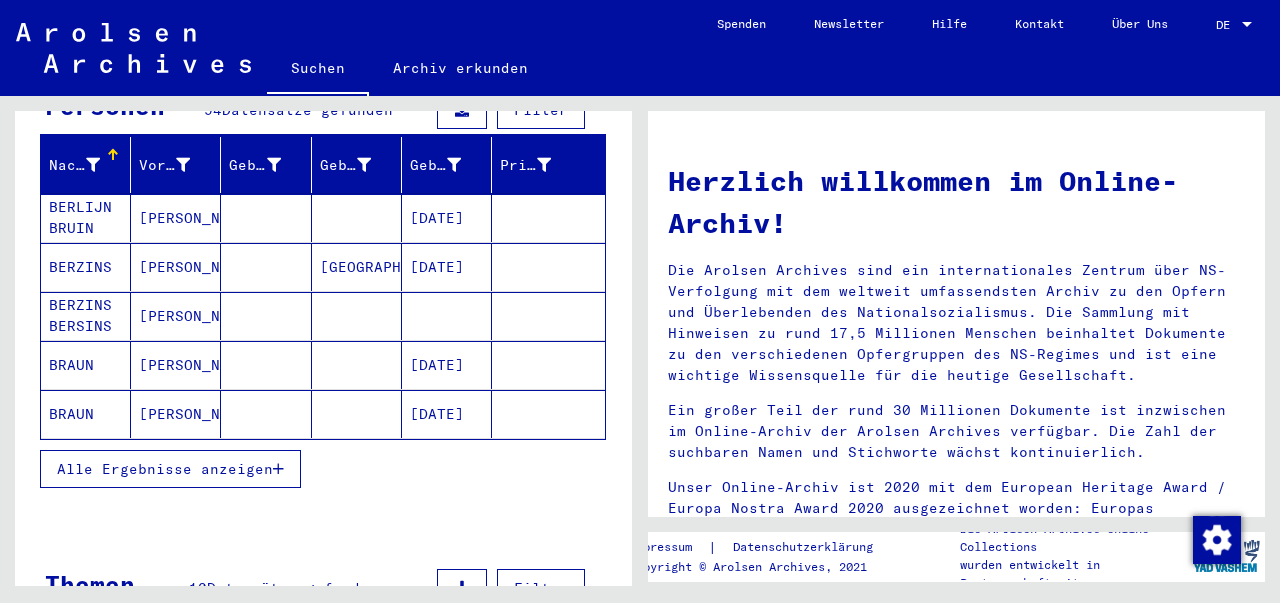 click on "BRAUN" at bounding box center [86, 414] 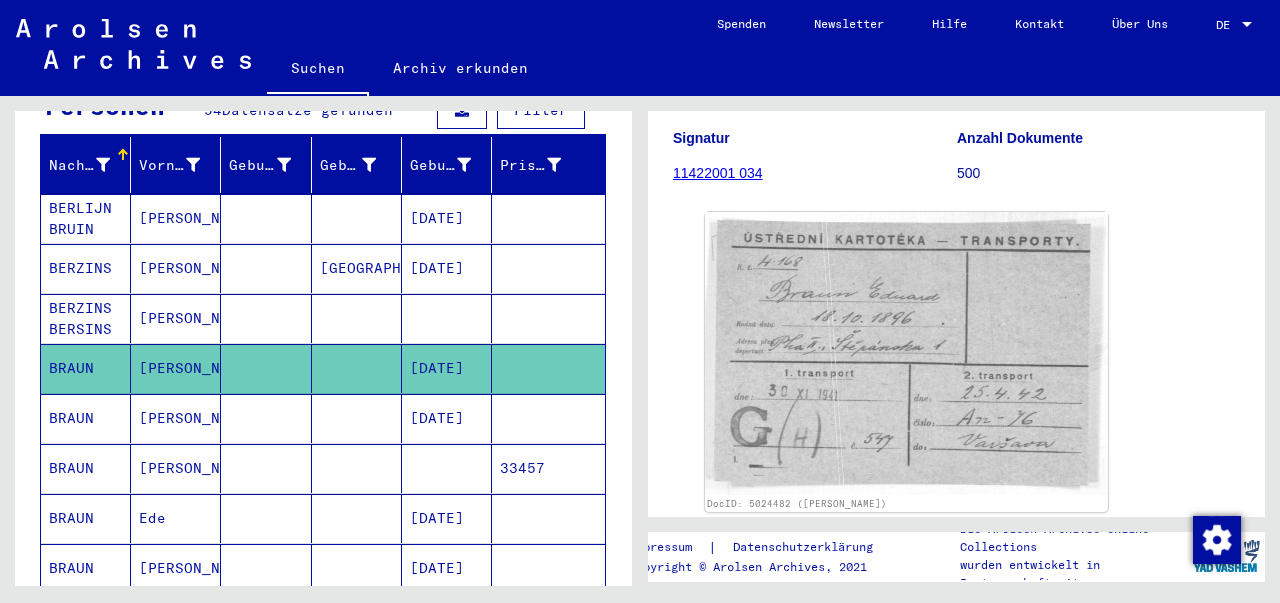 scroll, scrollTop: 256, scrollLeft: 0, axis: vertical 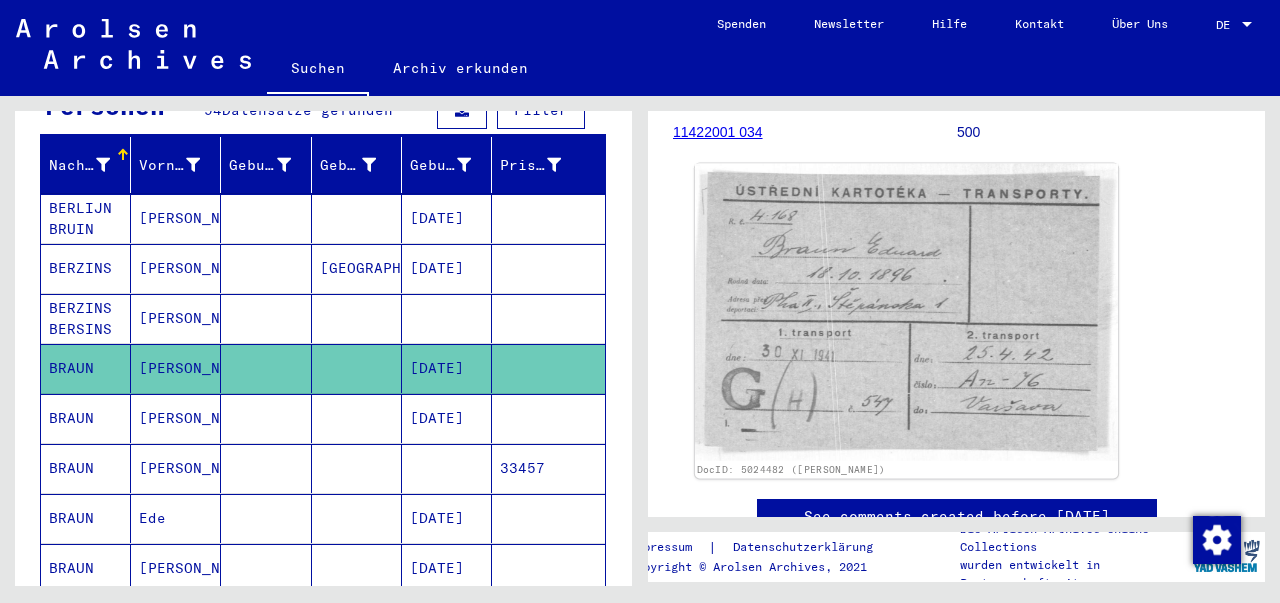 click 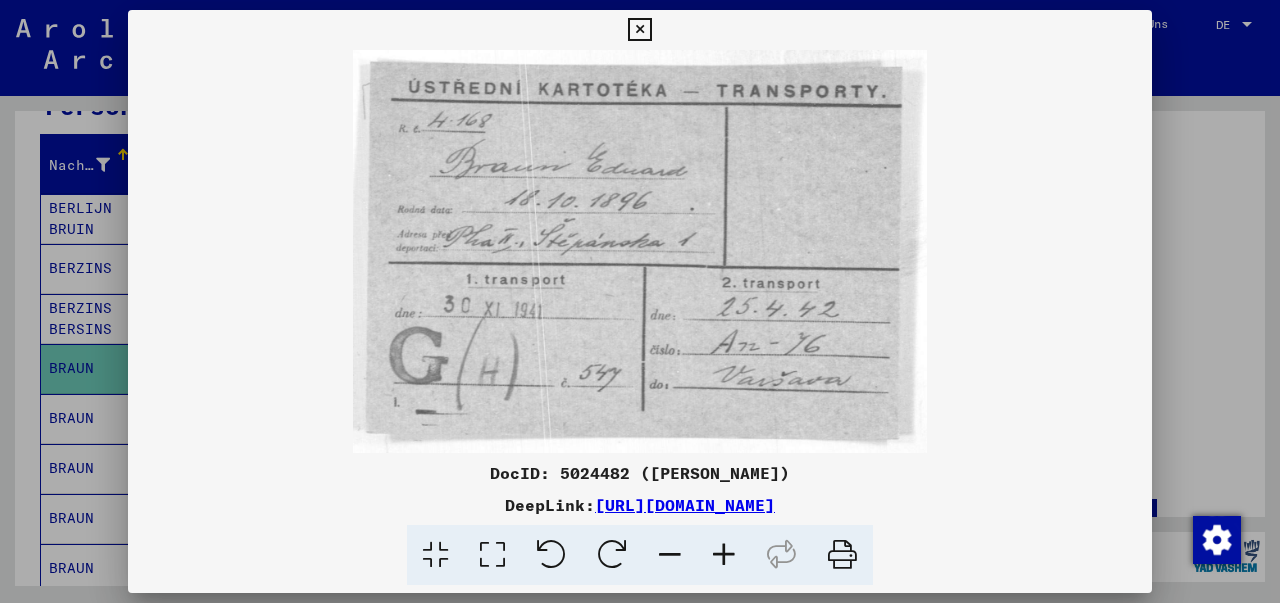 click at bounding box center (724, 555) 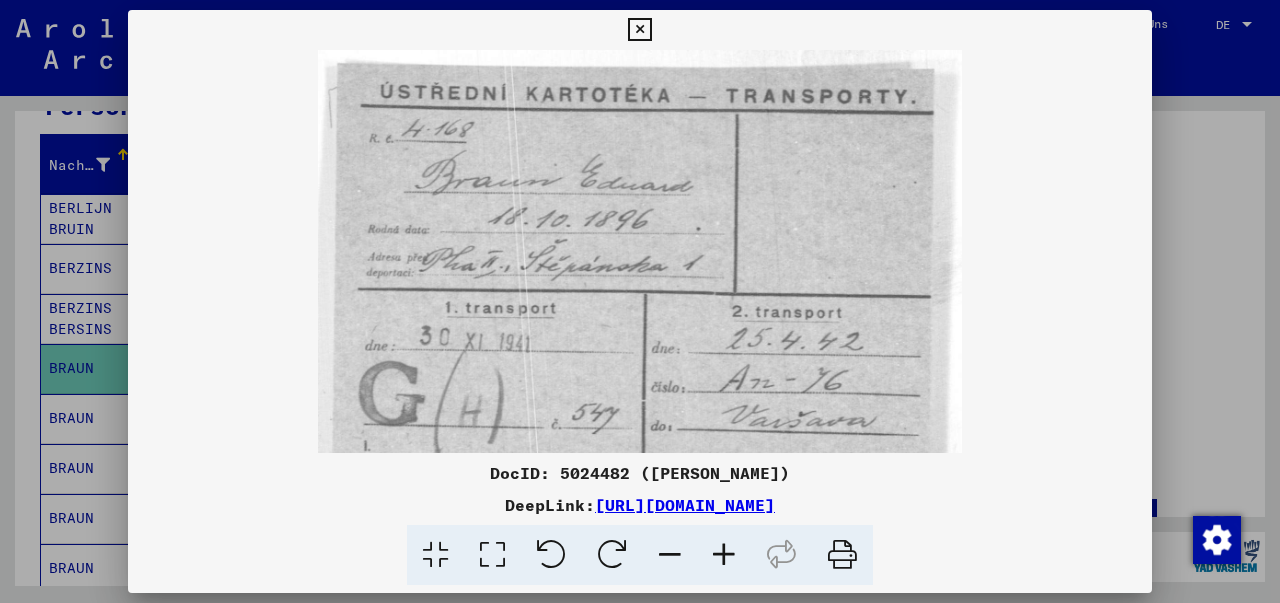 click at bounding box center (724, 555) 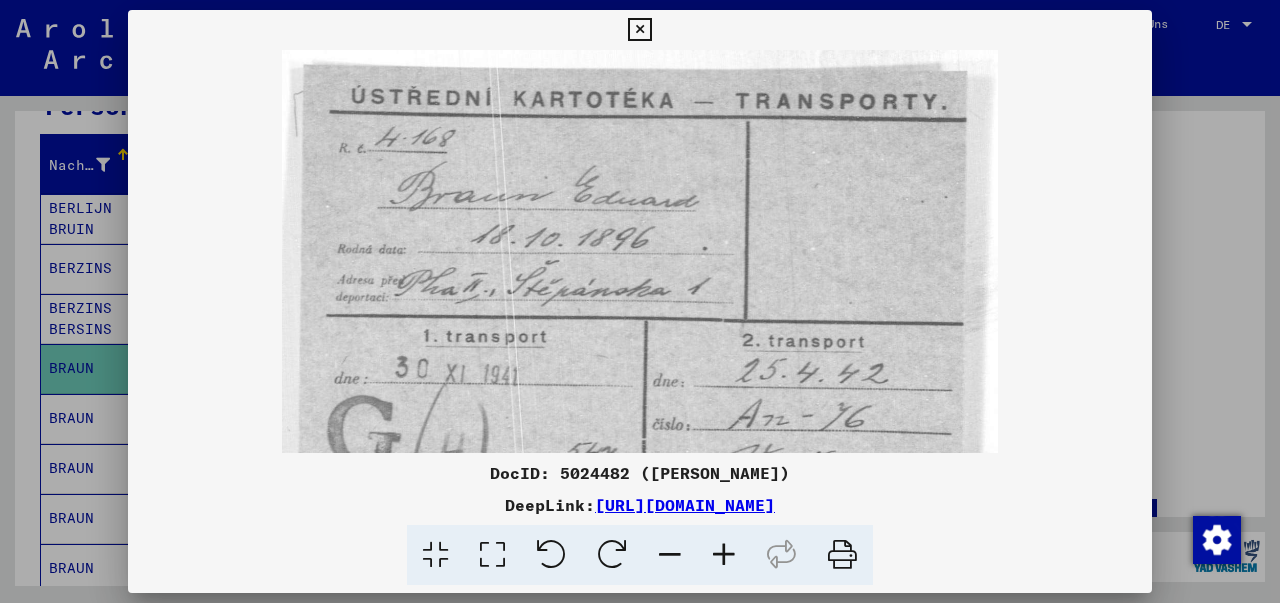 click at bounding box center (724, 555) 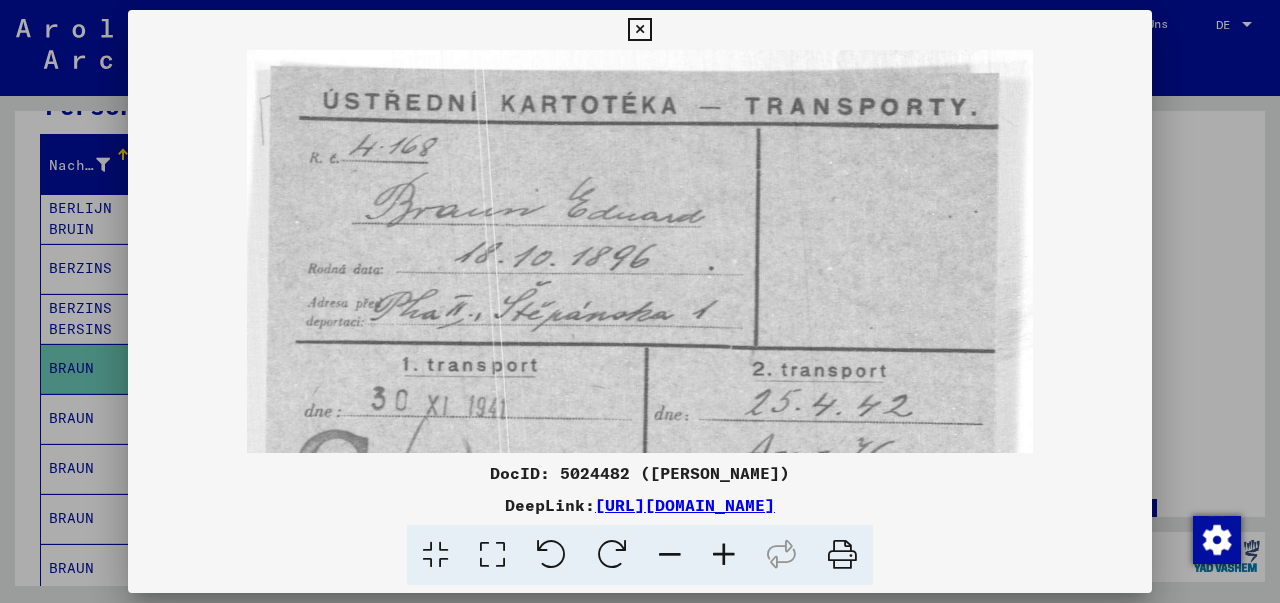 click at bounding box center [724, 555] 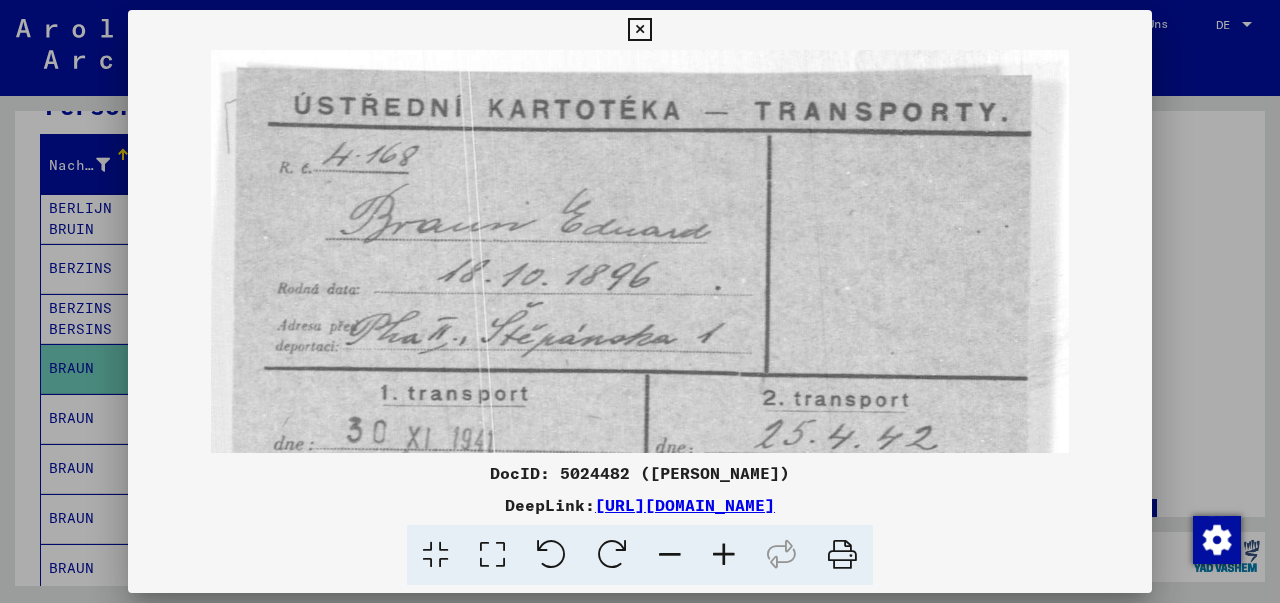 click at bounding box center (724, 555) 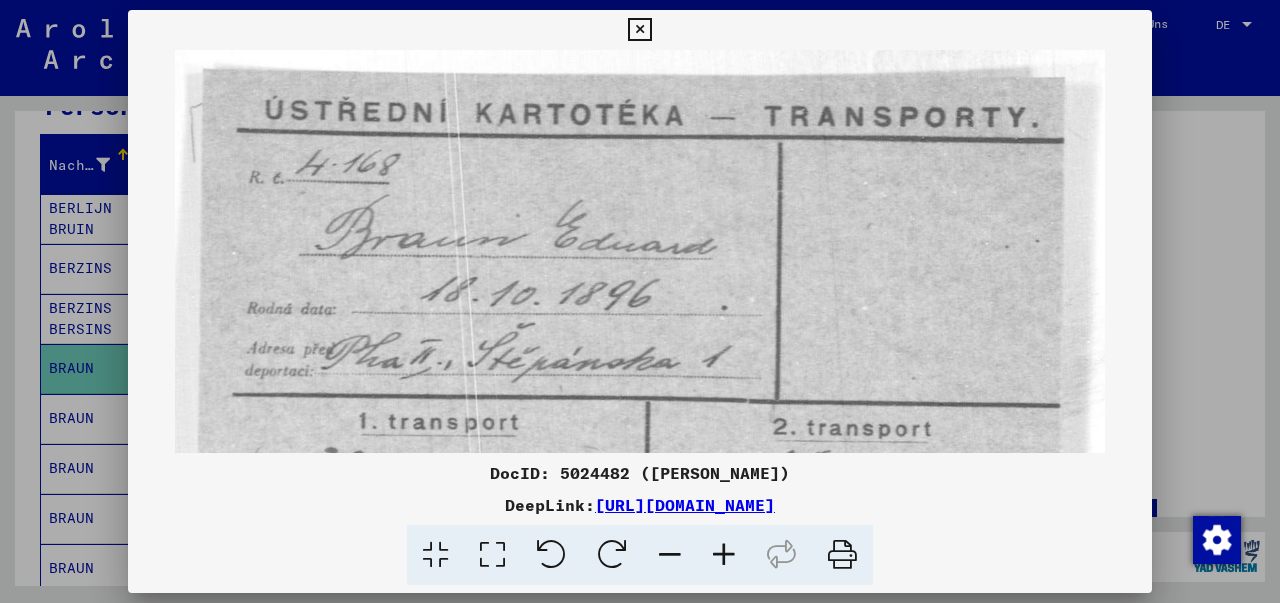 click at bounding box center (724, 555) 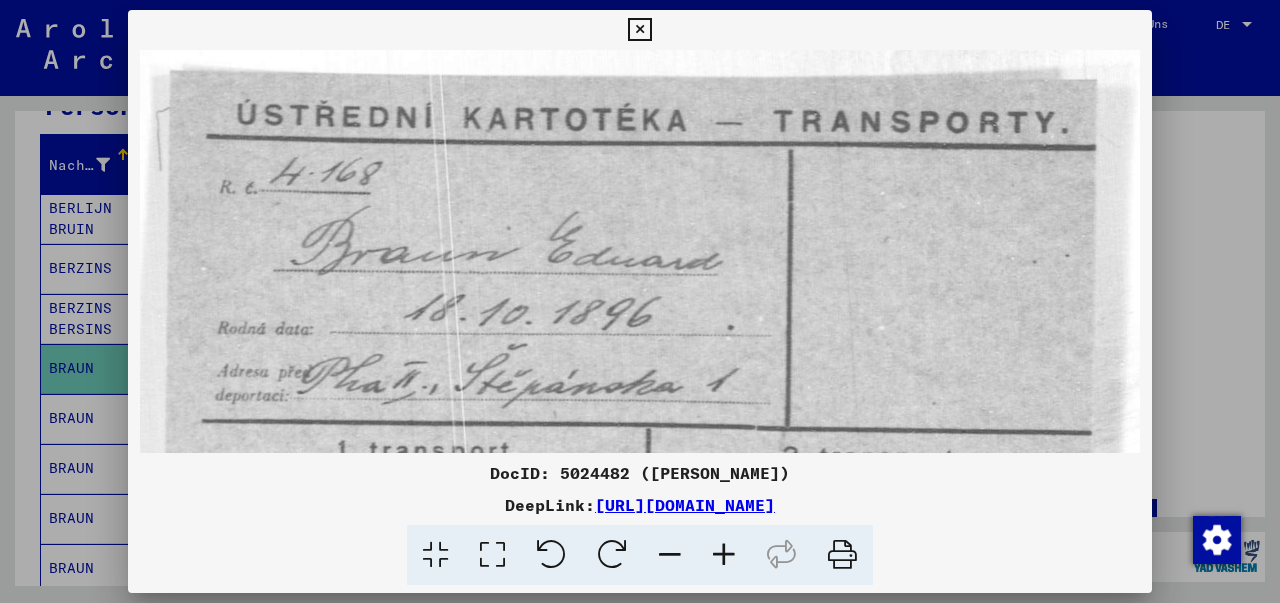 click at bounding box center (639, 30) 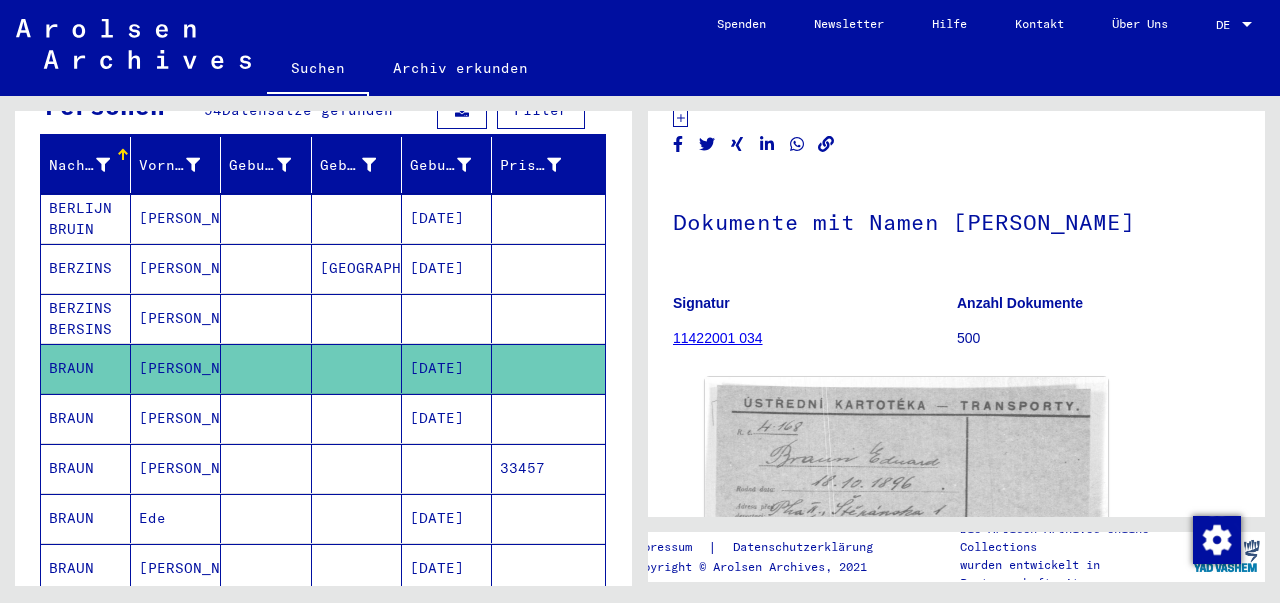 scroll, scrollTop: 0, scrollLeft: 0, axis: both 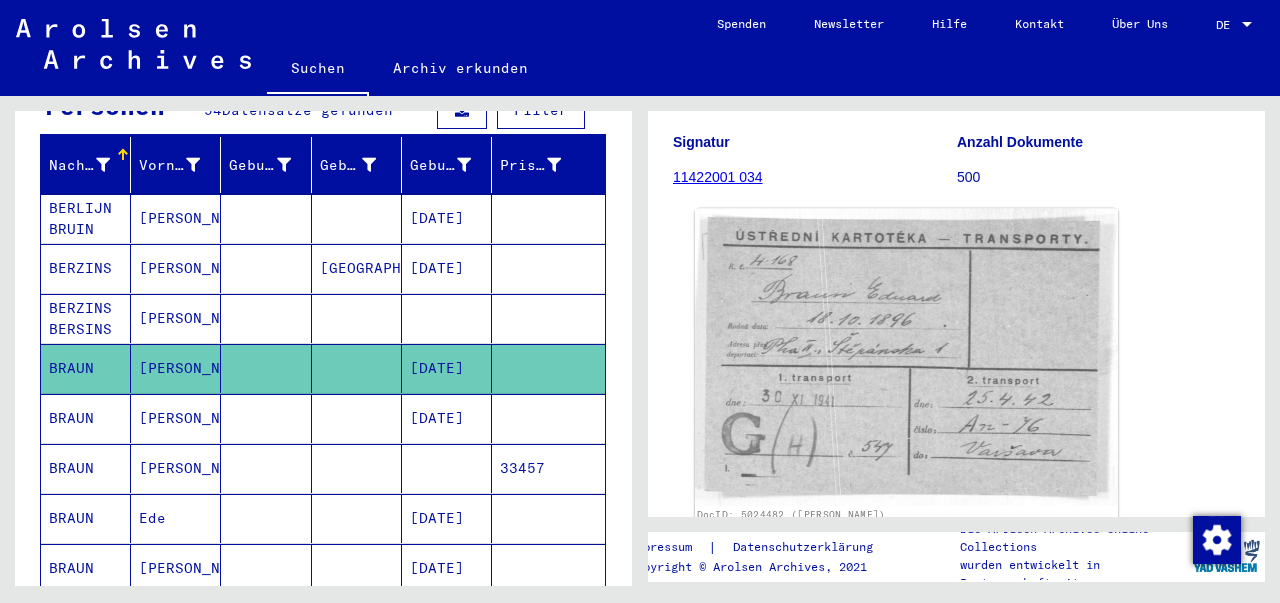 click 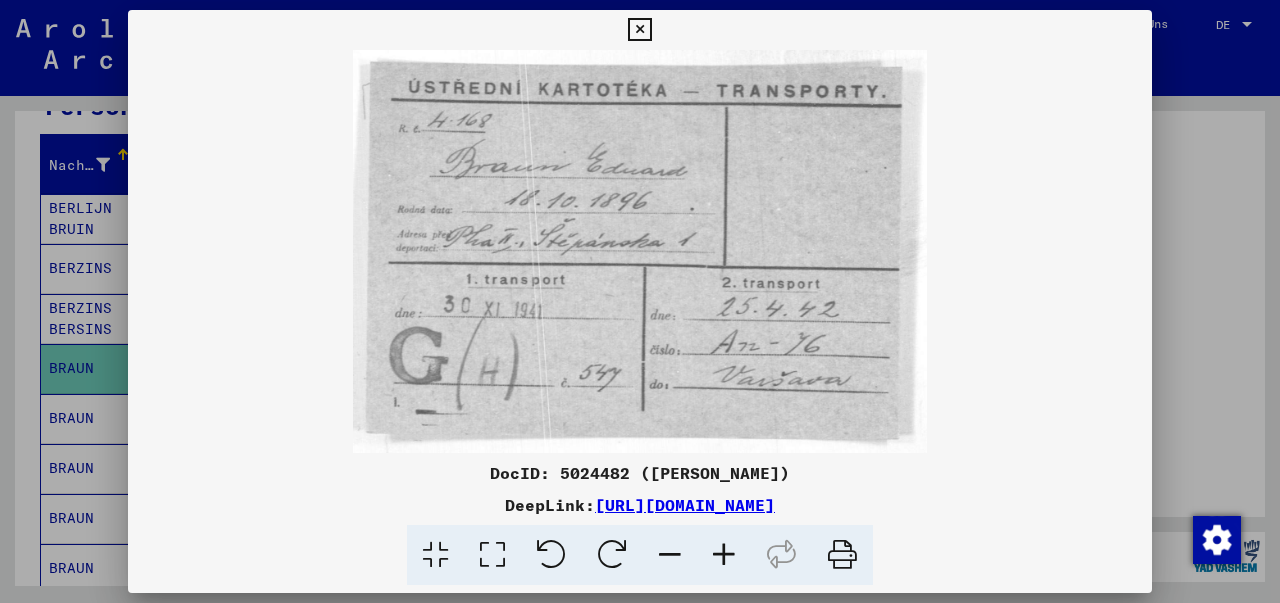 click at bounding box center (639, 30) 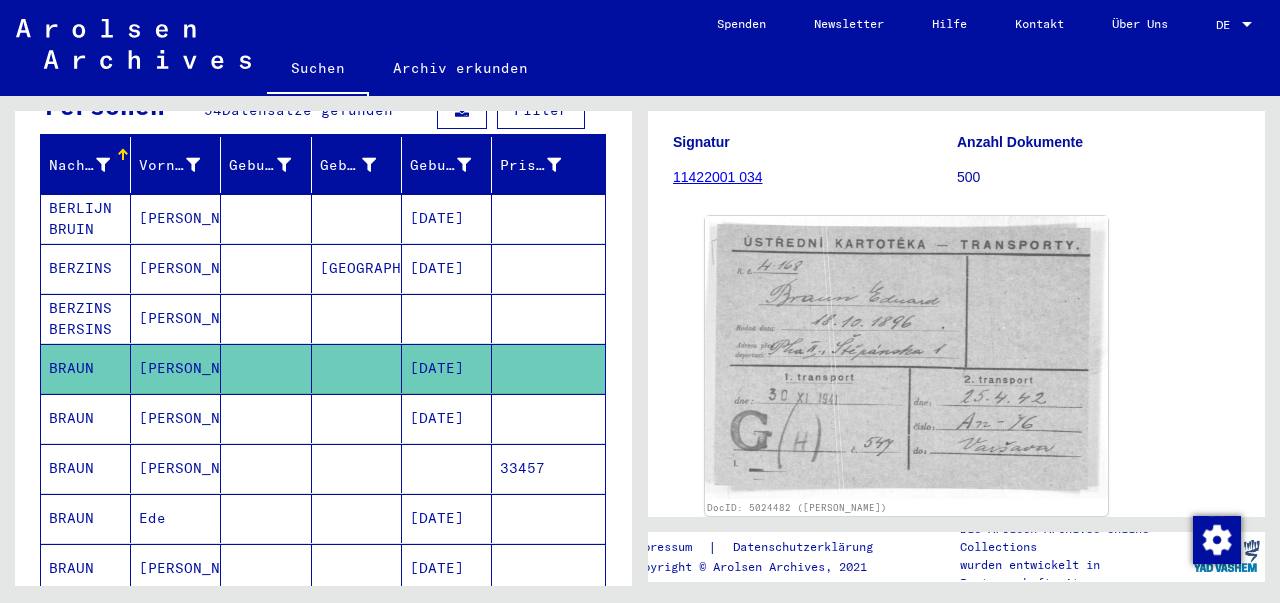 click on "[PERSON_NAME]" at bounding box center (176, 518) 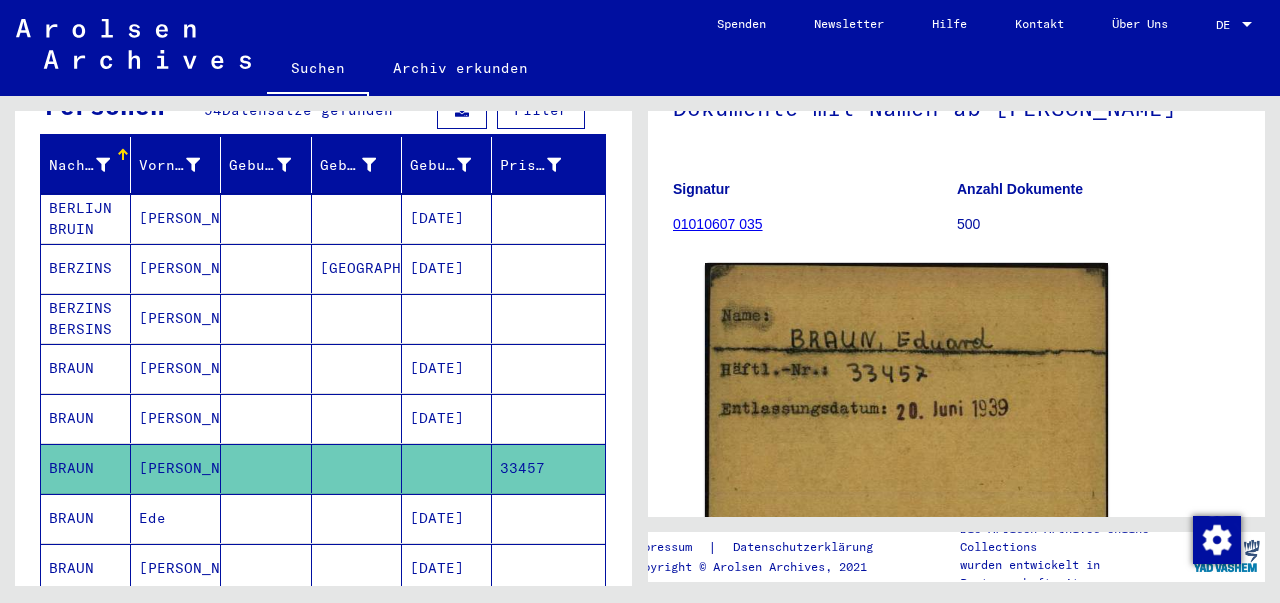 scroll, scrollTop: 191, scrollLeft: 0, axis: vertical 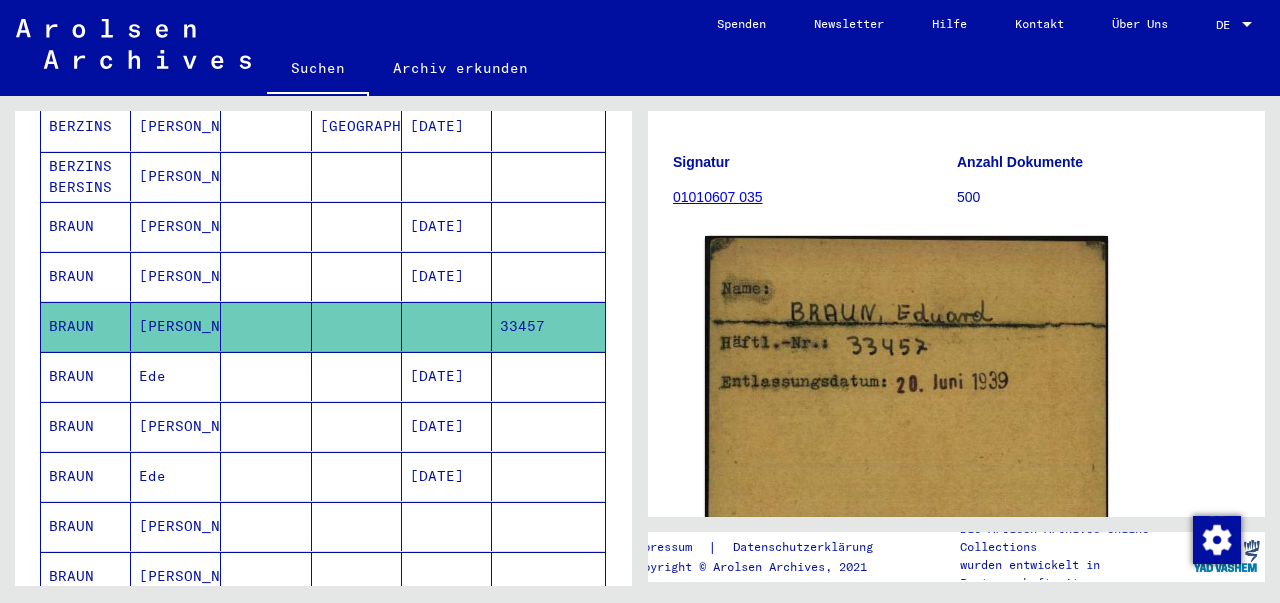 click on "Ede" at bounding box center (176, 426) 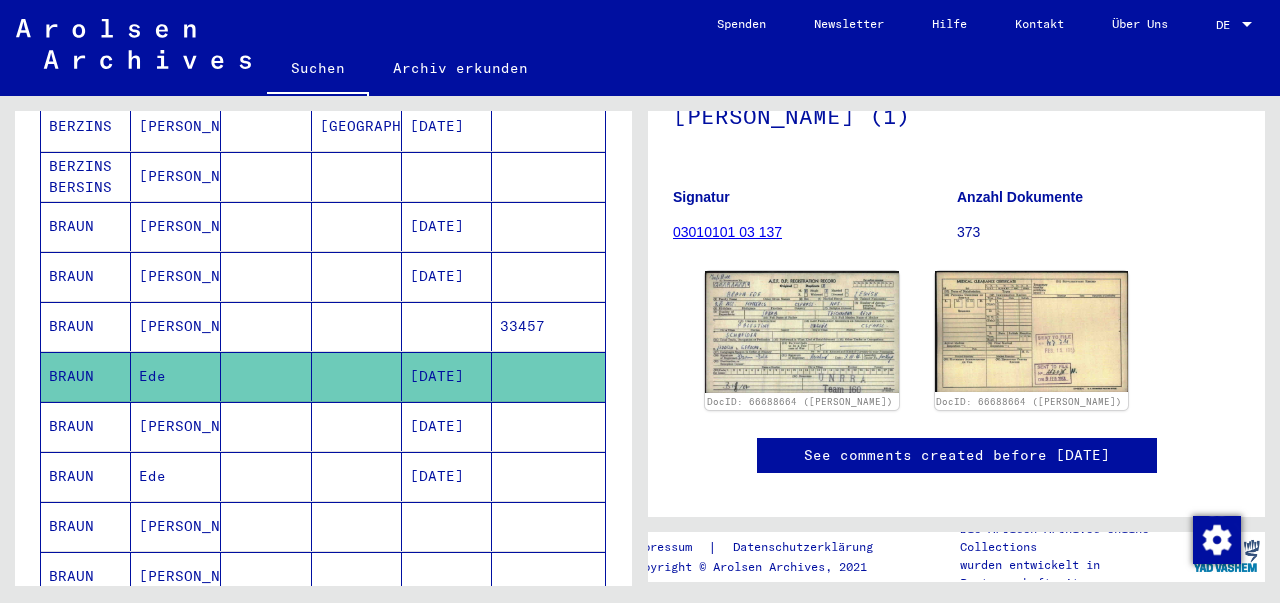 scroll, scrollTop: 214, scrollLeft: 0, axis: vertical 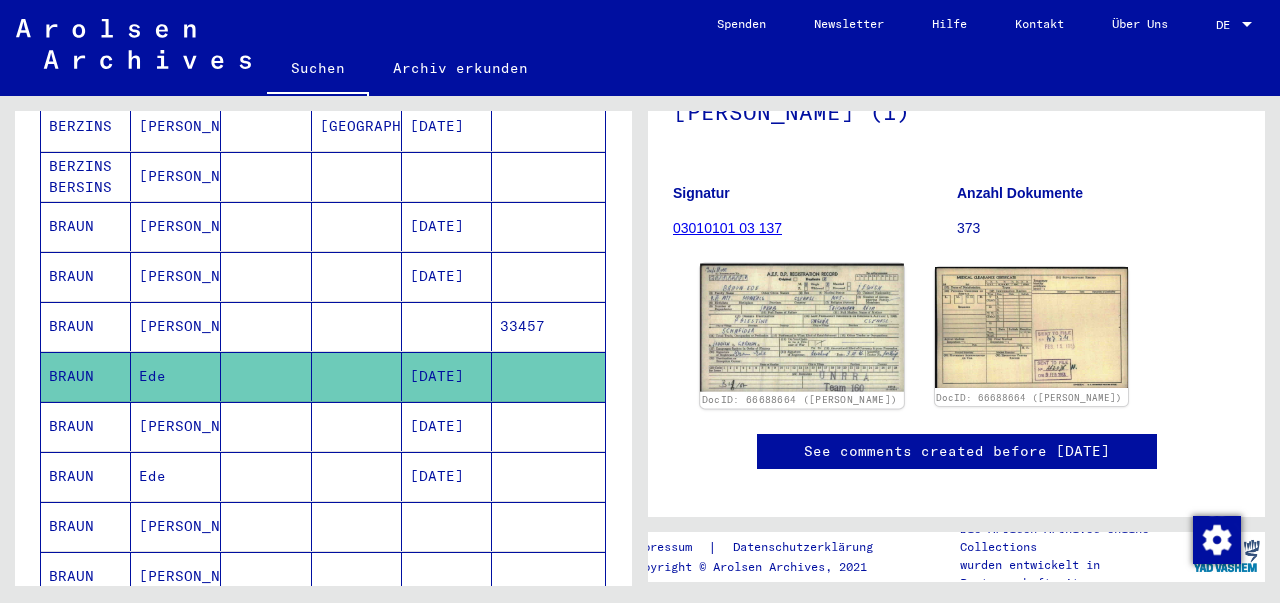 click 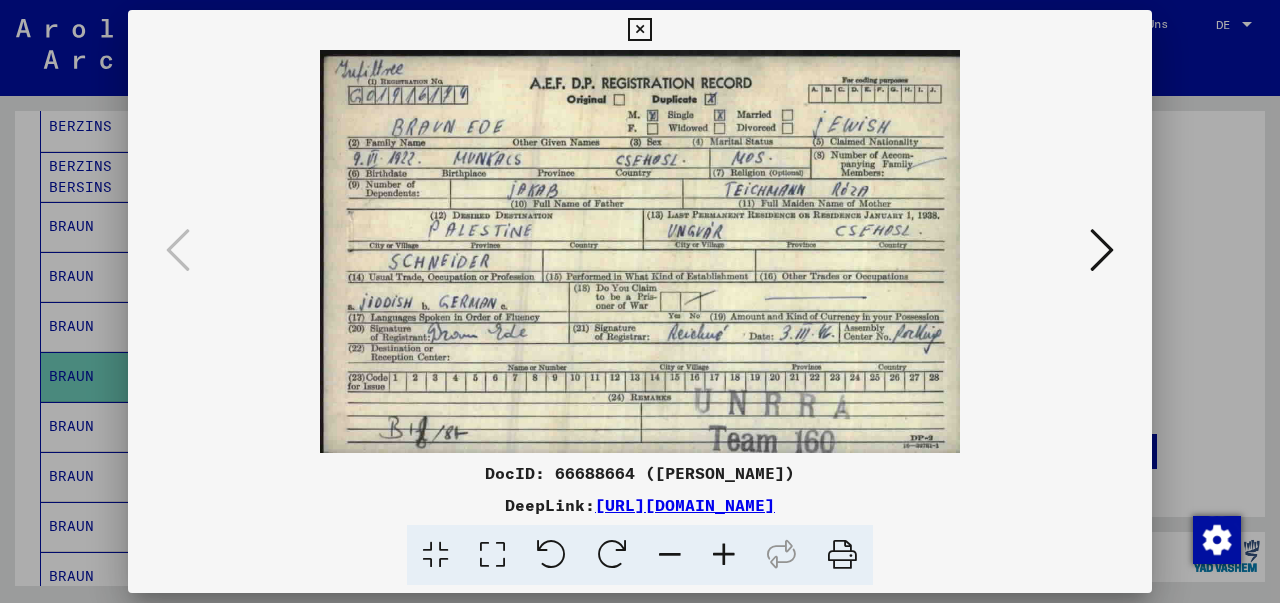 click at bounding box center (639, 30) 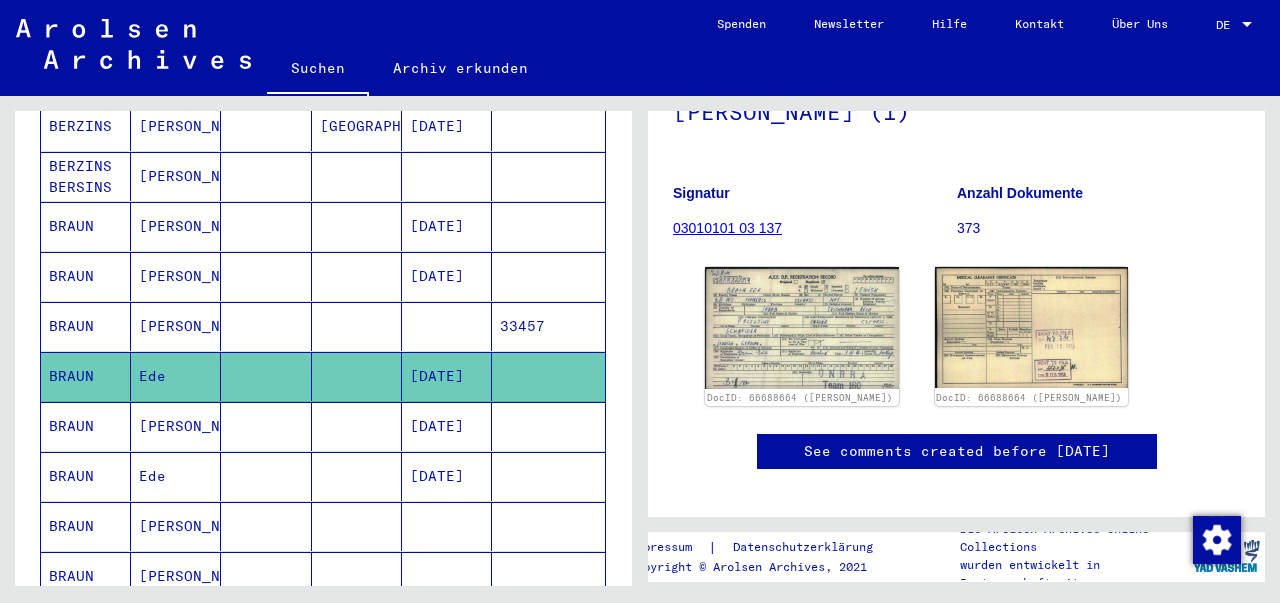 click on "BRAUN" at bounding box center (86, 476) 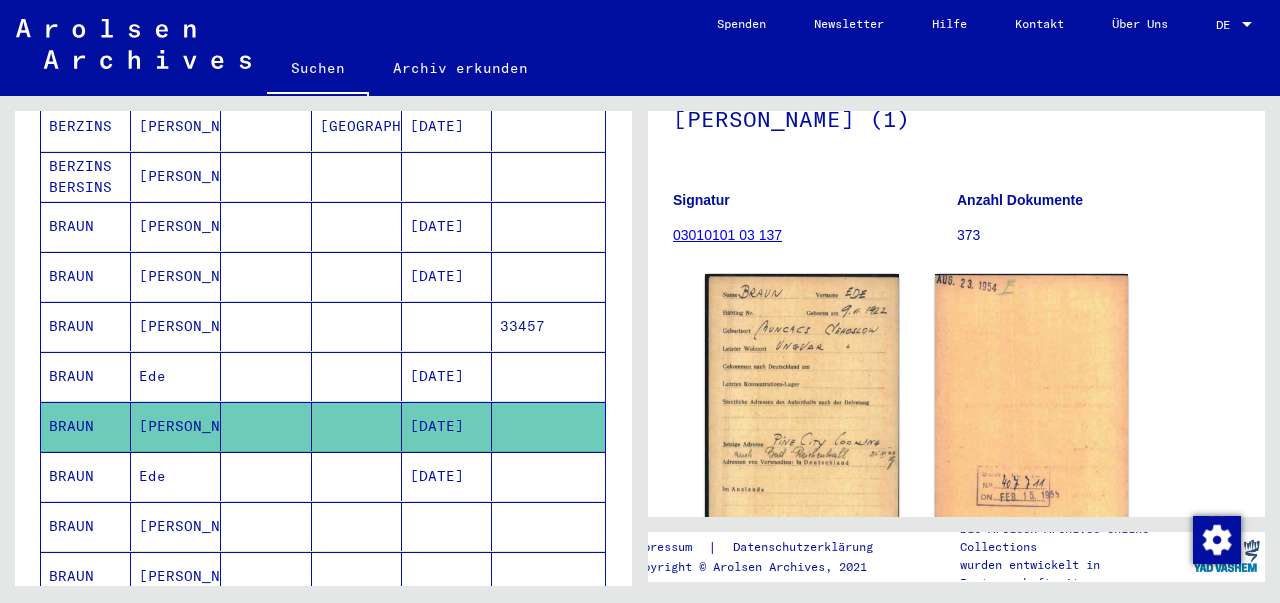 scroll, scrollTop: 222, scrollLeft: 0, axis: vertical 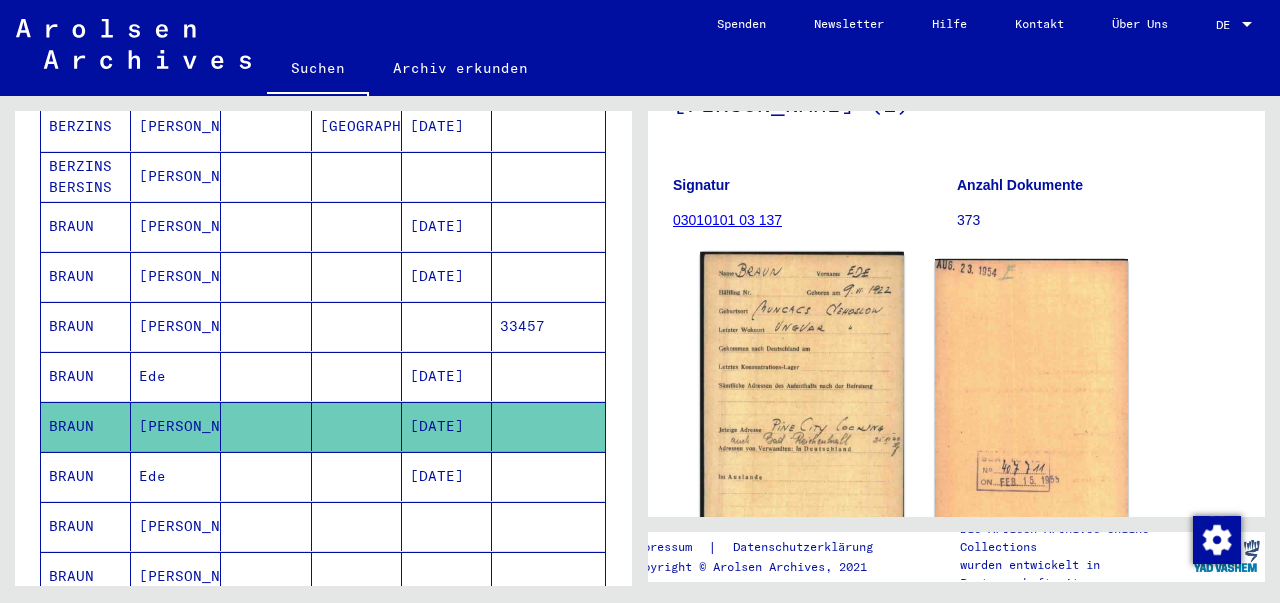 click 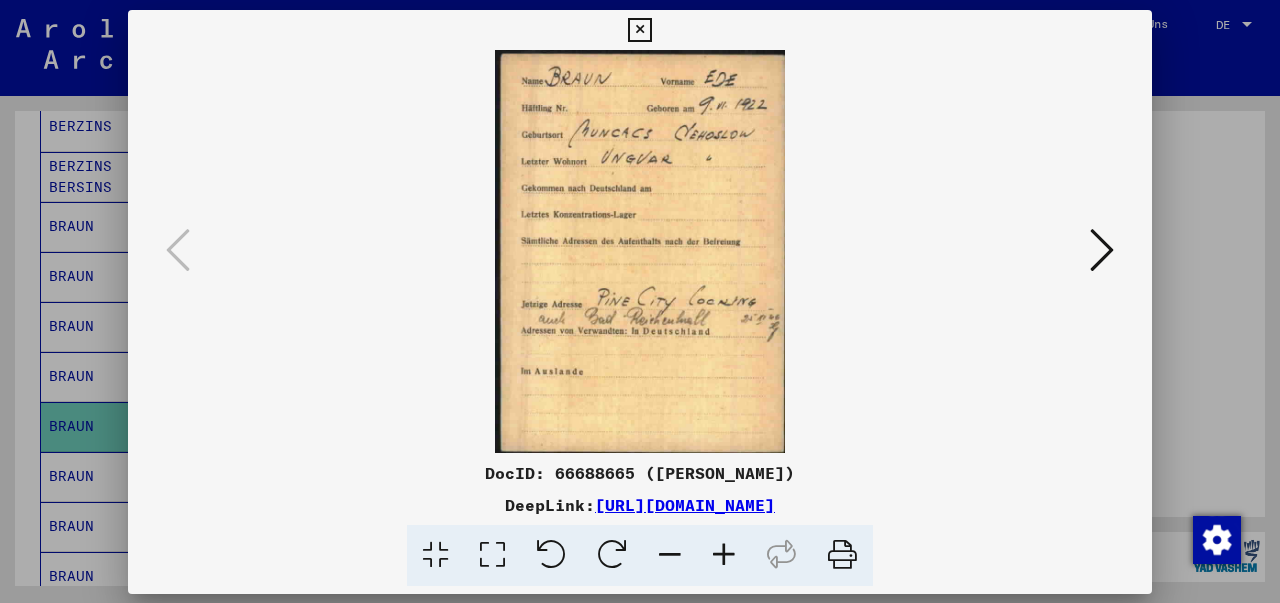 click at bounding box center [640, 251] 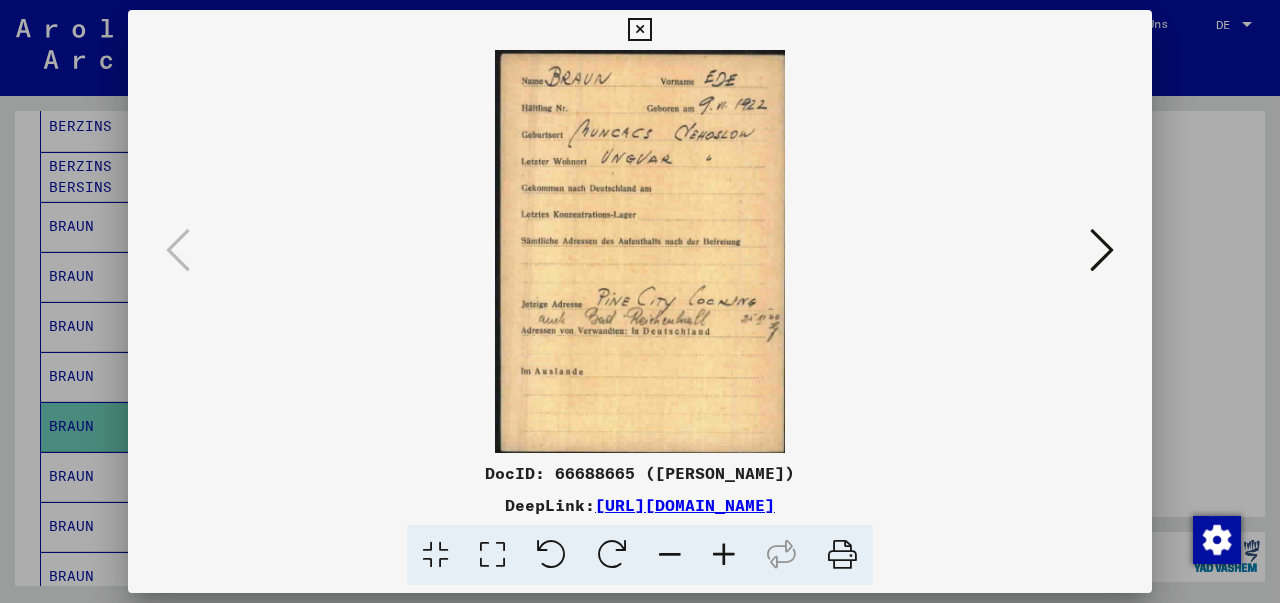 click at bounding box center (639, 30) 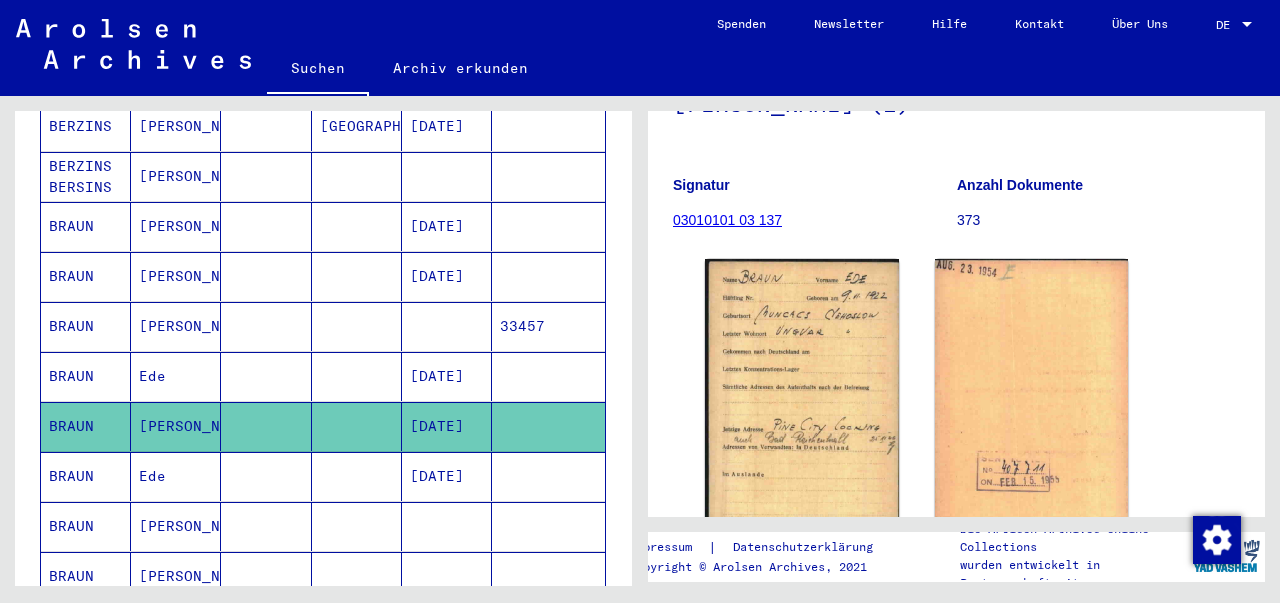 click on "[PERSON_NAME]" at bounding box center (176, 576) 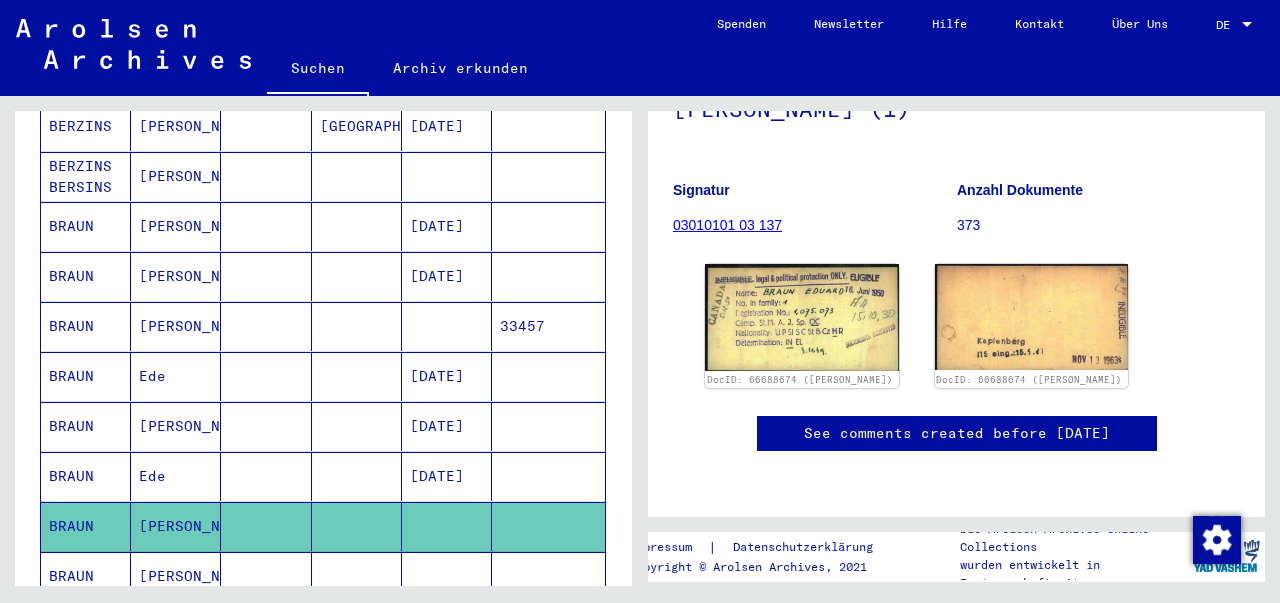 scroll, scrollTop: 284, scrollLeft: 0, axis: vertical 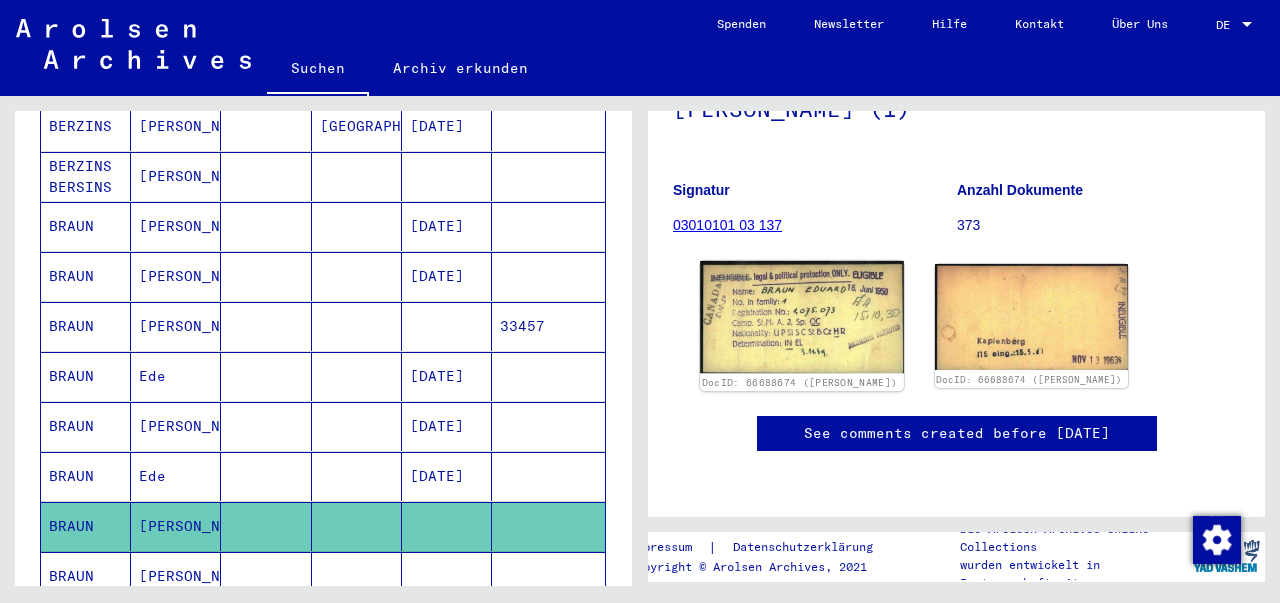 click 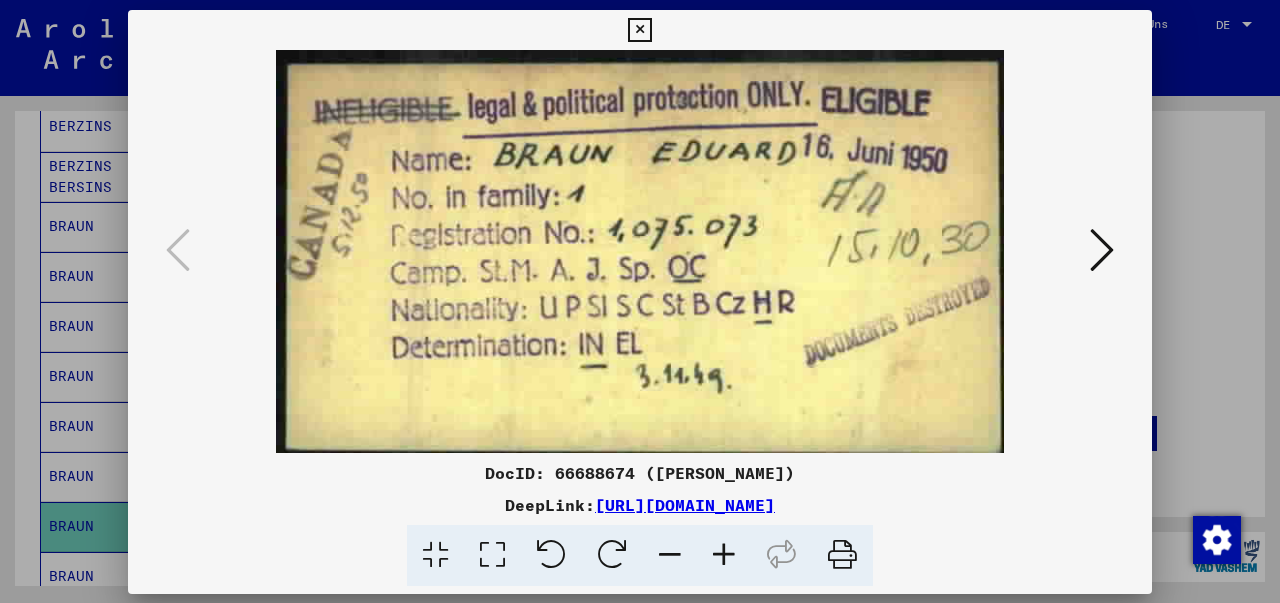 click at bounding box center [640, 251] 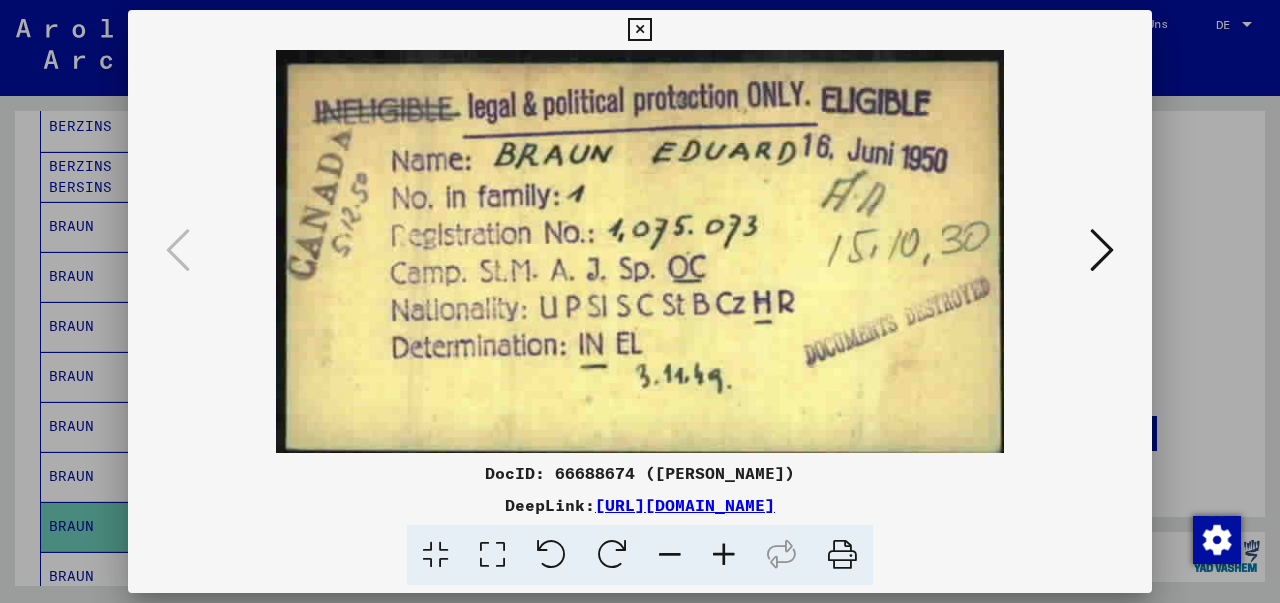 click at bounding box center (639, 30) 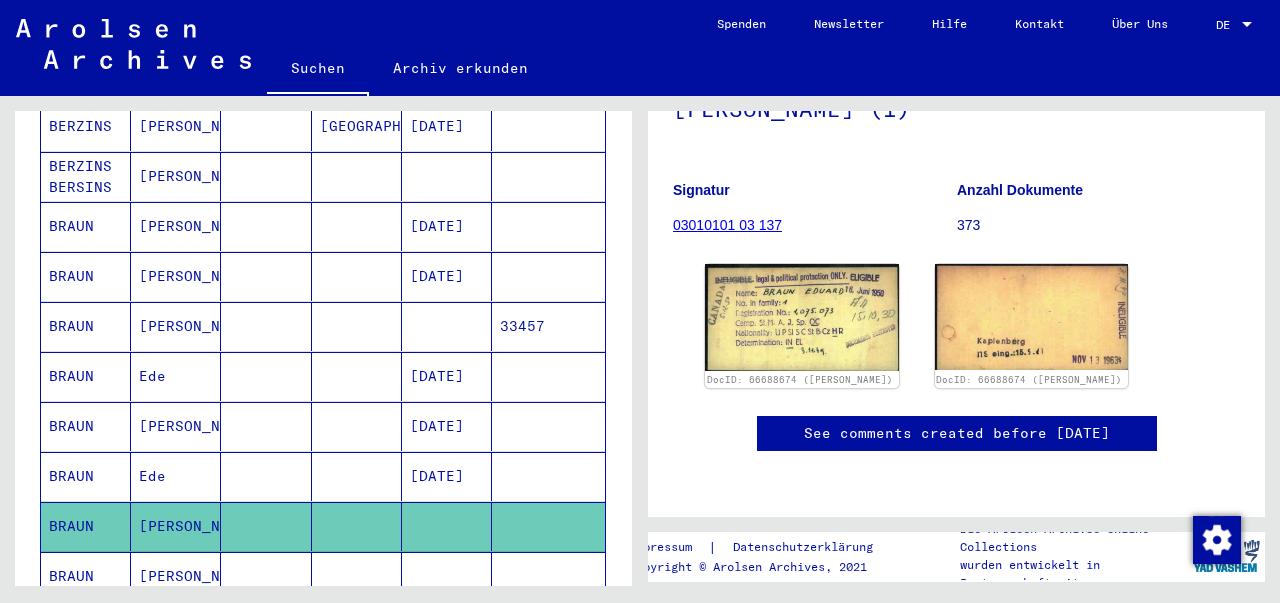 click 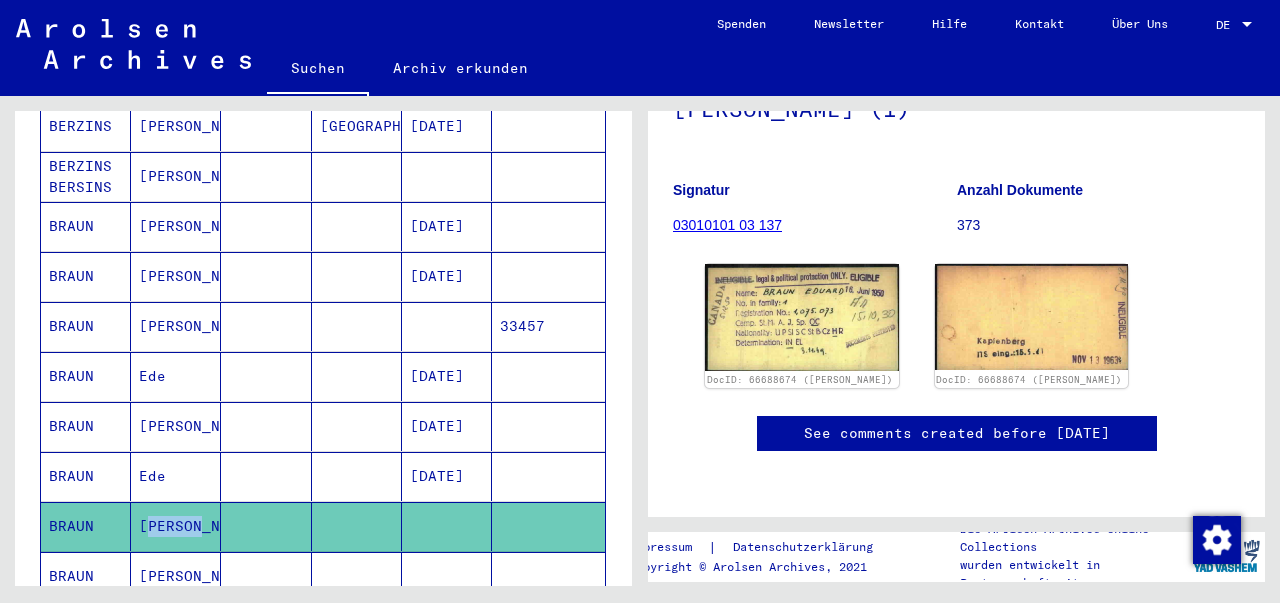 click on "[PERSON_NAME]" 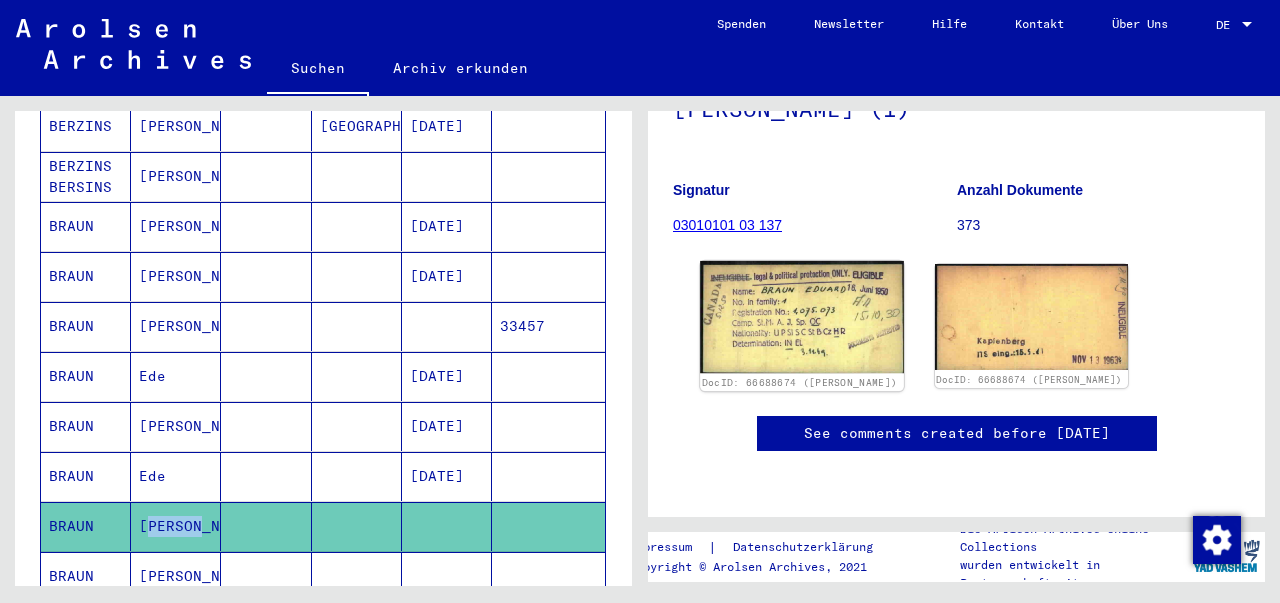 click 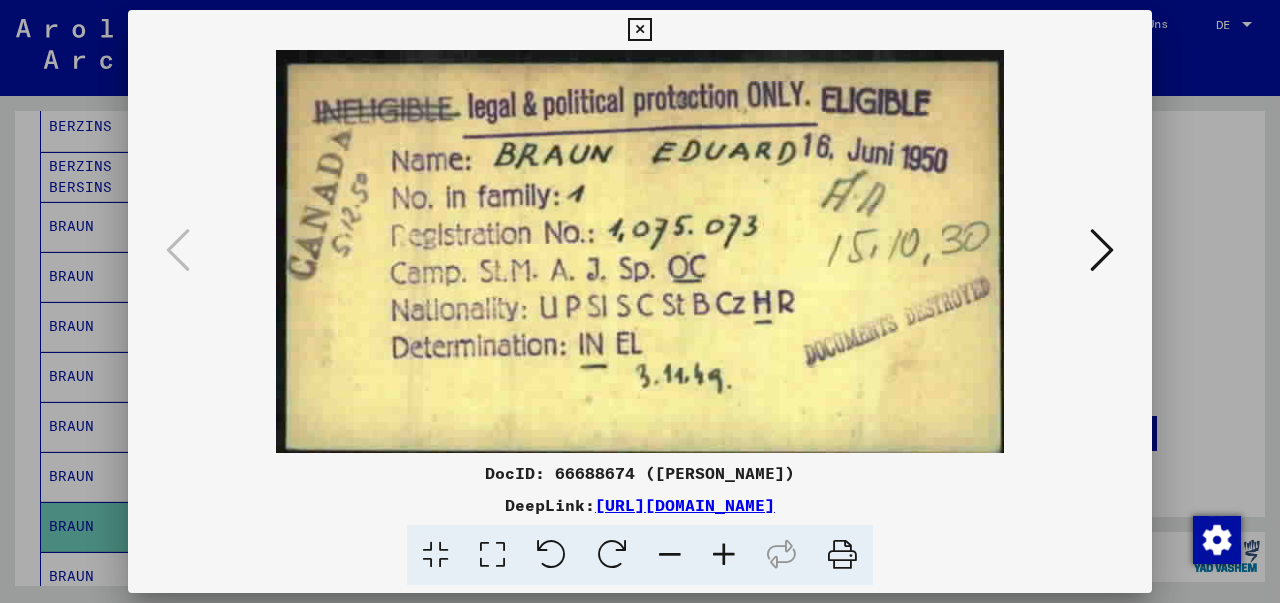 click at bounding box center (639, 30) 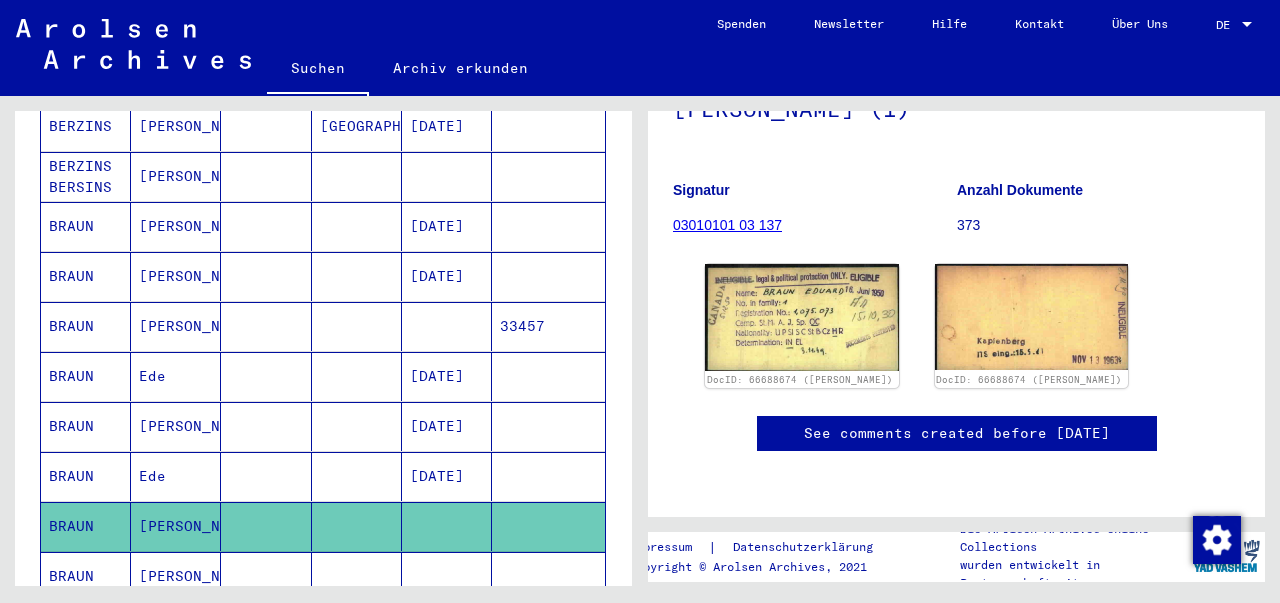 click on "[PERSON_NAME]" at bounding box center (176, 626) 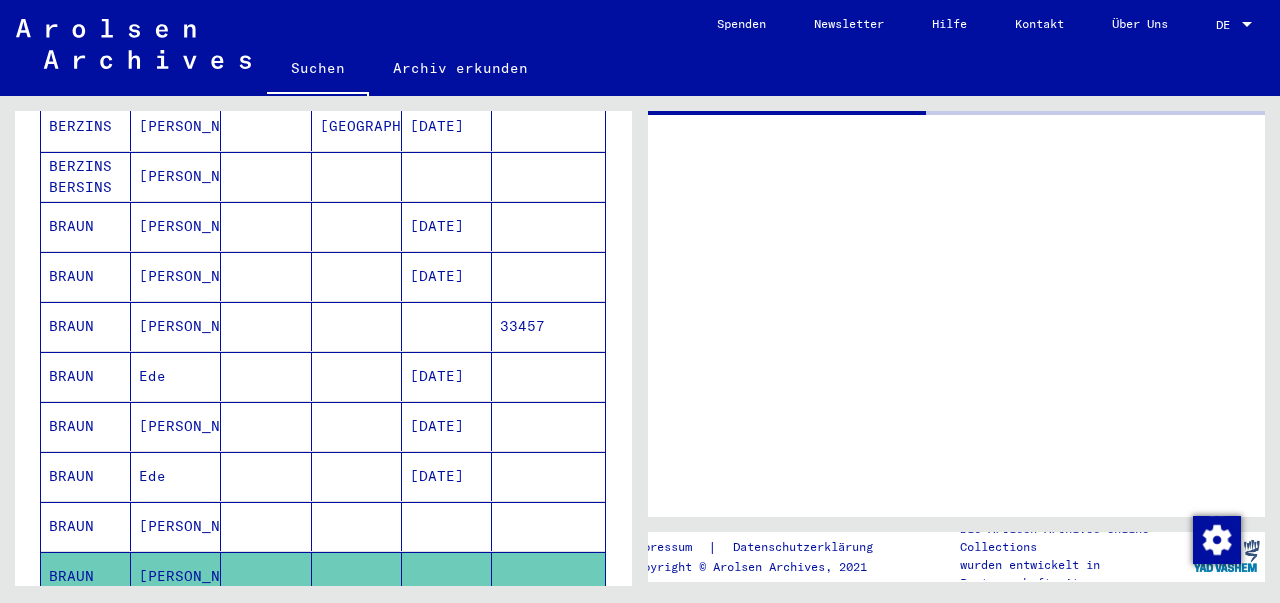 scroll, scrollTop: 0, scrollLeft: 0, axis: both 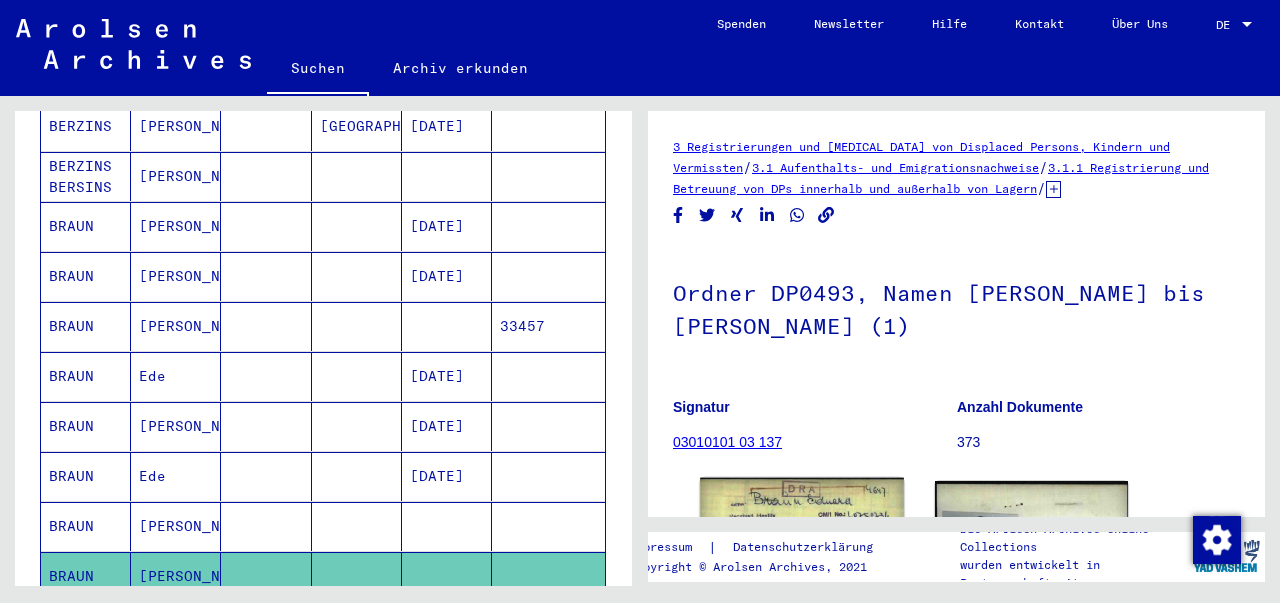 click 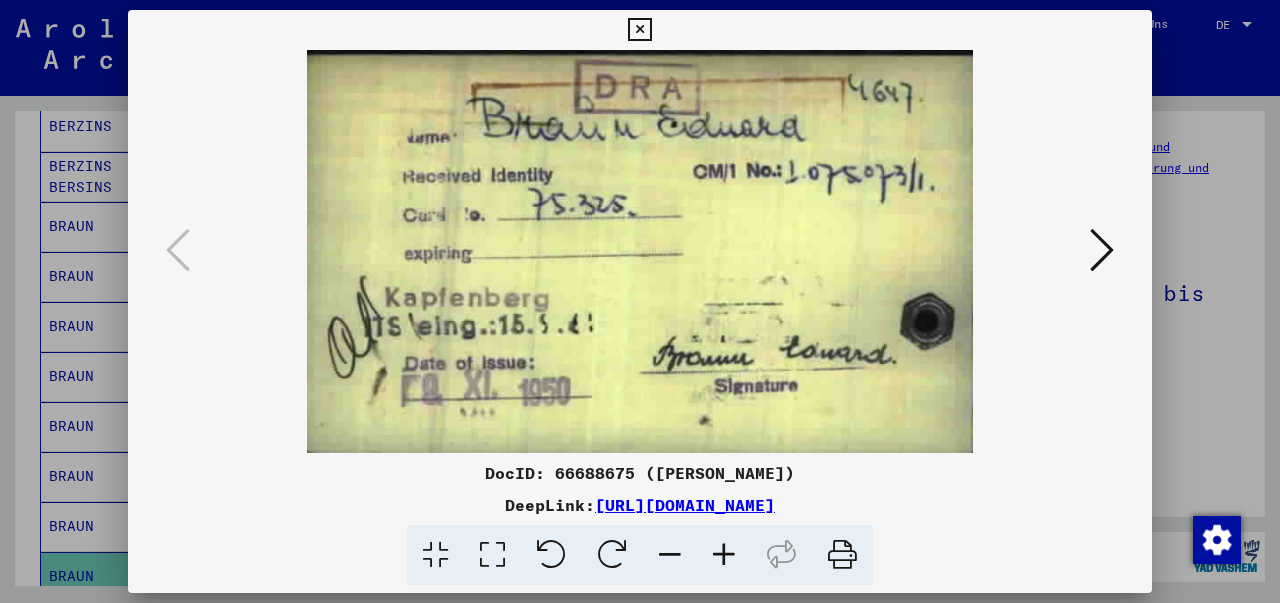 click at bounding box center (639, 30) 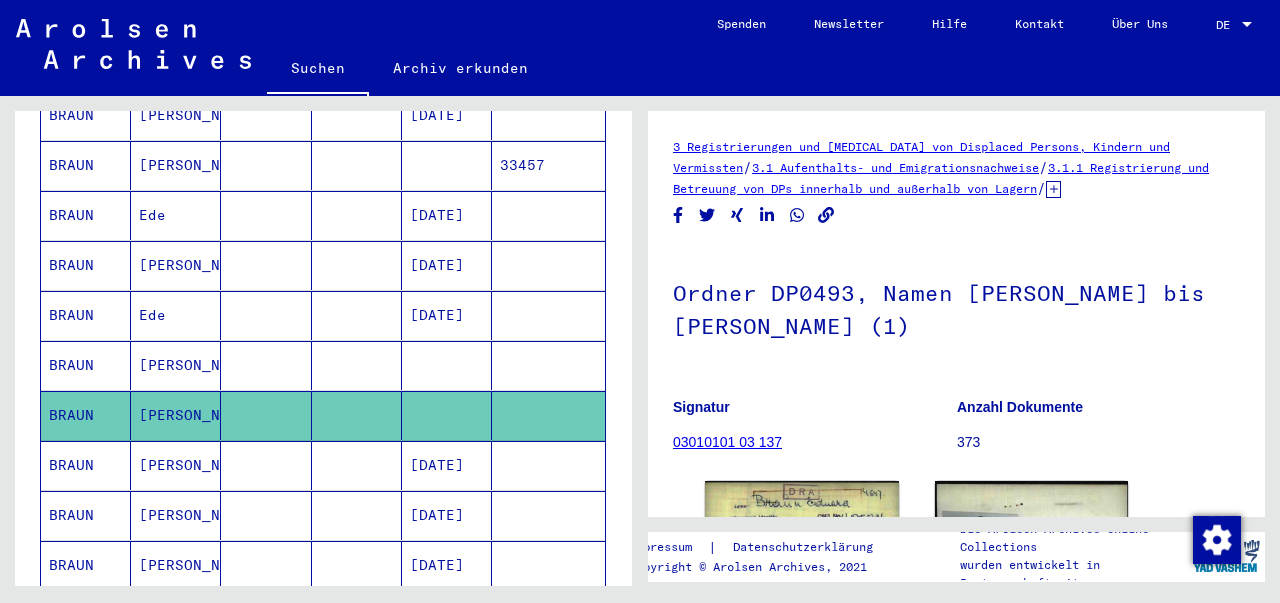 scroll, scrollTop: 633, scrollLeft: 0, axis: vertical 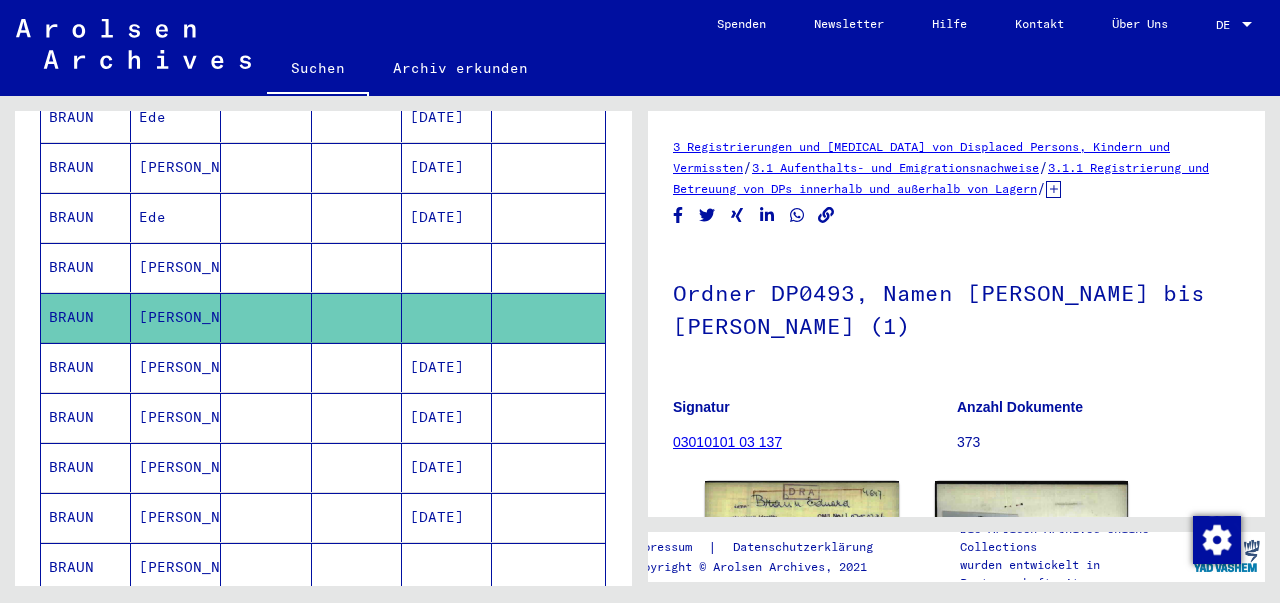 click on "[PERSON_NAME]" at bounding box center (176, 417) 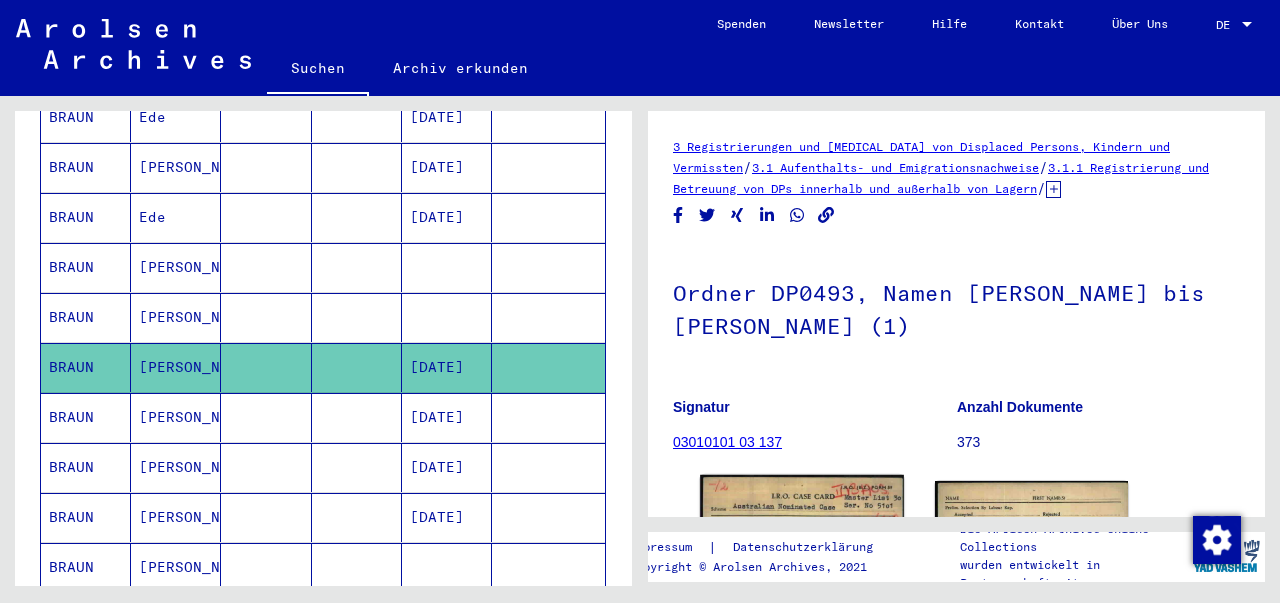 click 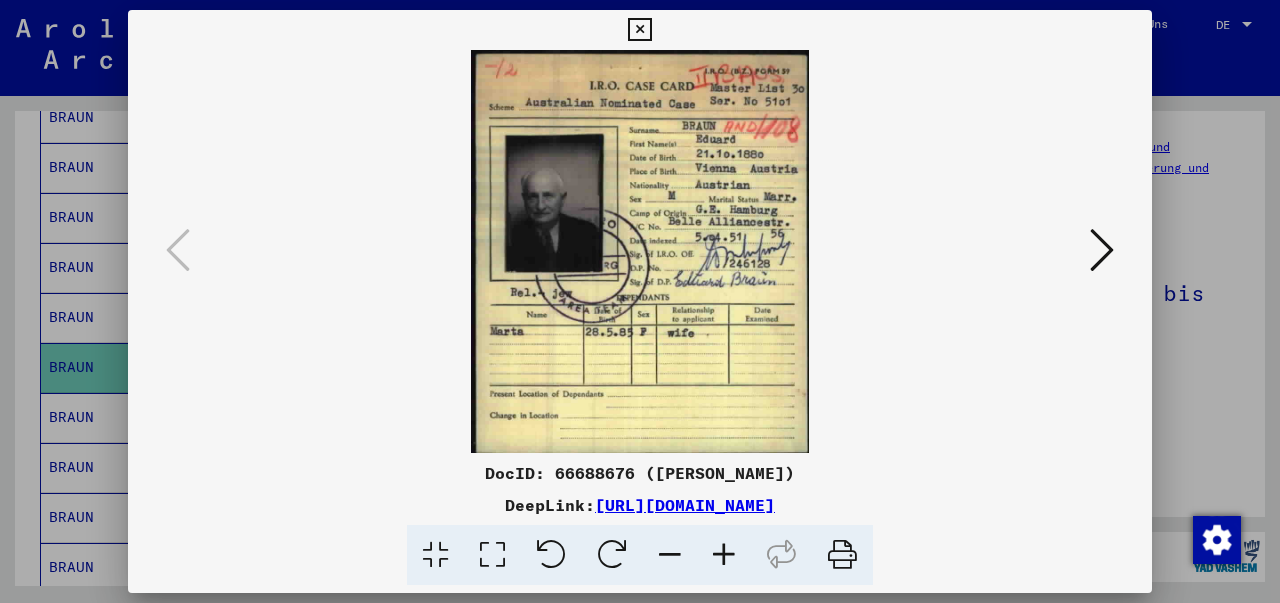 click at bounding box center (640, 251) 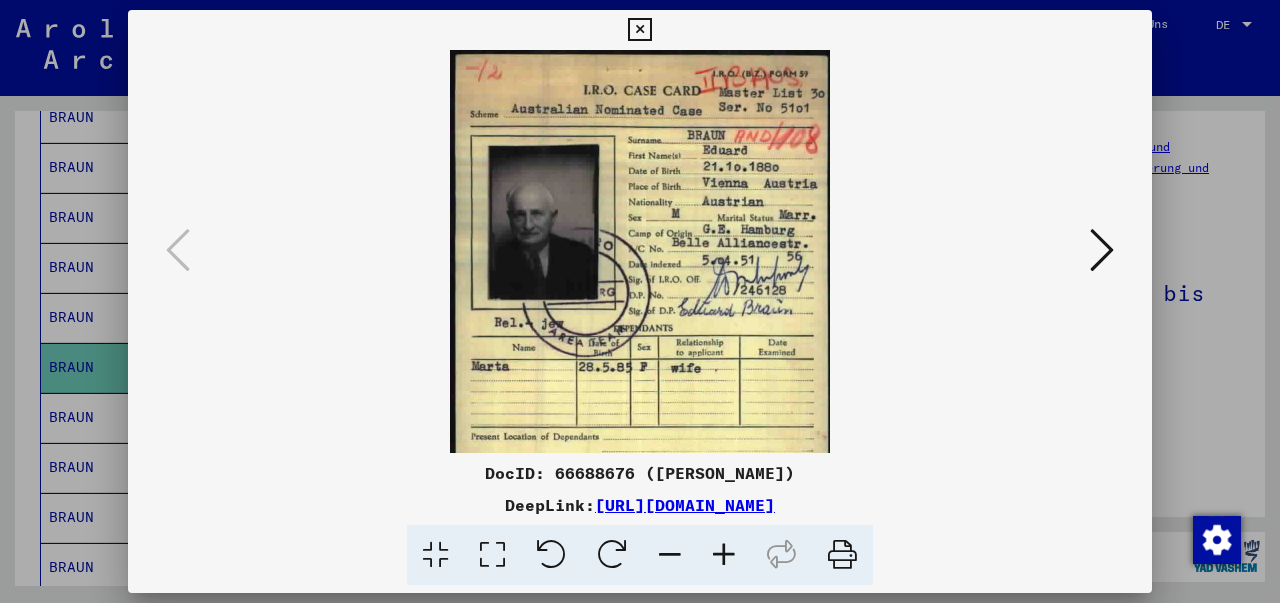 click at bounding box center (724, 555) 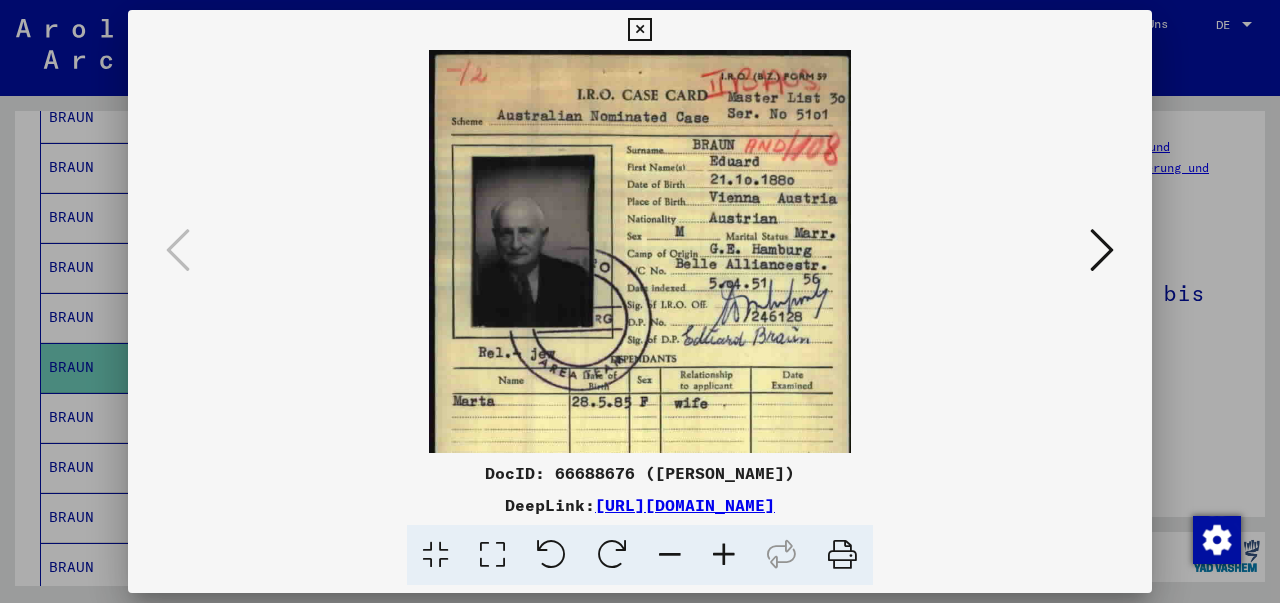 click at bounding box center (724, 555) 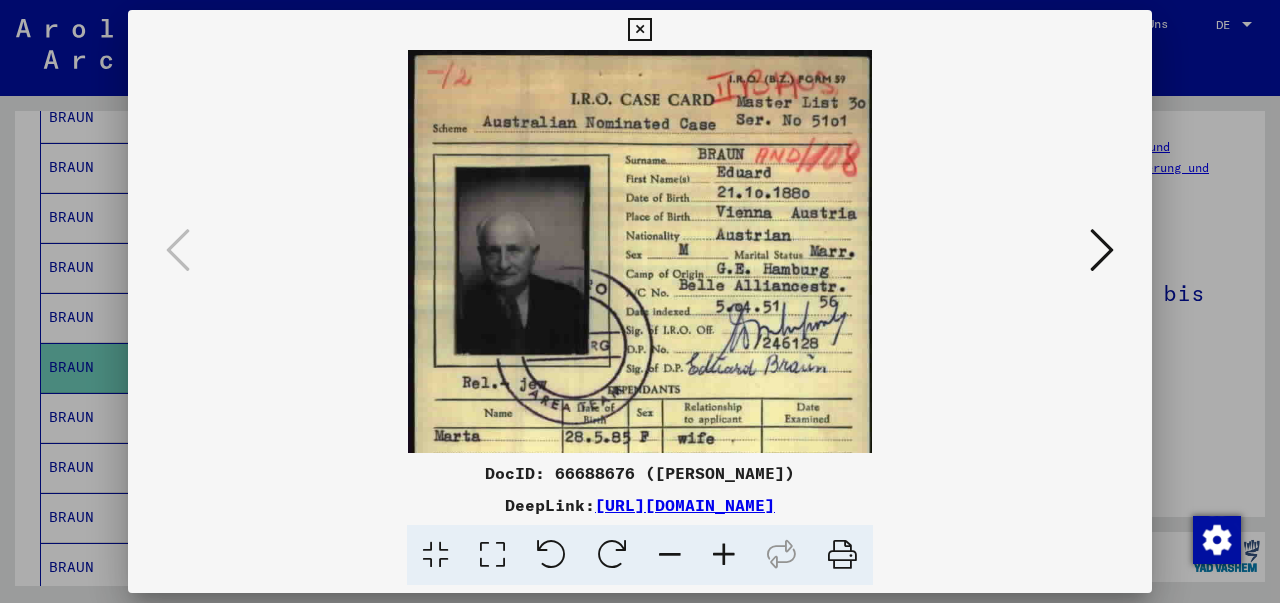 click at bounding box center (724, 555) 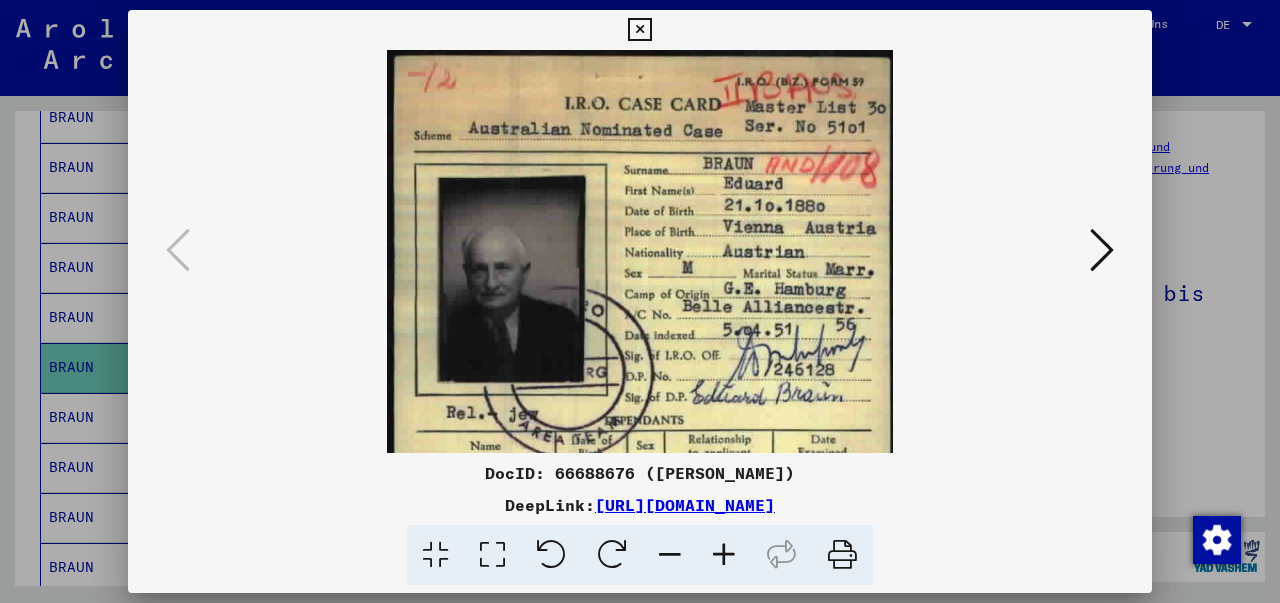 click at bounding box center (724, 555) 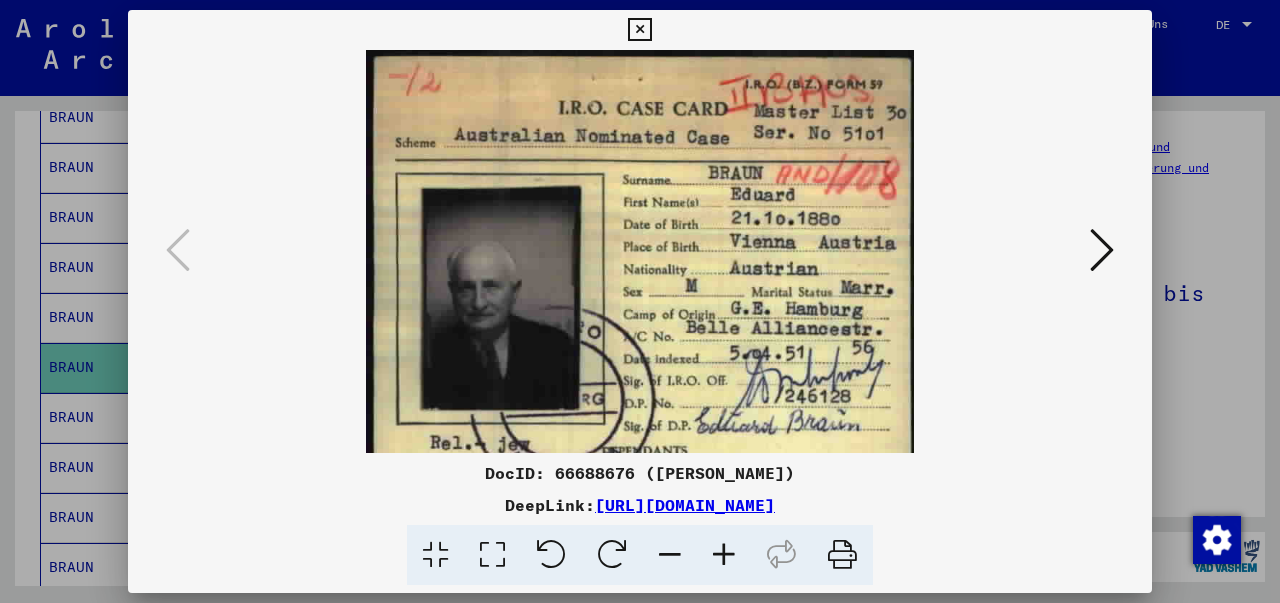 click at bounding box center [724, 555] 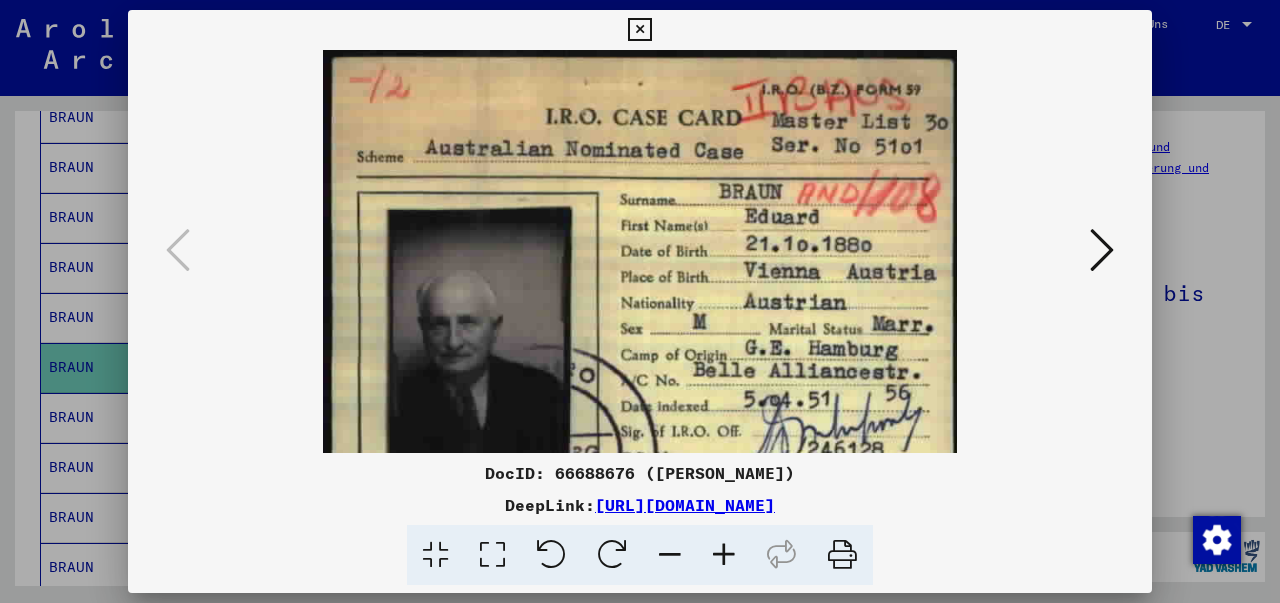 click at bounding box center [639, 30] 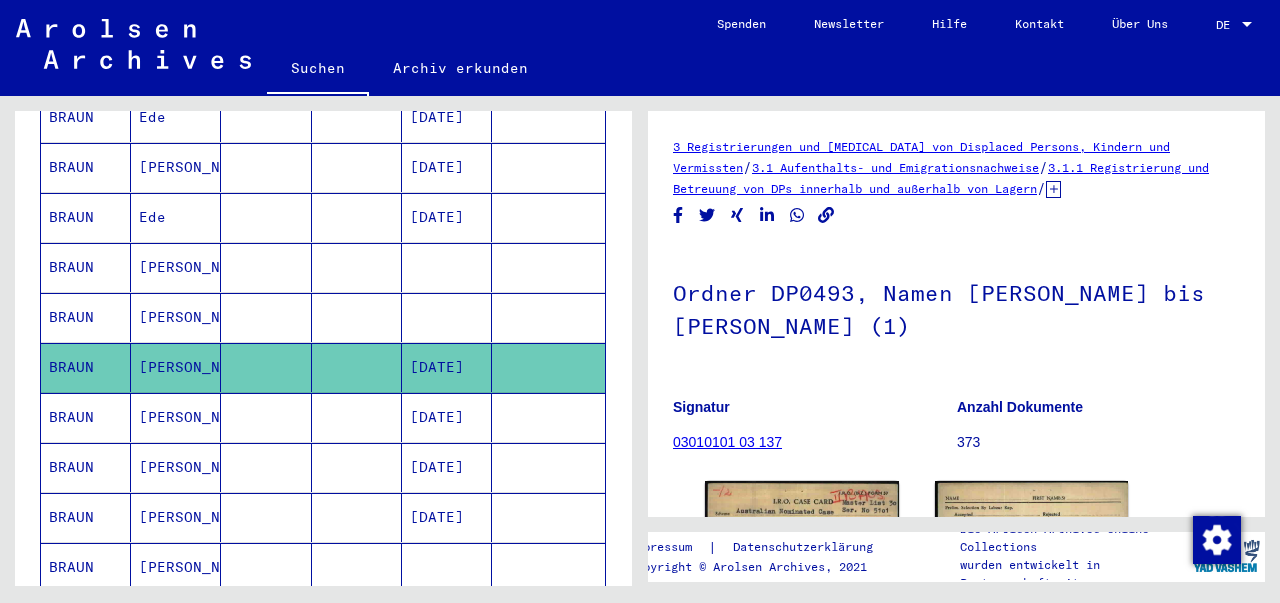 click on "[PERSON_NAME]" at bounding box center [176, 467] 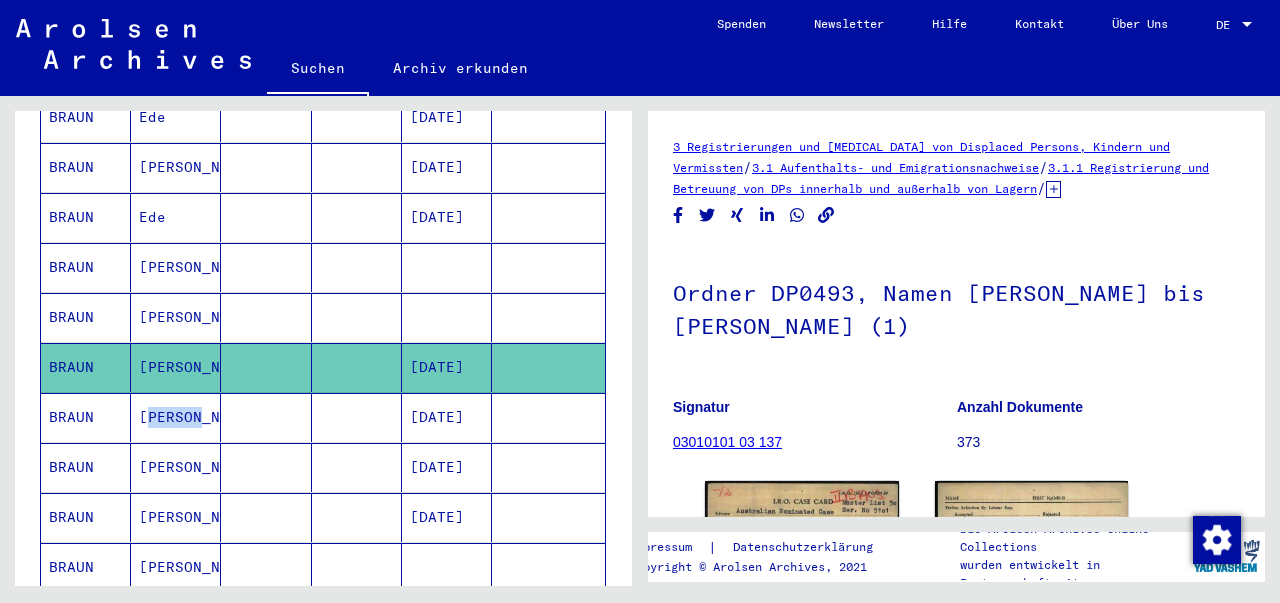 click on "[PERSON_NAME]" at bounding box center [176, 467] 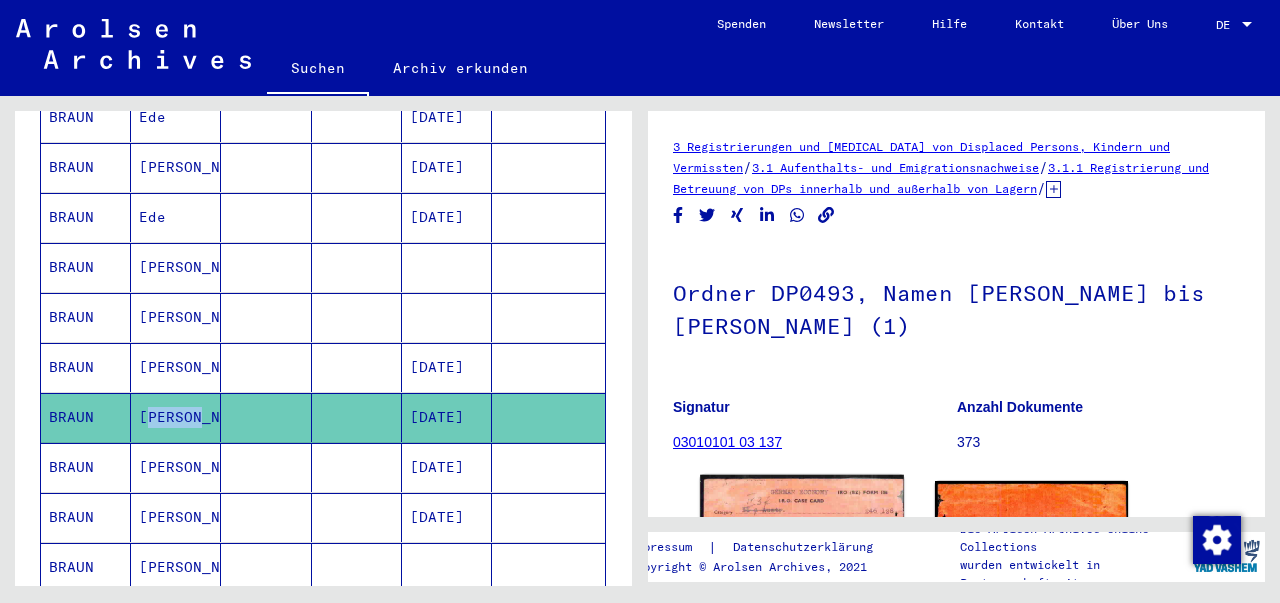 click 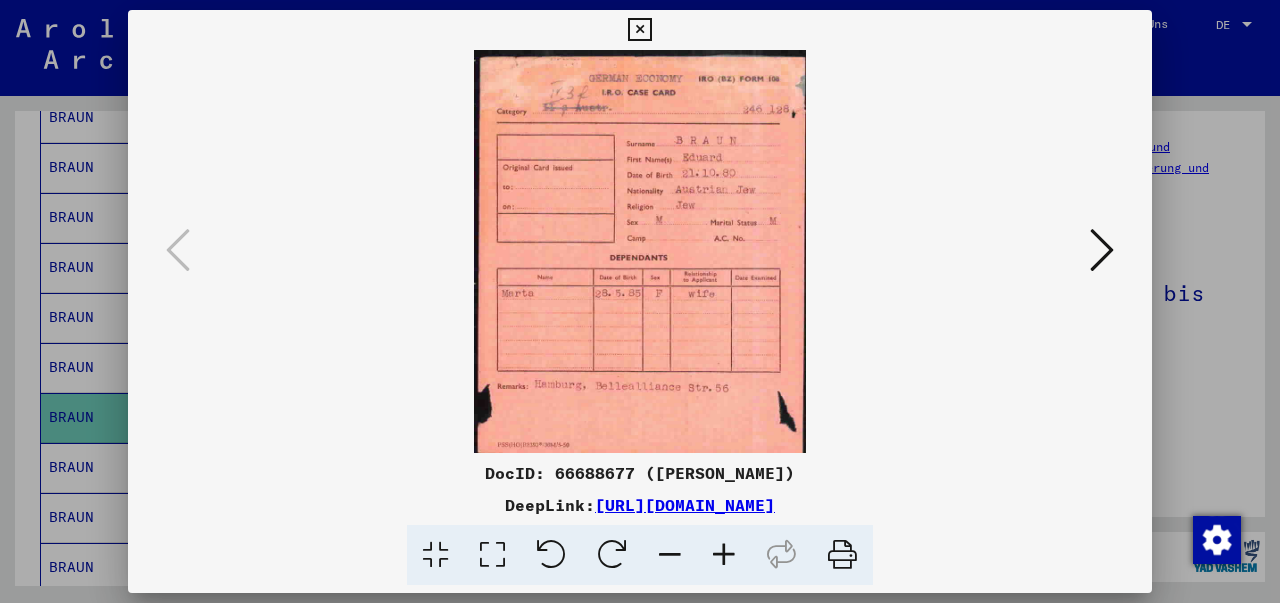 click at bounding box center [640, 251] 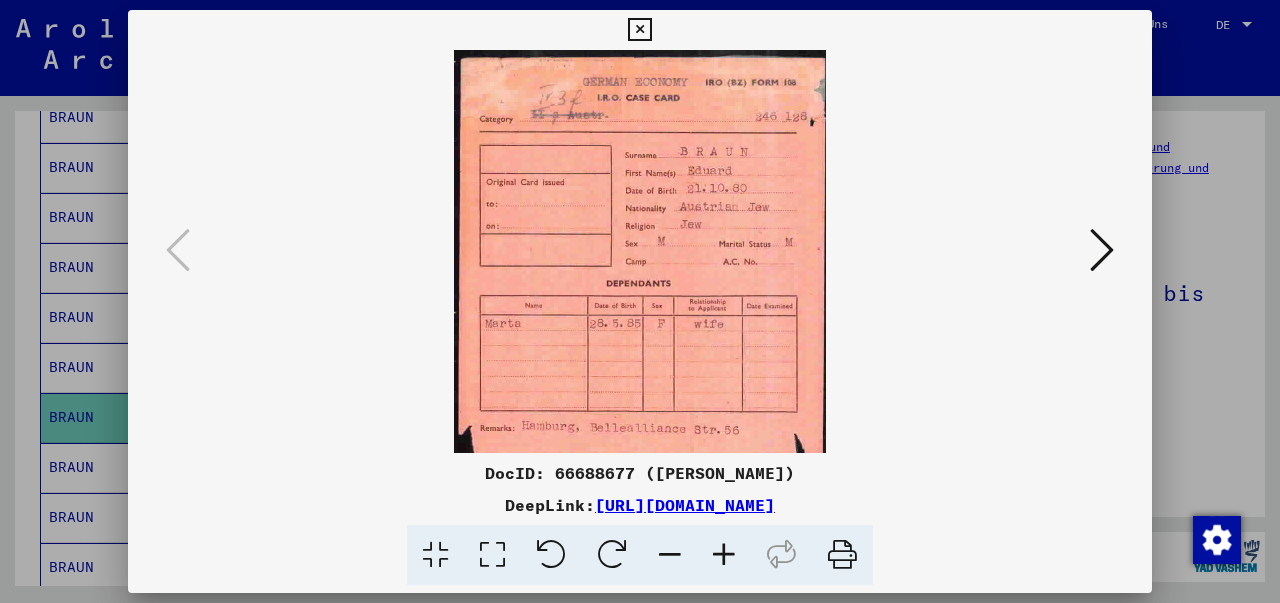 click at bounding box center [724, 555] 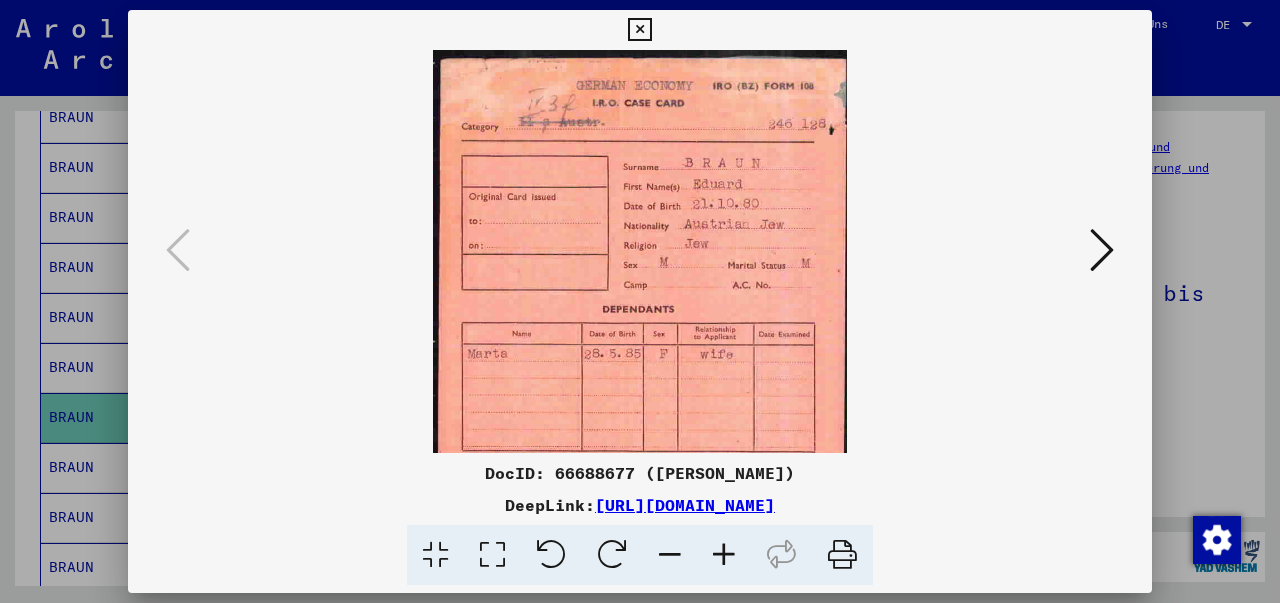 click at bounding box center [724, 555] 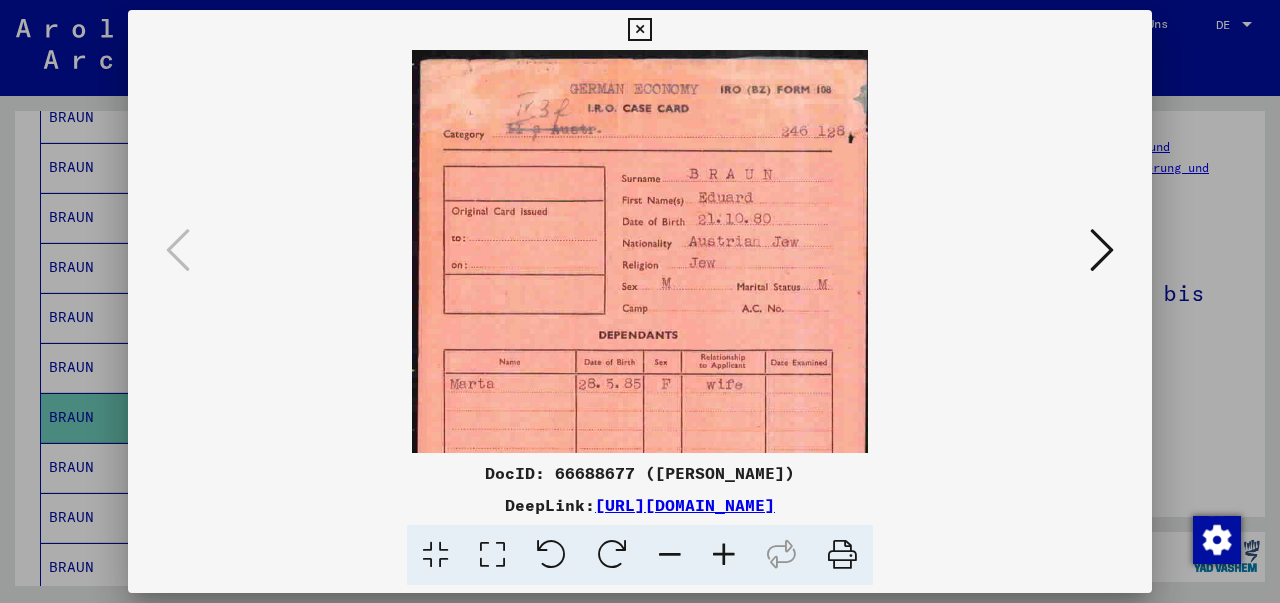 click at bounding box center [724, 555] 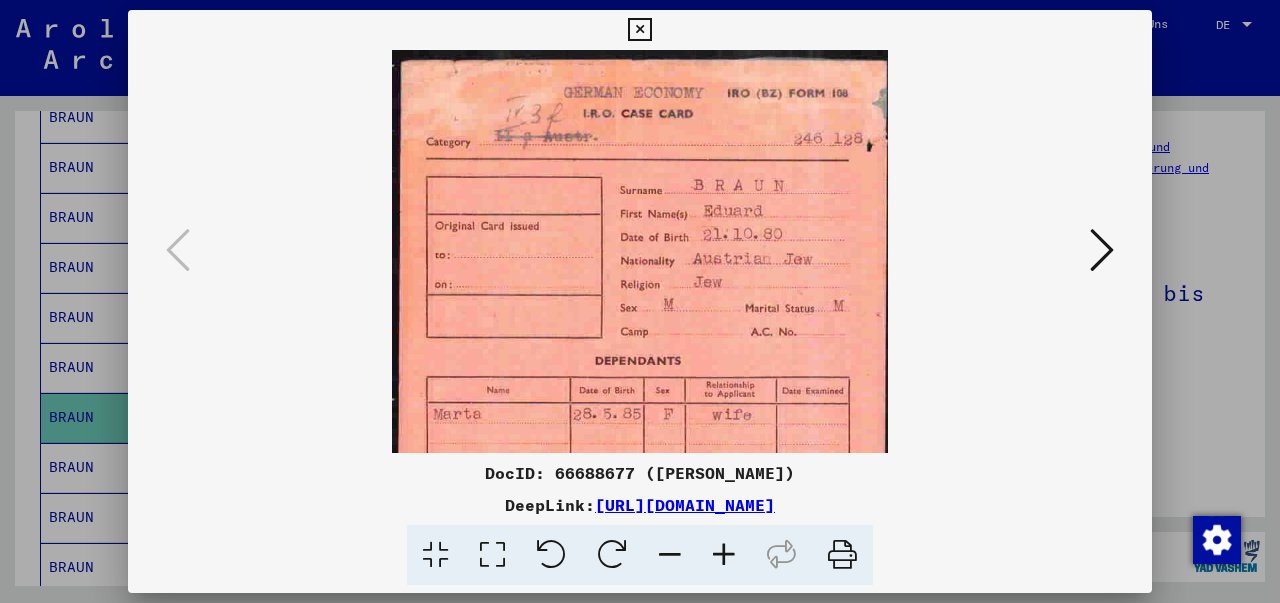 click at bounding box center (724, 555) 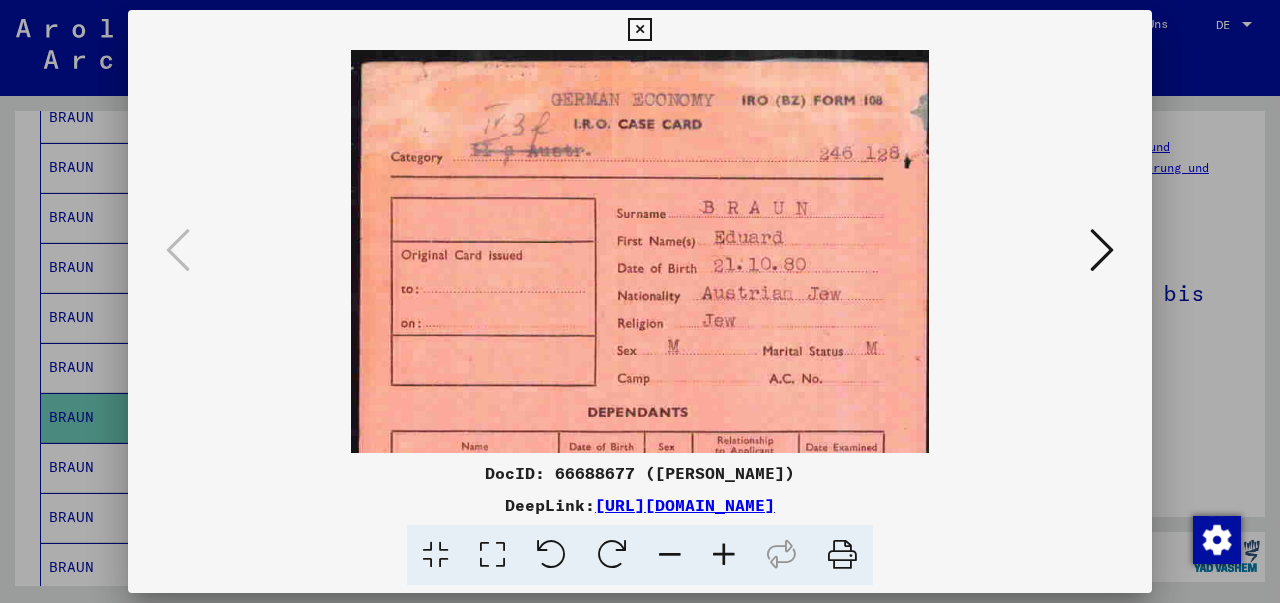 click at bounding box center (724, 555) 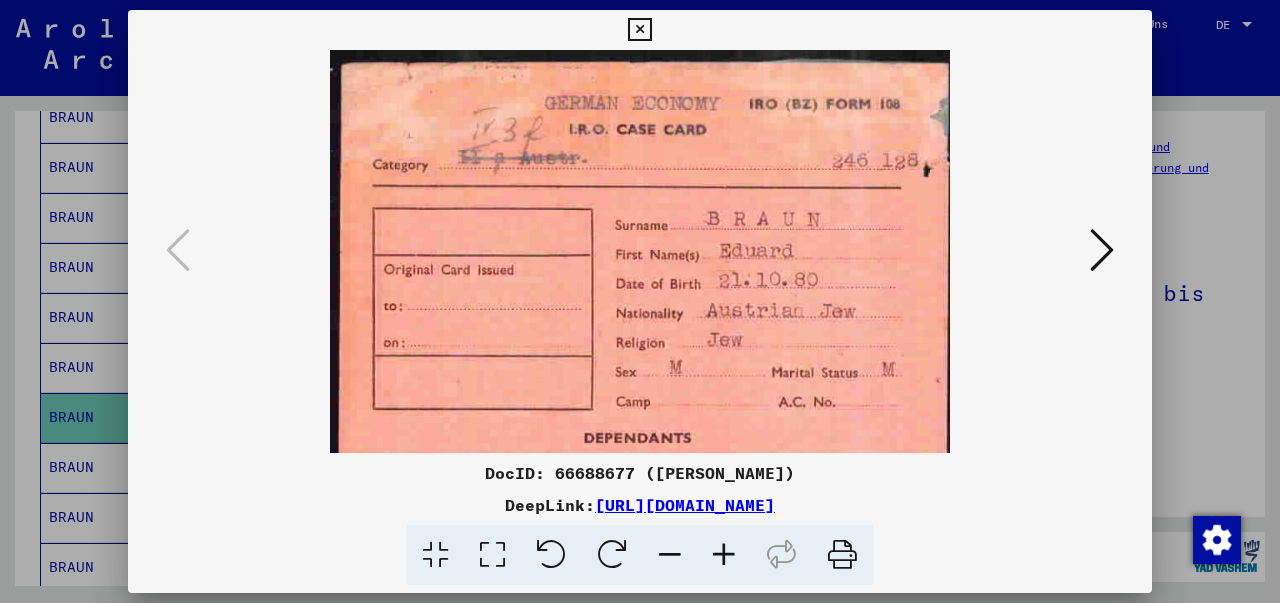 click at bounding box center (639, 30) 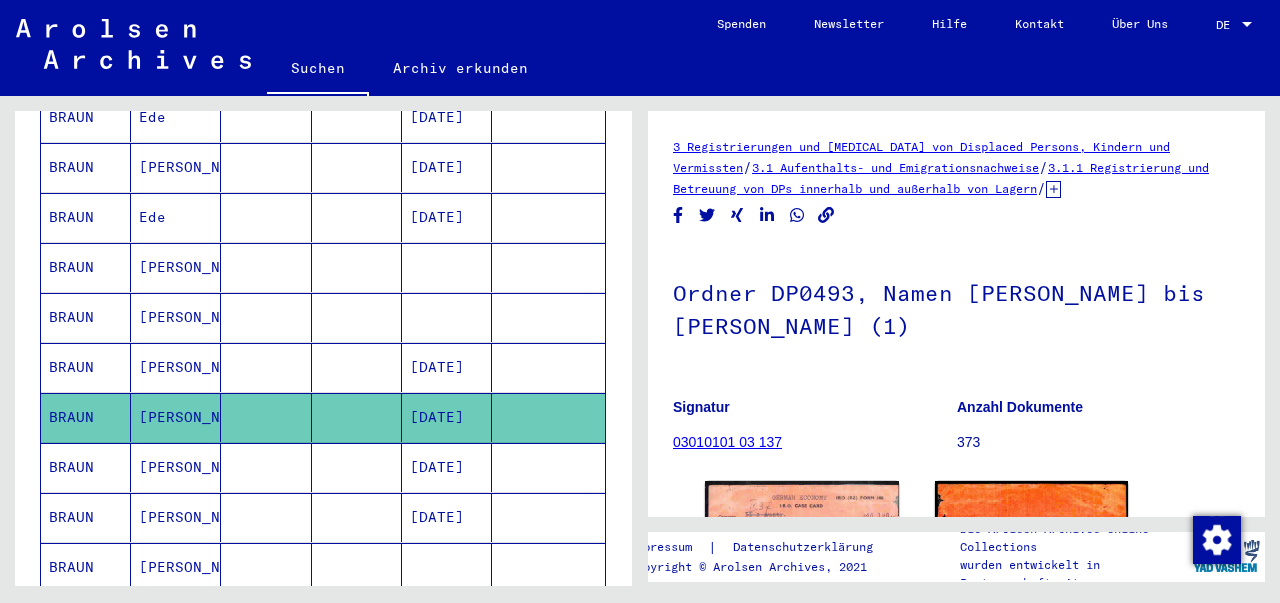 click on "[DATE]" at bounding box center [447, 517] 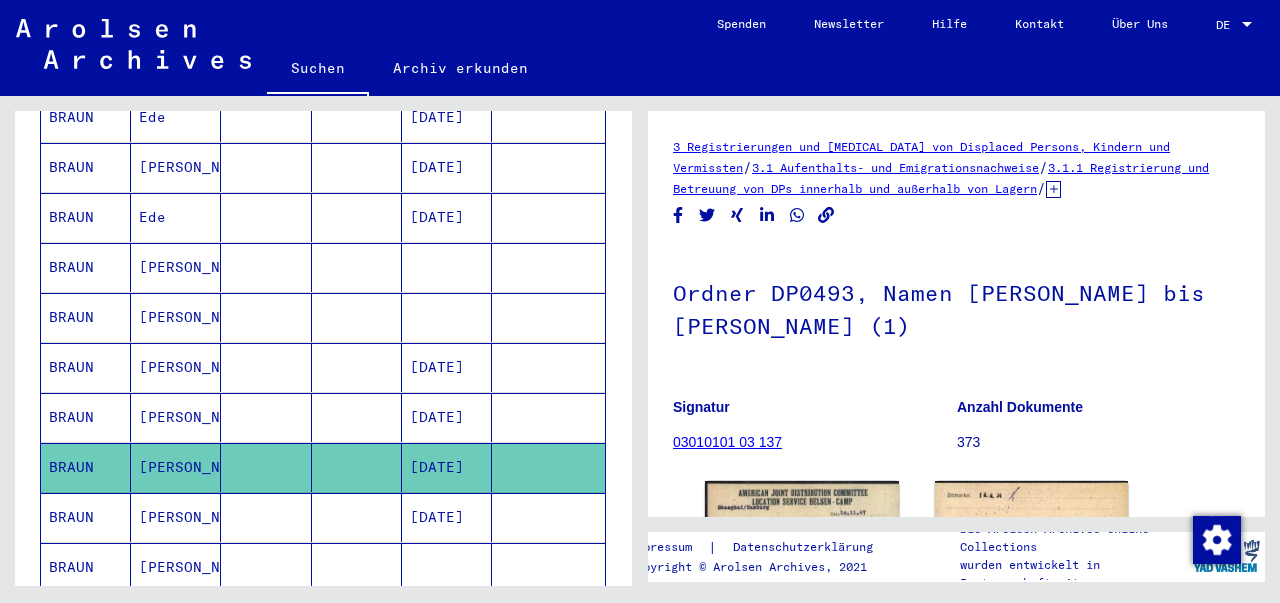click on "[DATE]" 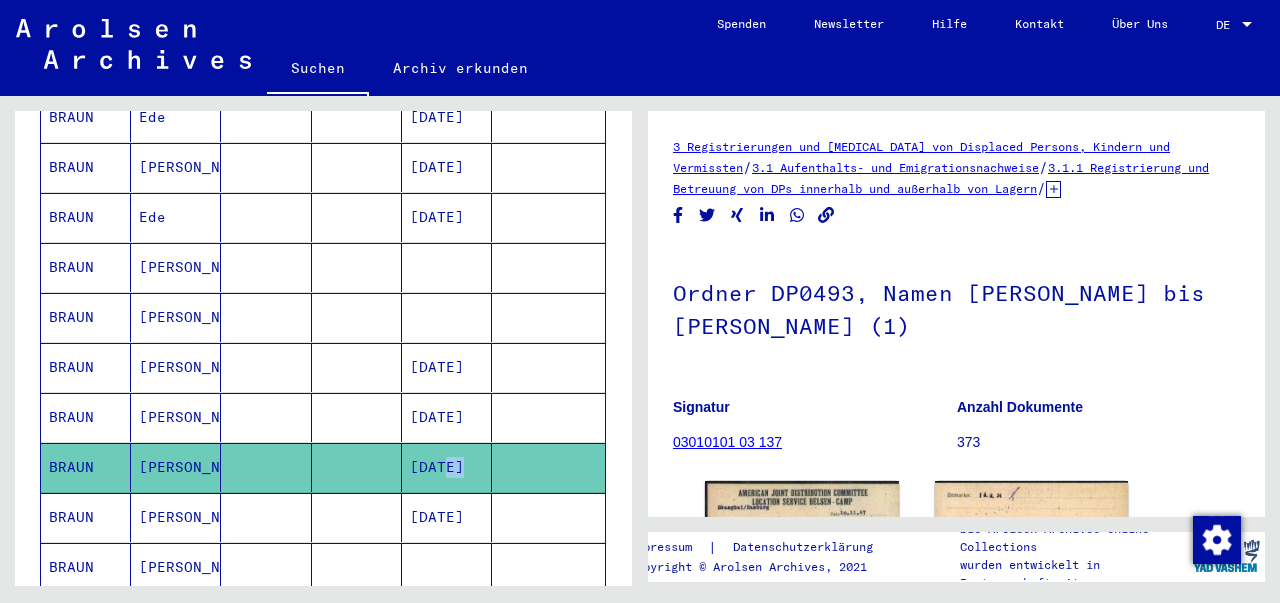 click on "[DATE]" 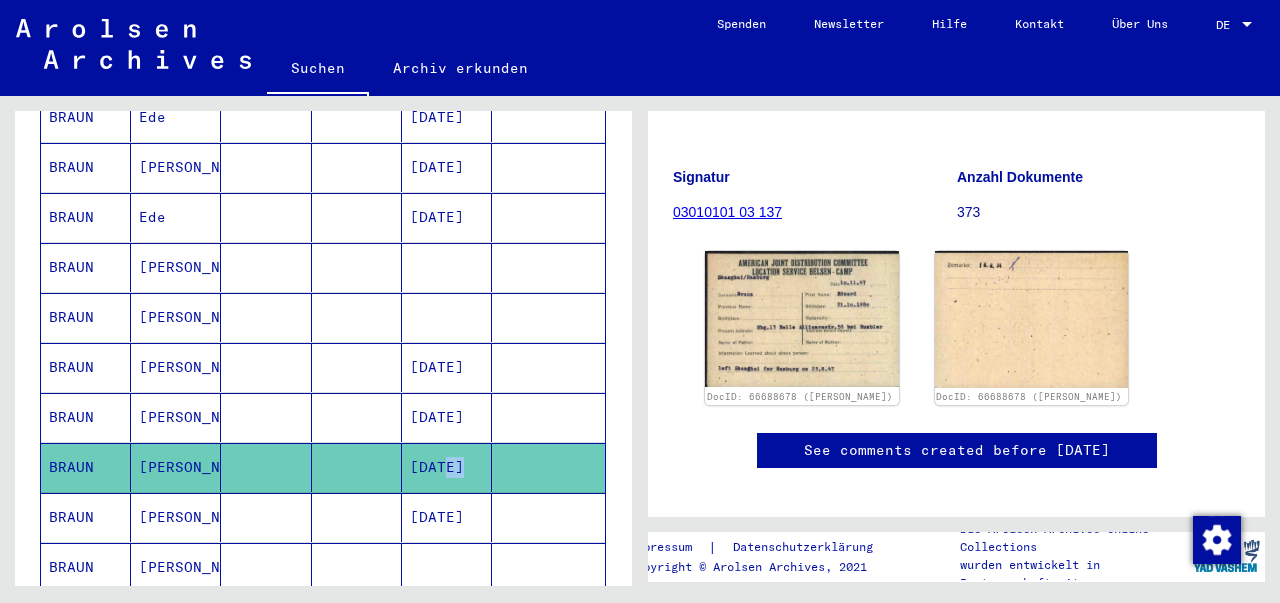 scroll, scrollTop: 261, scrollLeft: 0, axis: vertical 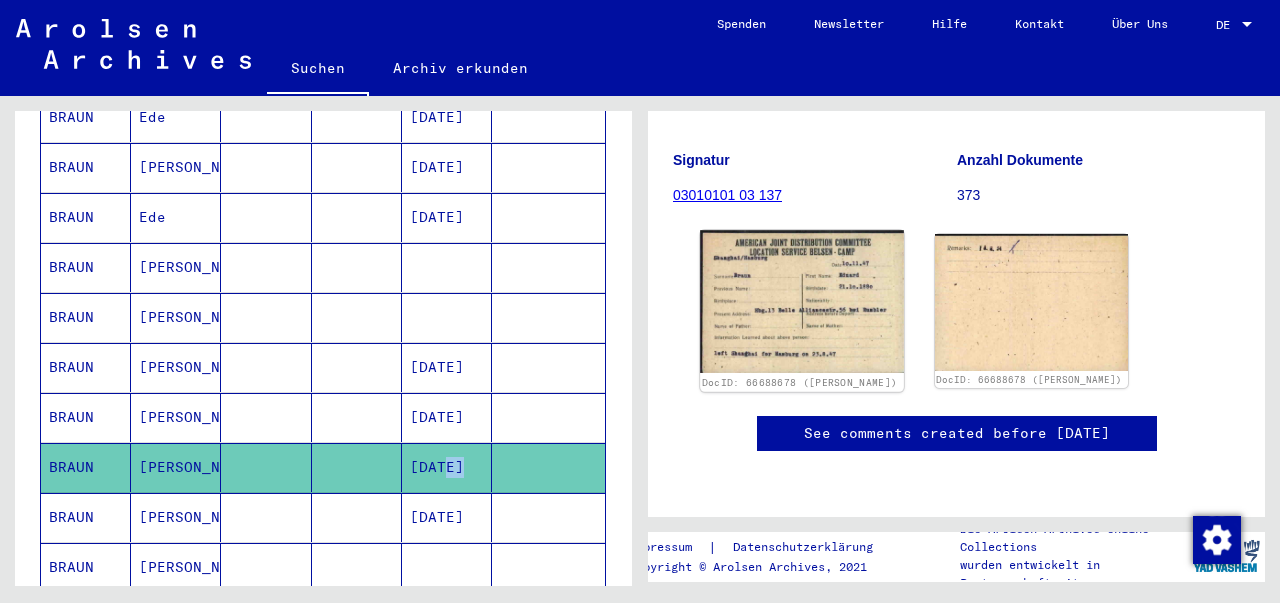 click 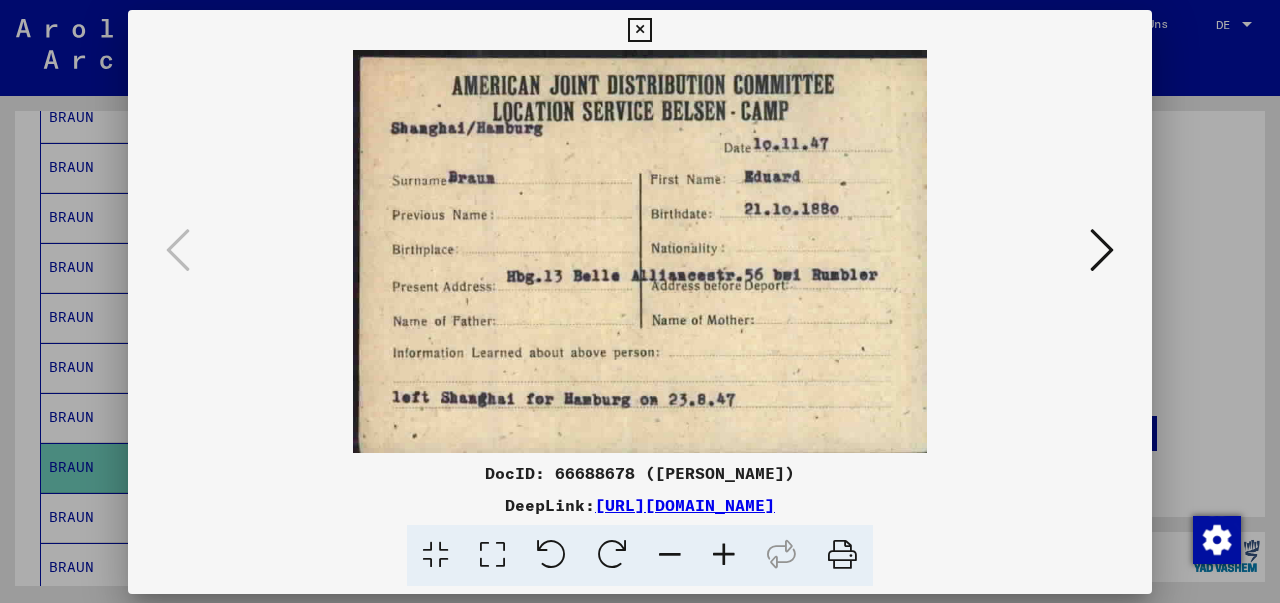 click at bounding box center (640, 251) 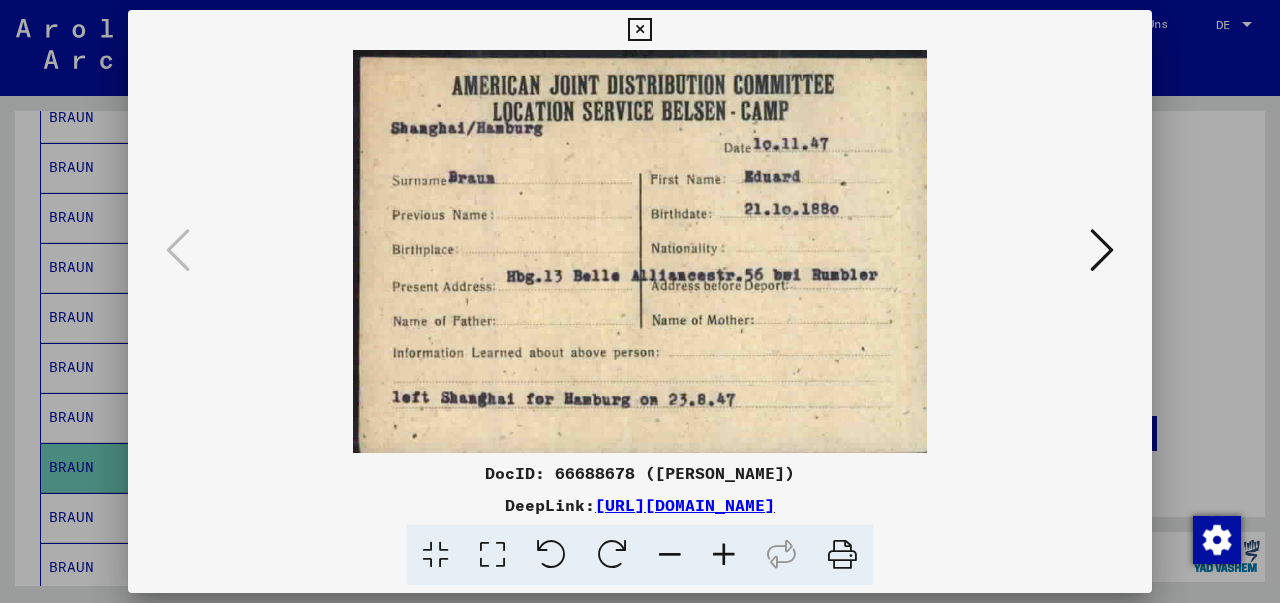 click at bounding box center [639, 30] 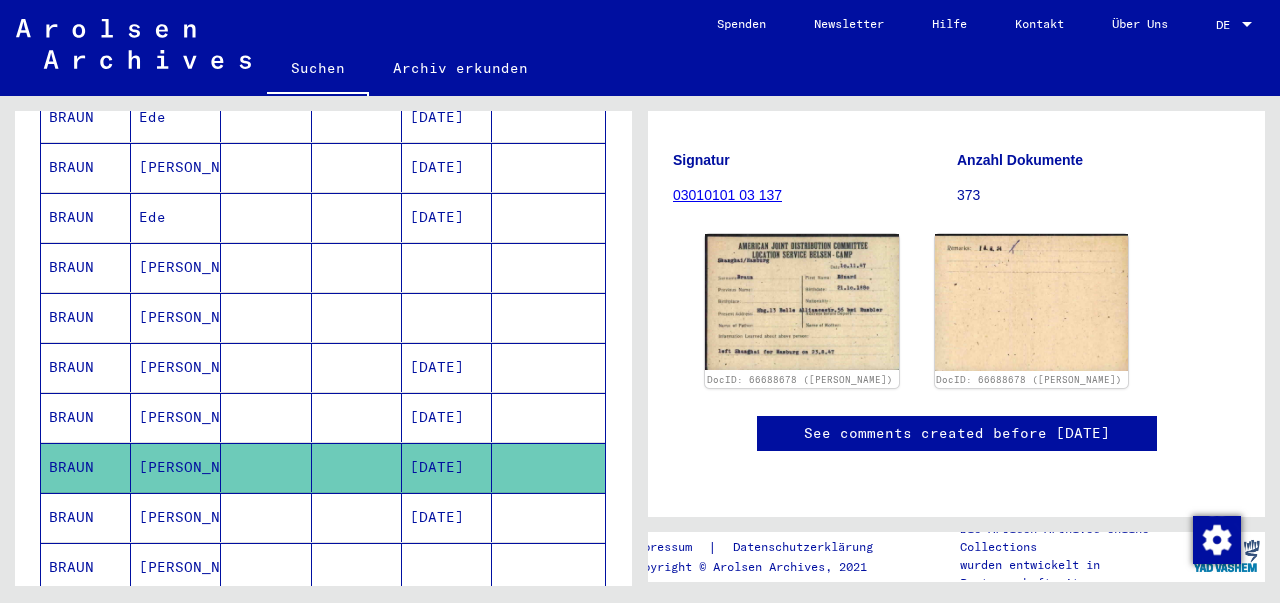 click on "[PERSON_NAME]" at bounding box center (176, 567) 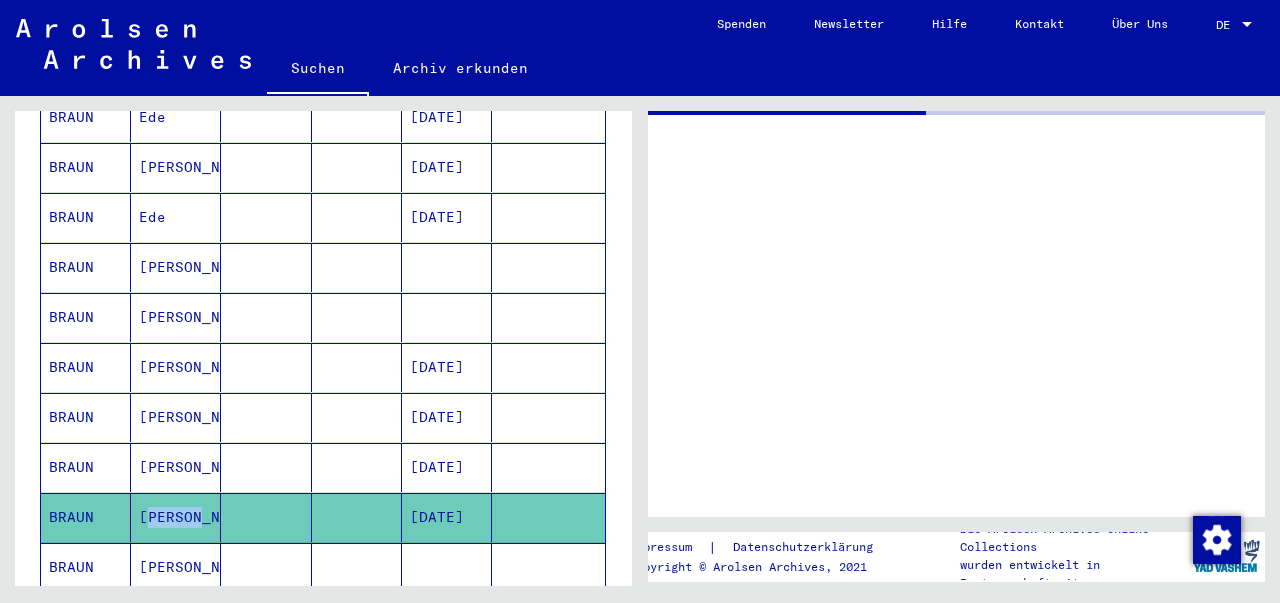 scroll, scrollTop: 0, scrollLeft: 0, axis: both 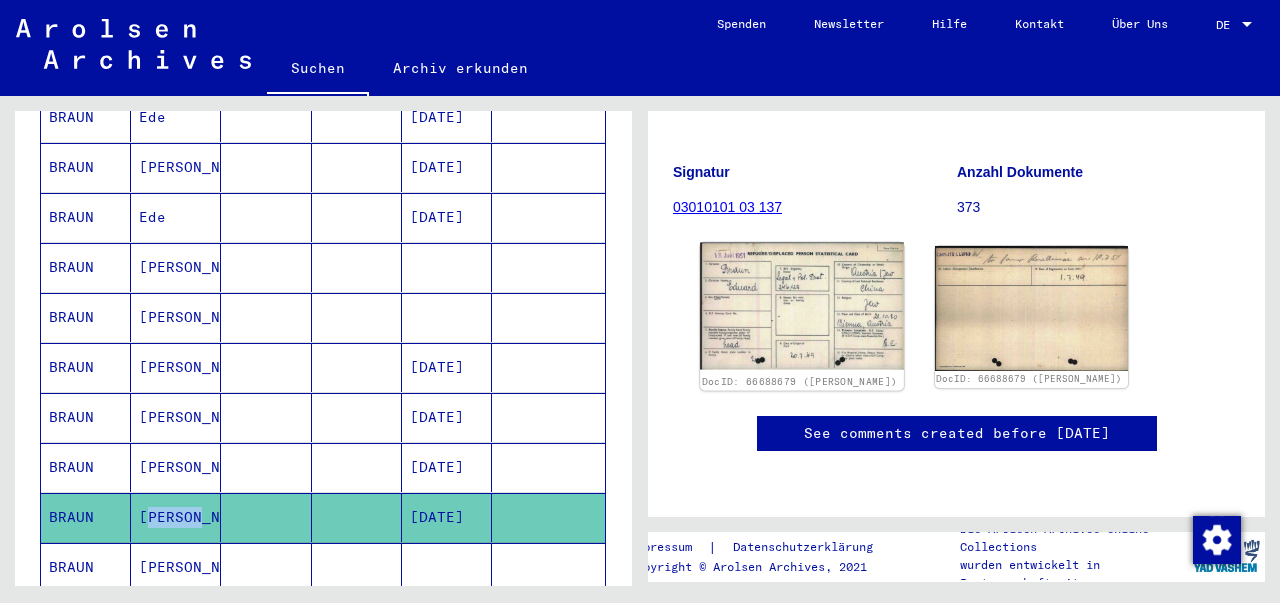 click 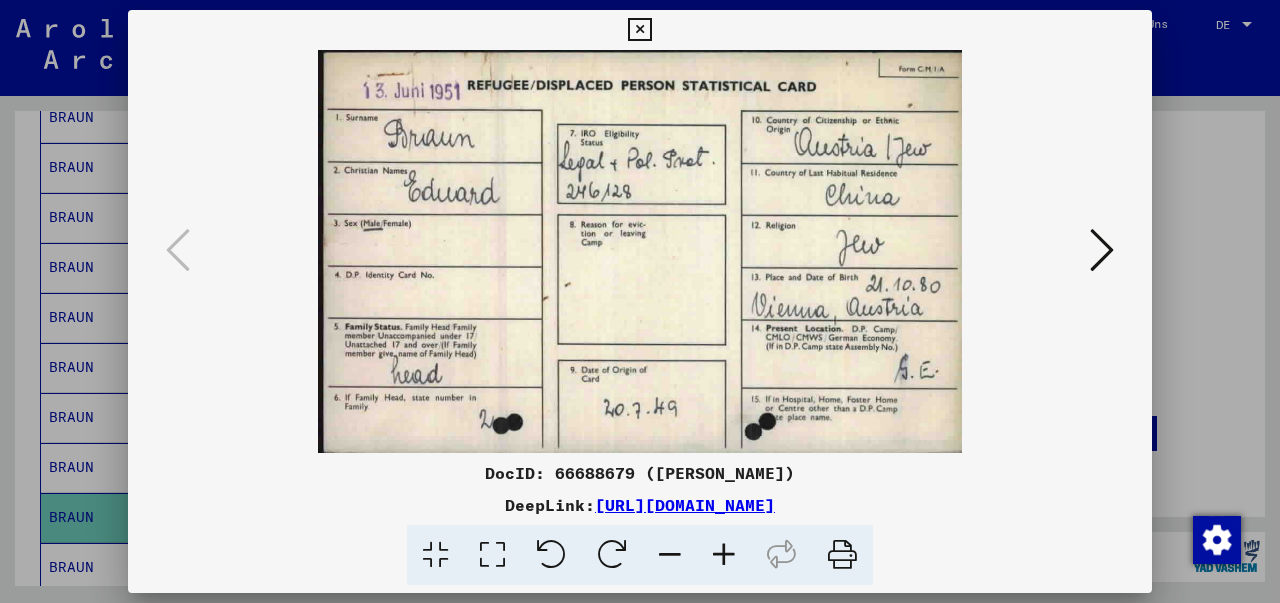 click at bounding box center [639, 30] 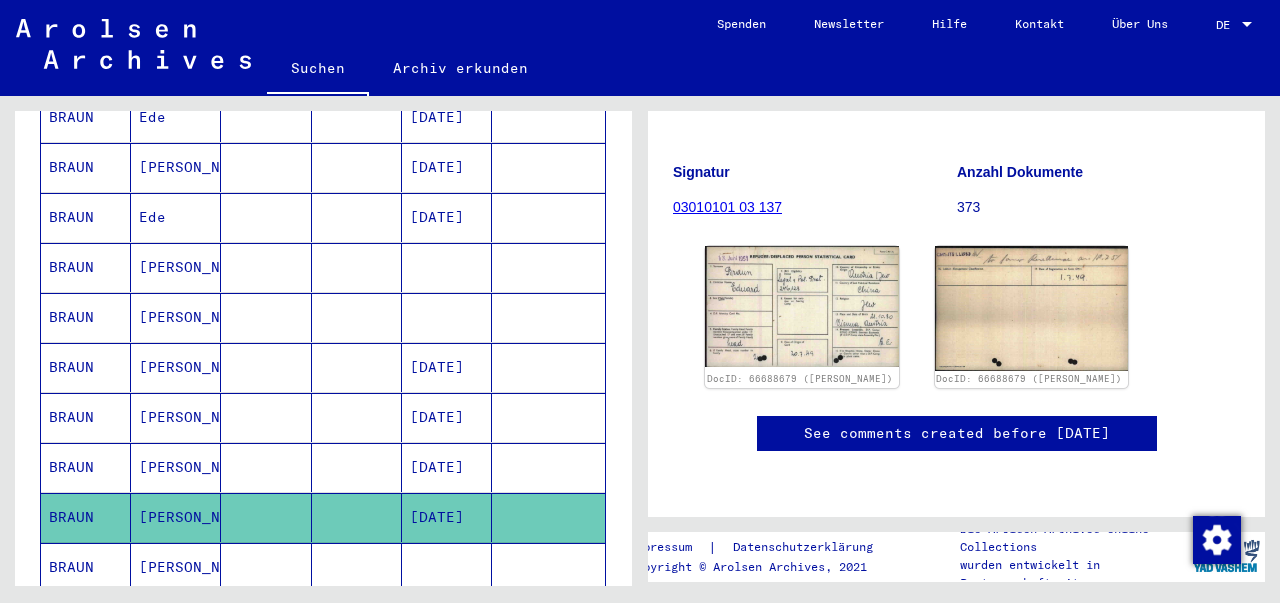 click on "[PERSON_NAME]" at bounding box center (176, 617) 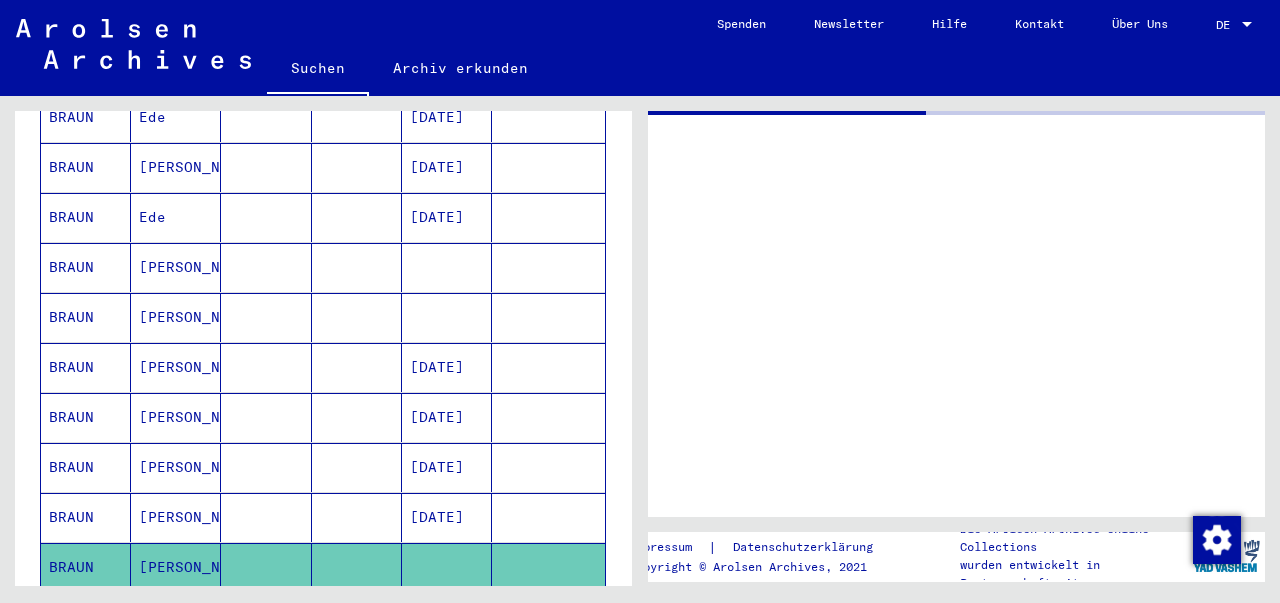 scroll, scrollTop: 0, scrollLeft: 0, axis: both 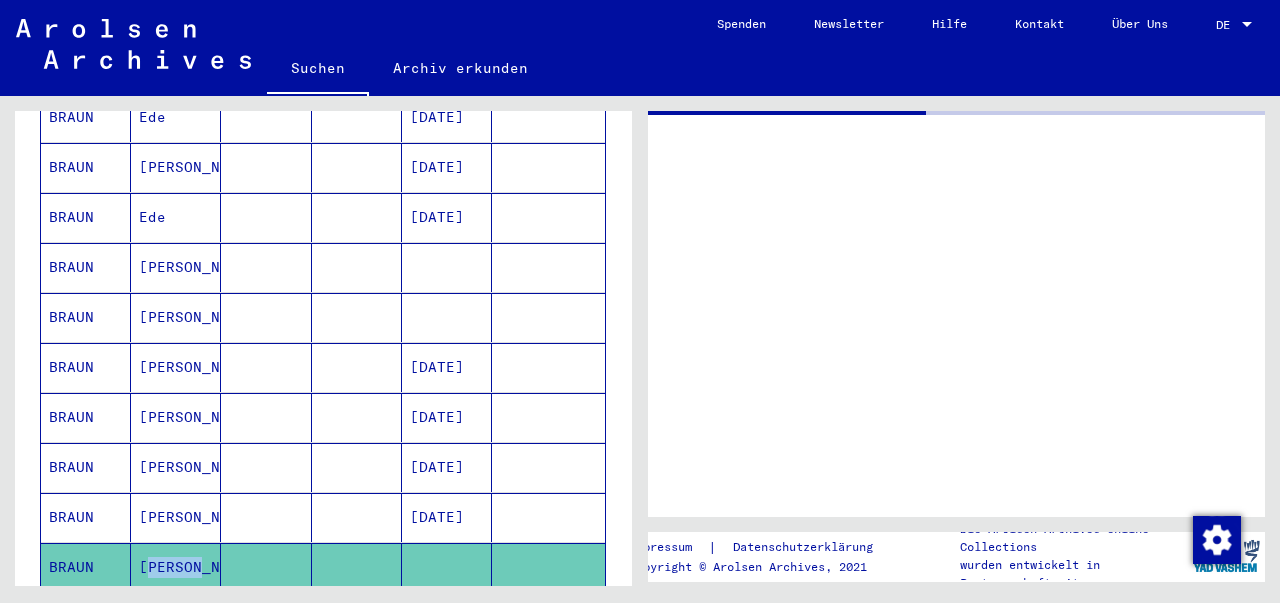click on "[PERSON_NAME]" 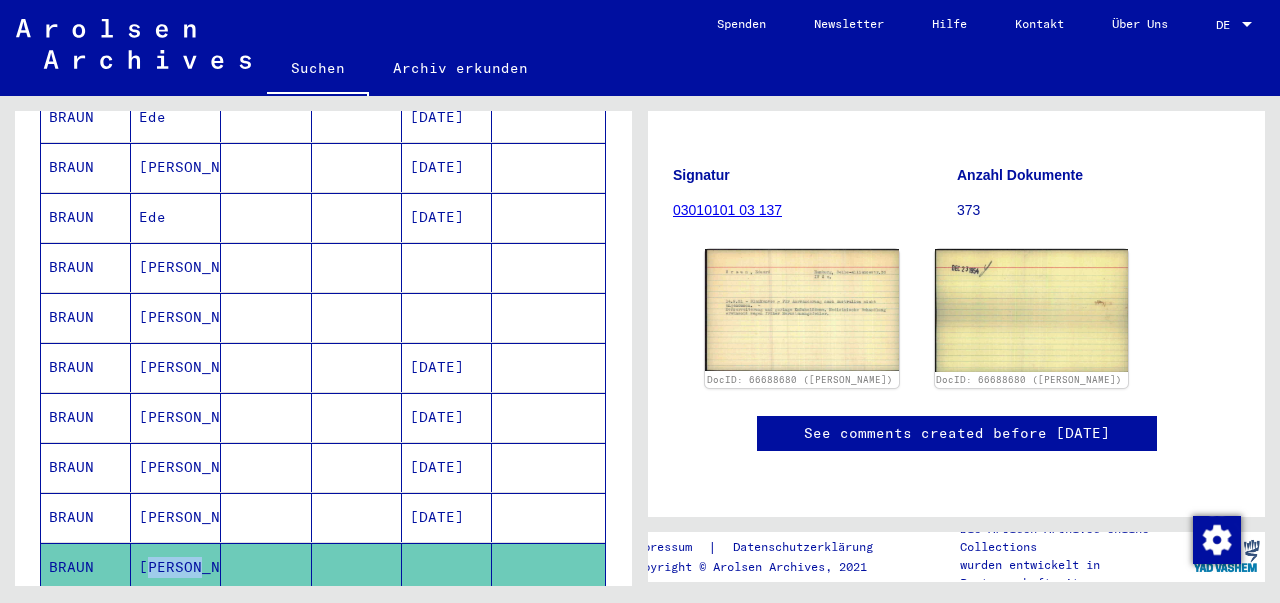 scroll, scrollTop: 311, scrollLeft: 0, axis: vertical 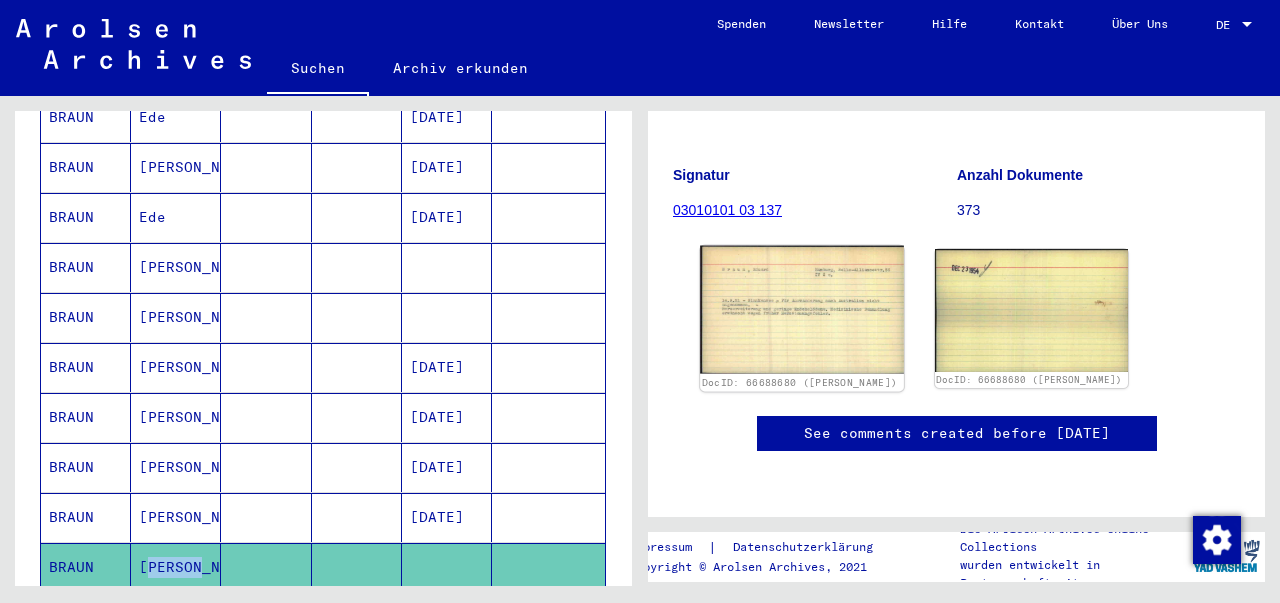 click 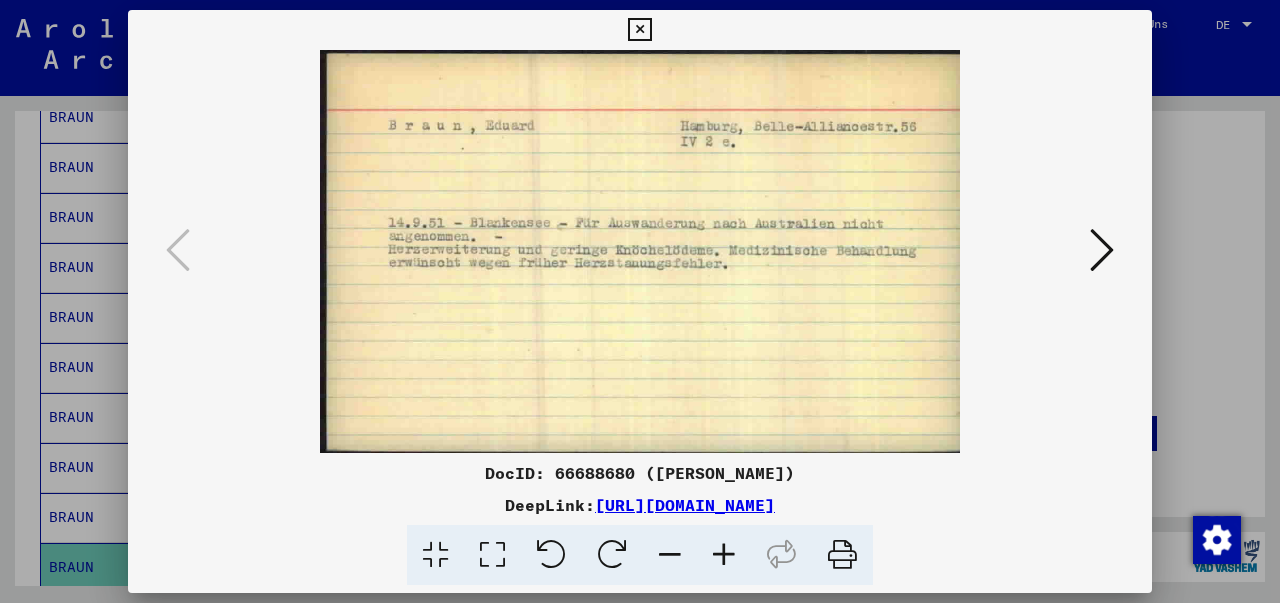 click at bounding box center [724, 555] 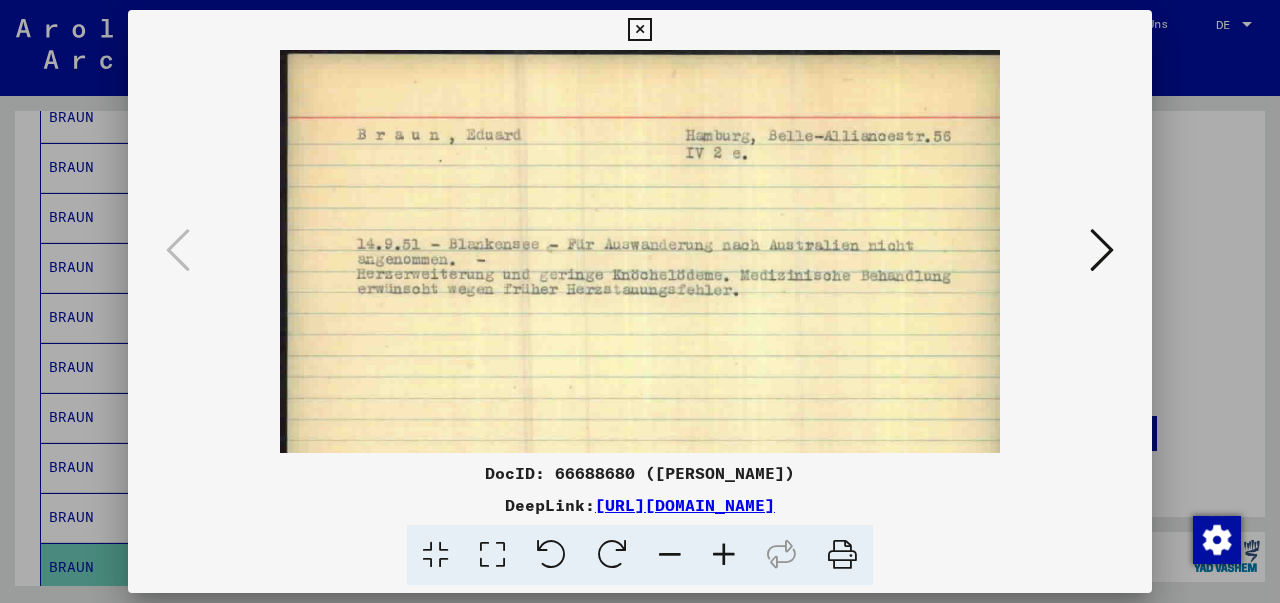 click at bounding box center [724, 555] 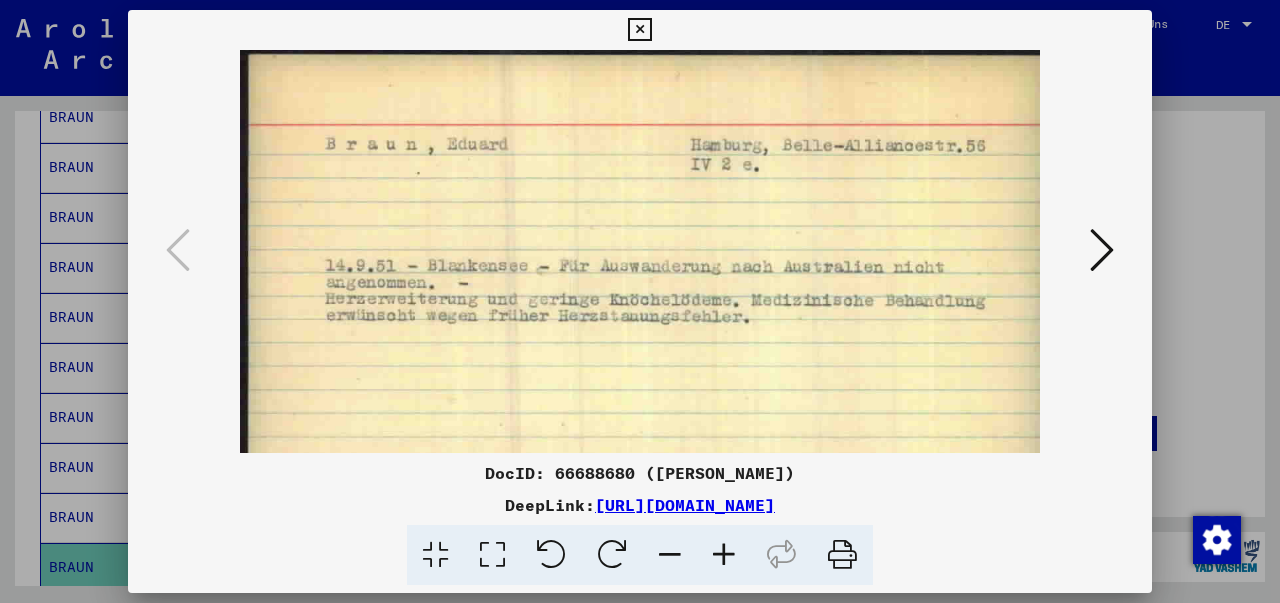 click at bounding box center [724, 555] 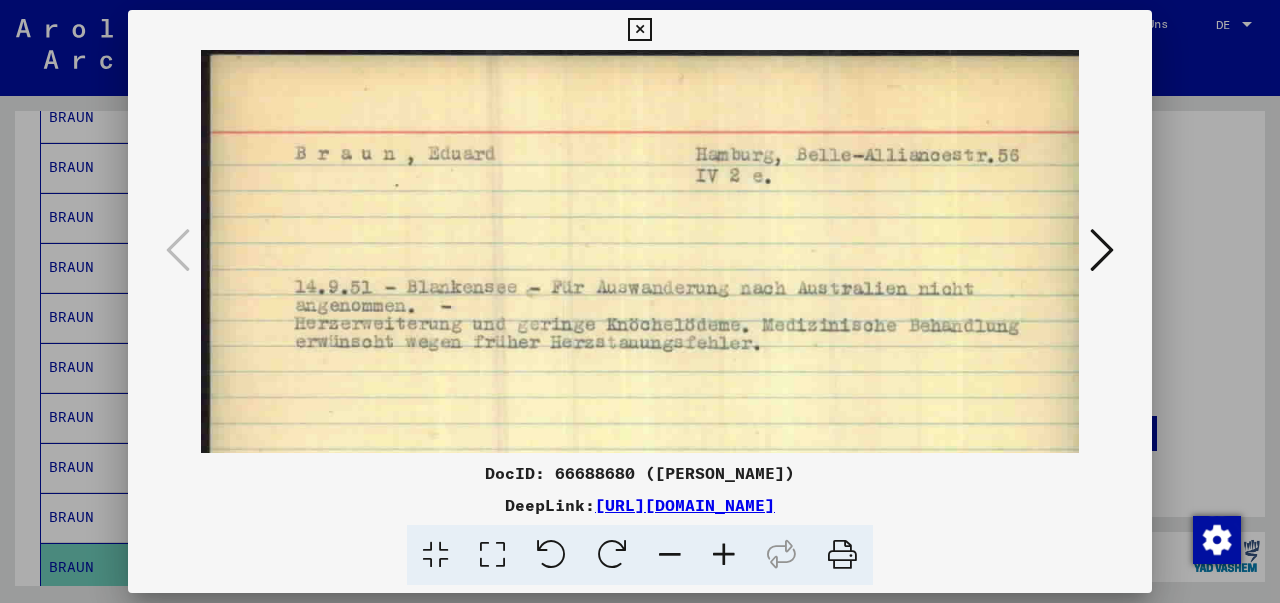 click at bounding box center (724, 555) 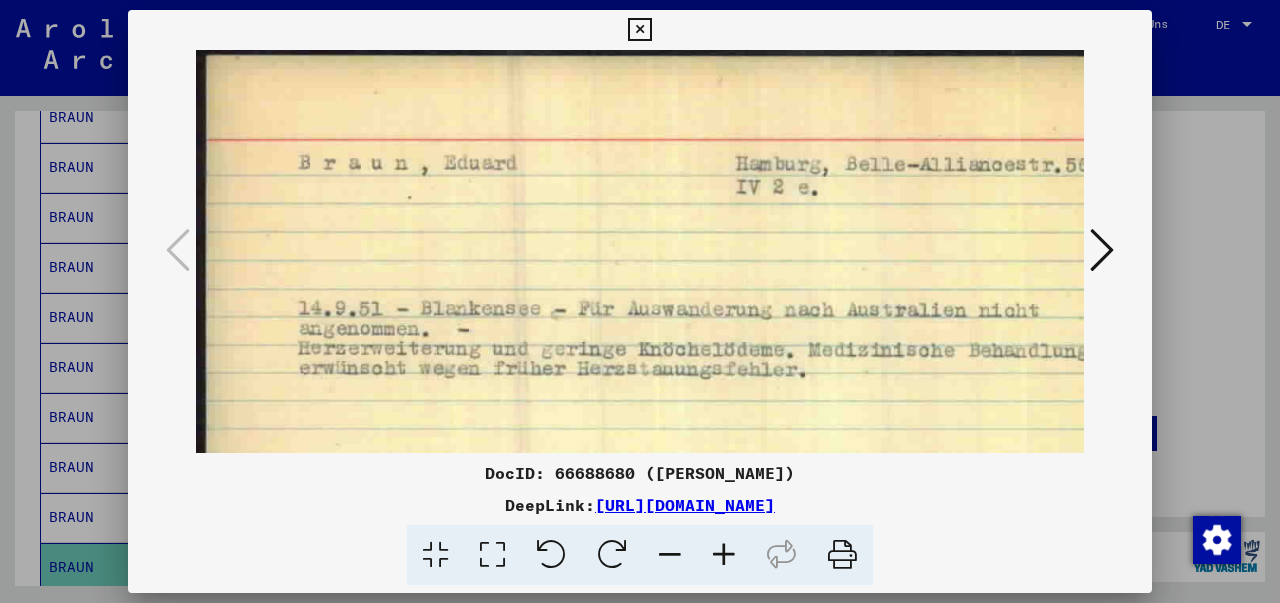 click at bounding box center (724, 555) 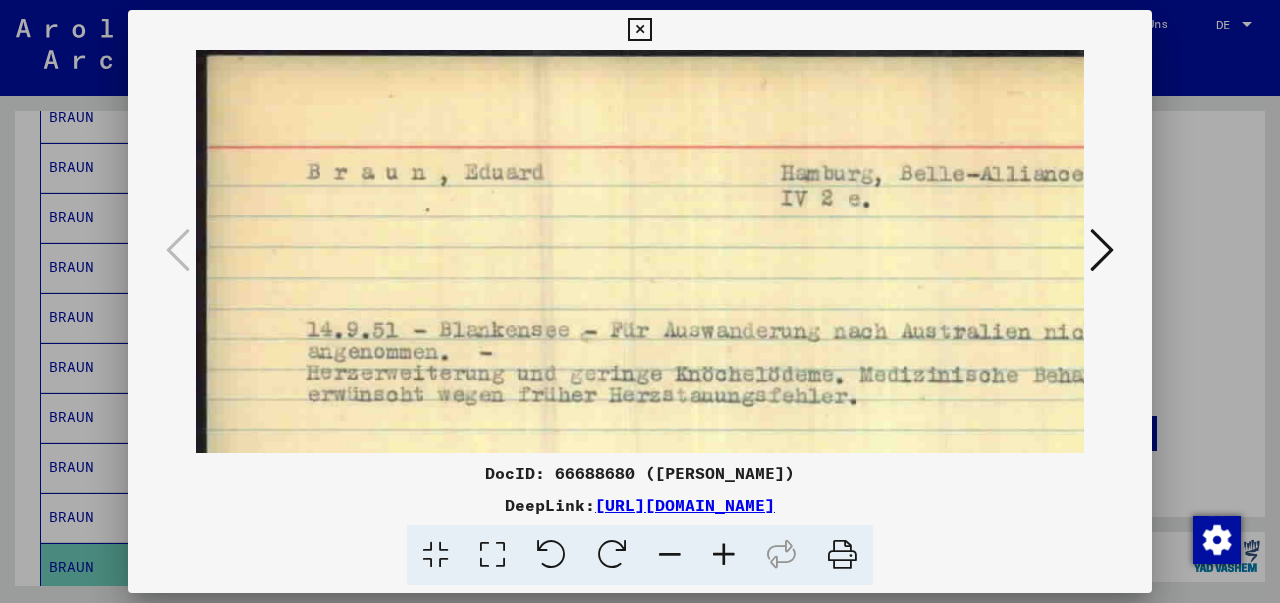 click at bounding box center (639, 30) 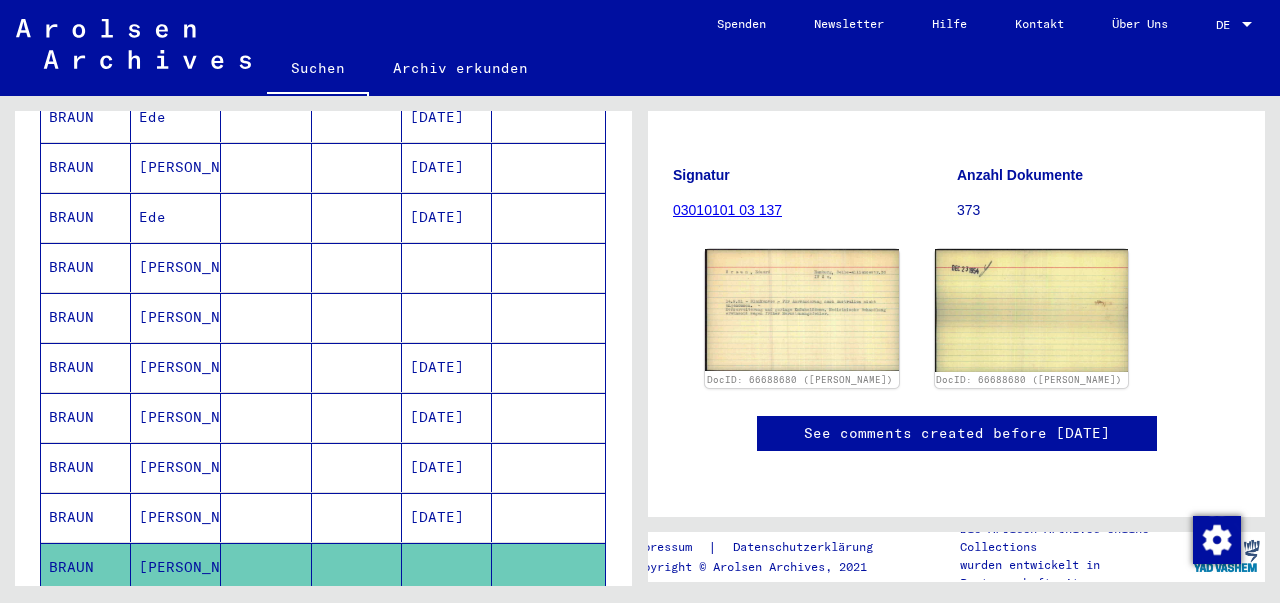 click on "[PERSON_NAME]" 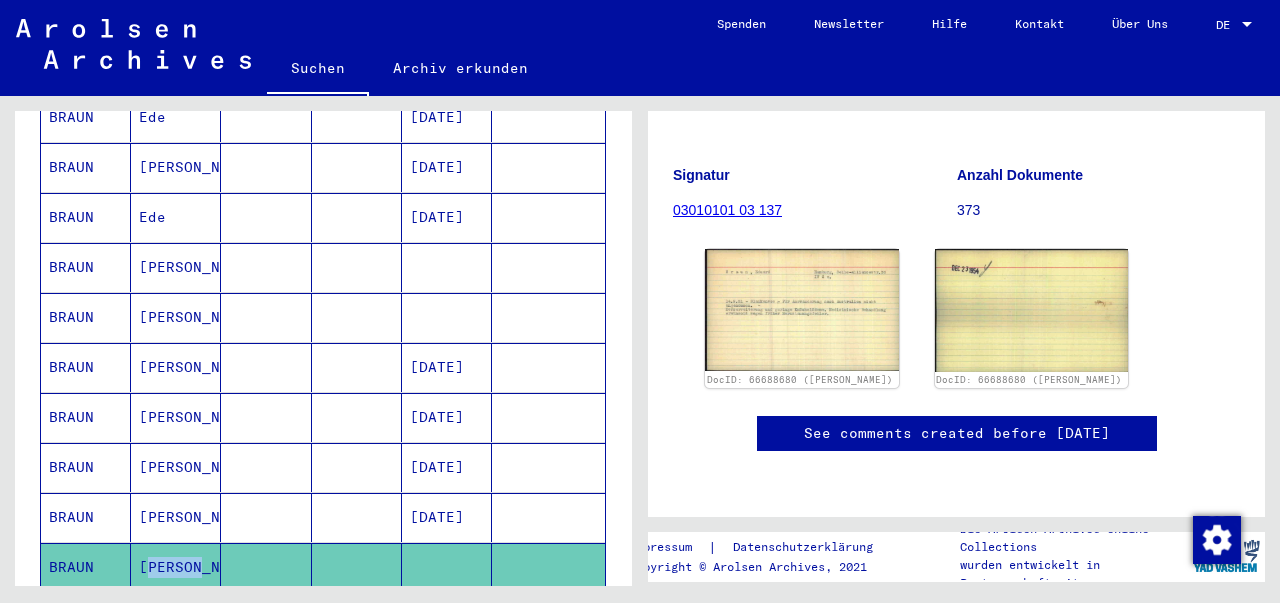 click on "[PERSON_NAME]" 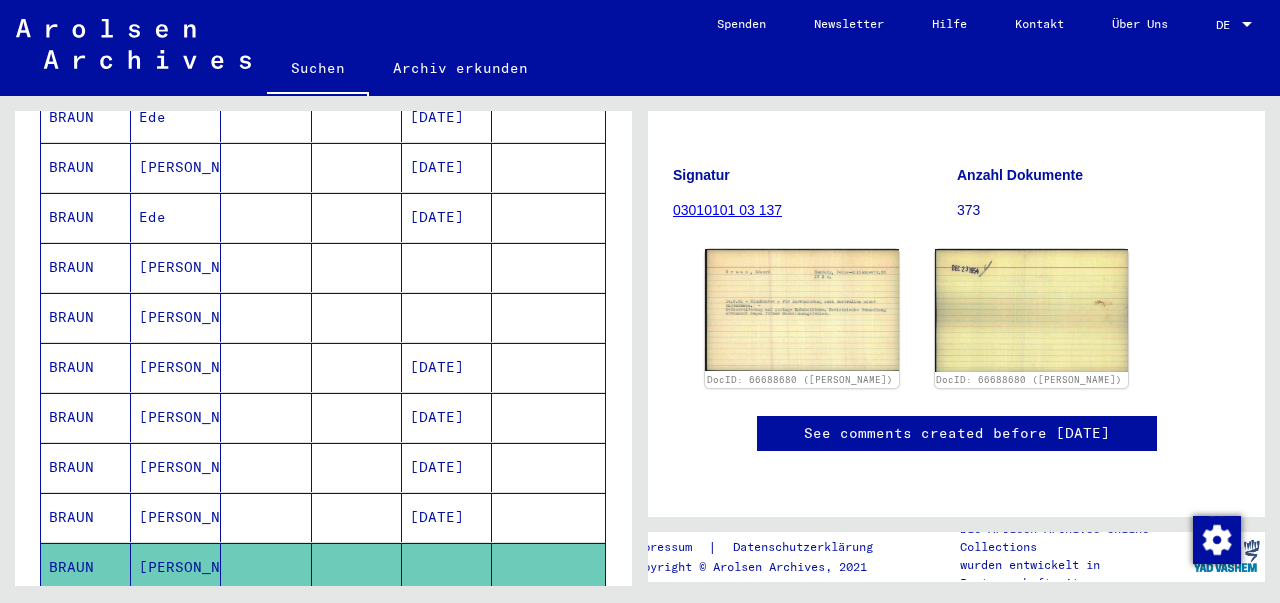 click on "[PERSON_NAME]" 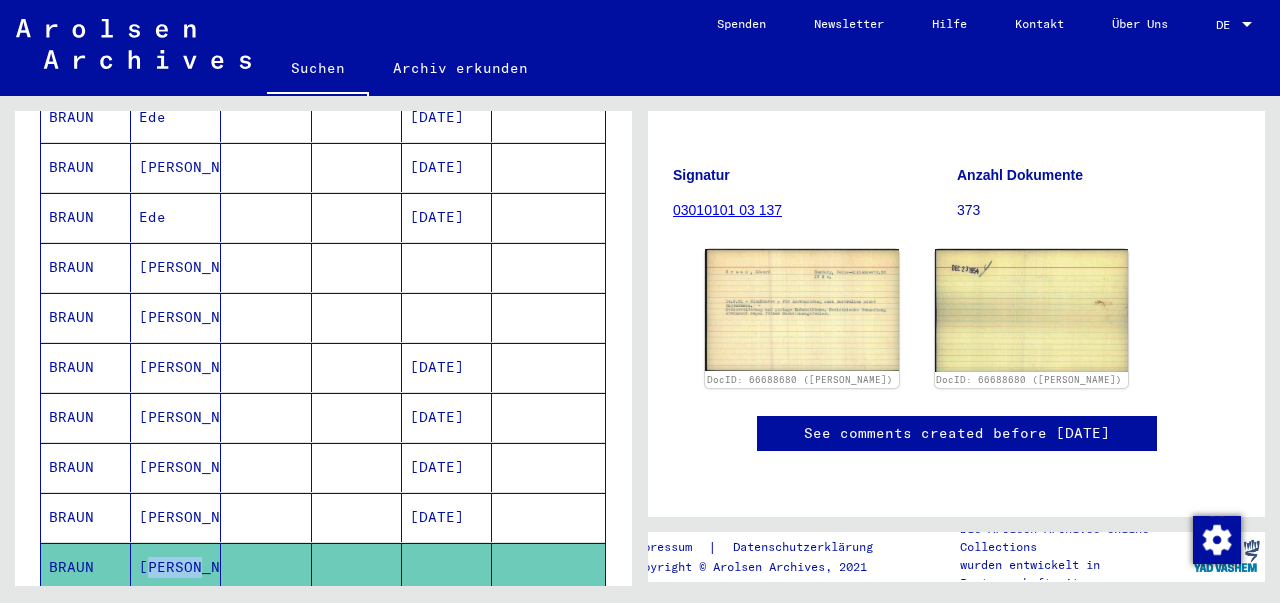 click on "[PERSON_NAME]" 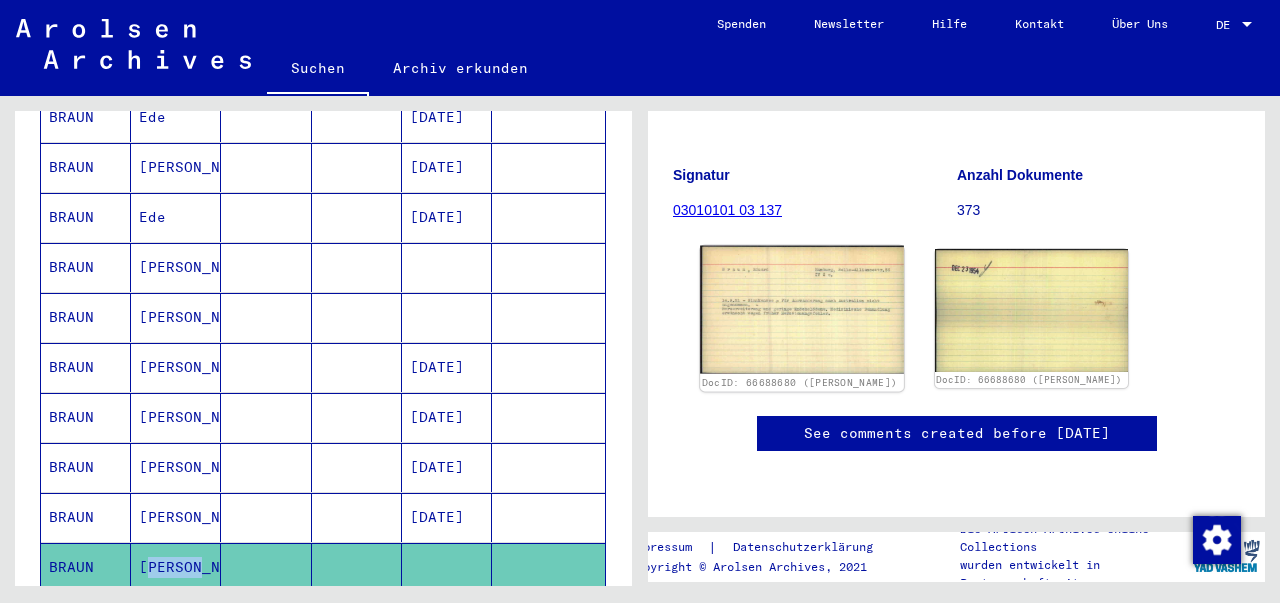 click 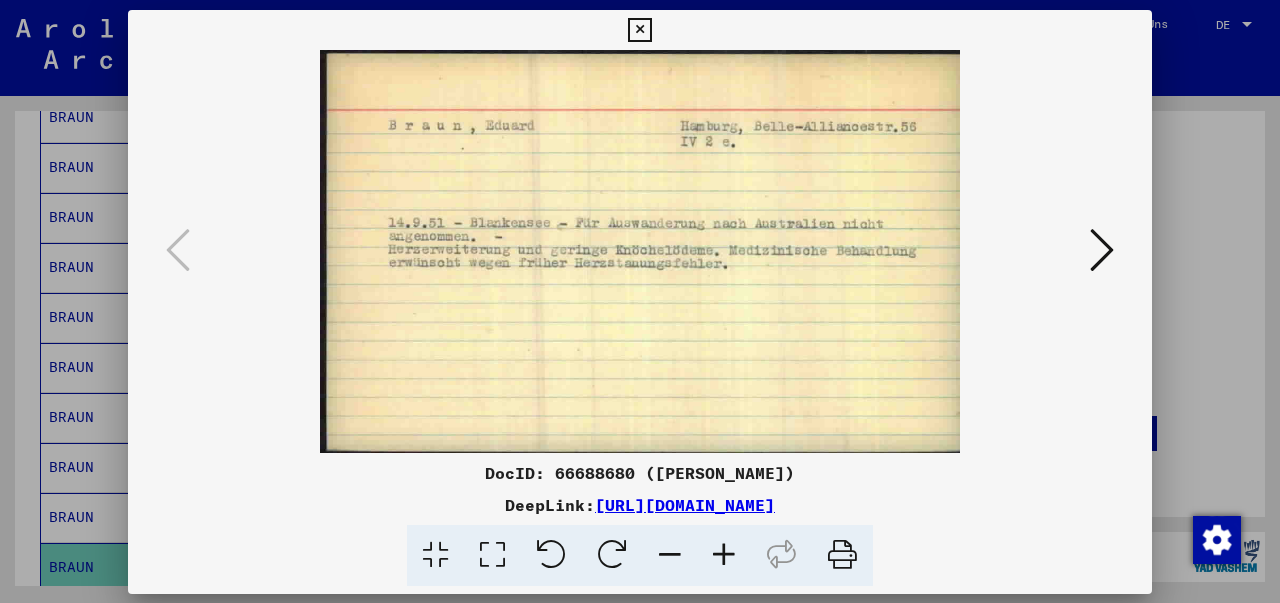 click at bounding box center (640, 251) 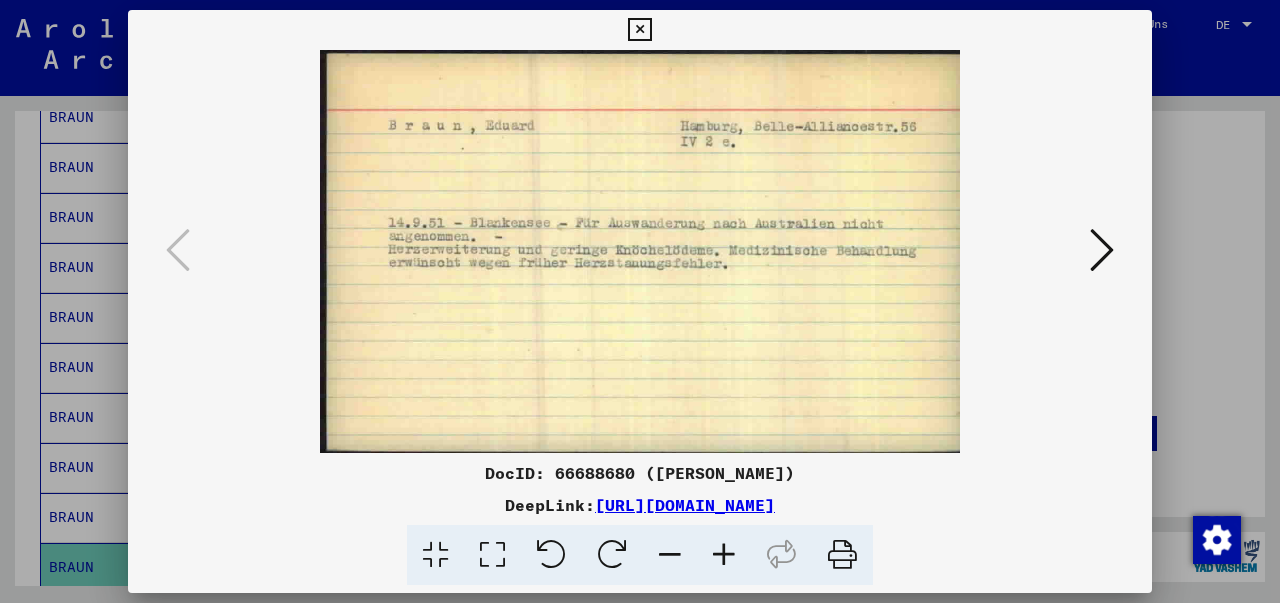 click at bounding box center (724, 555) 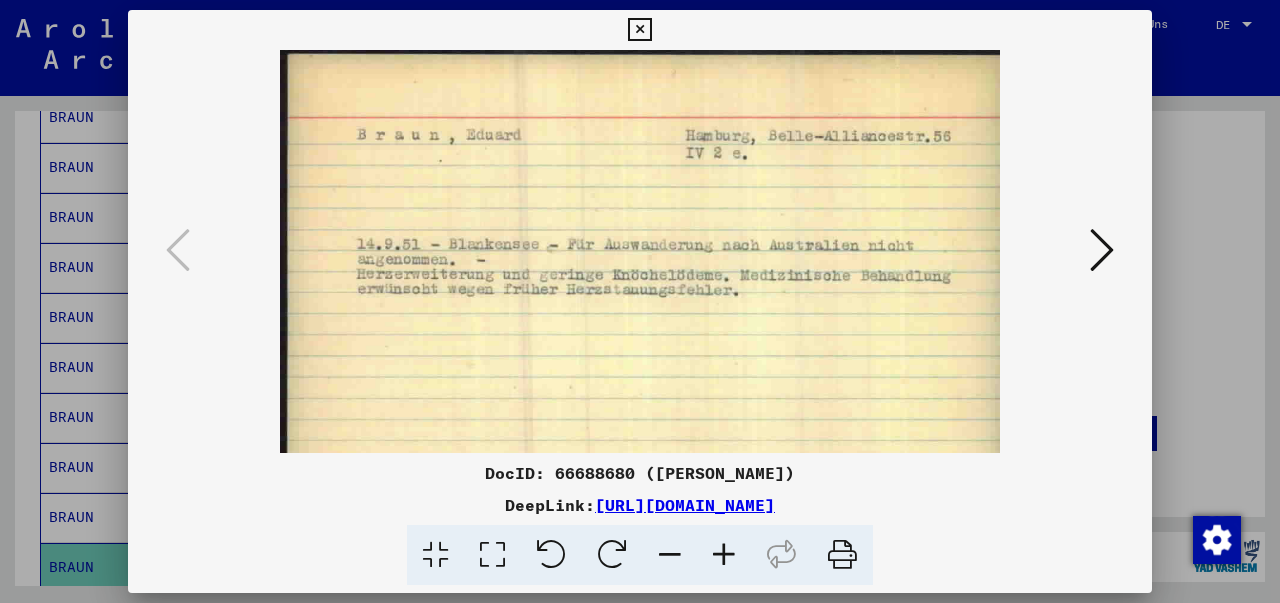 click at bounding box center (724, 555) 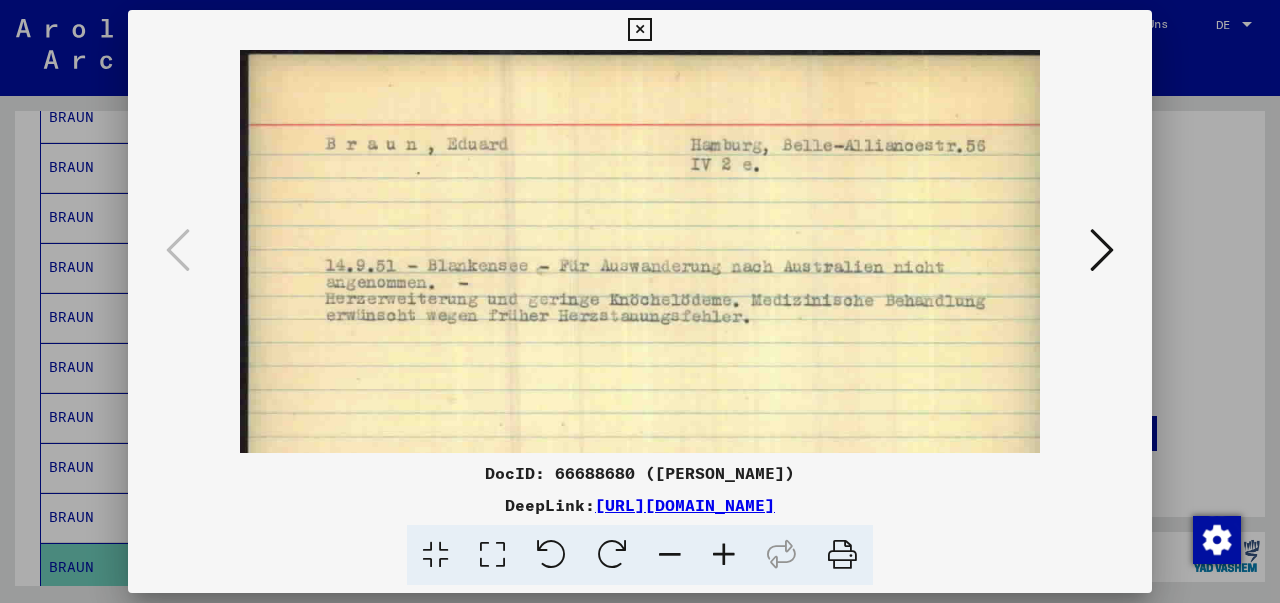 click at bounding box center (724, 555) 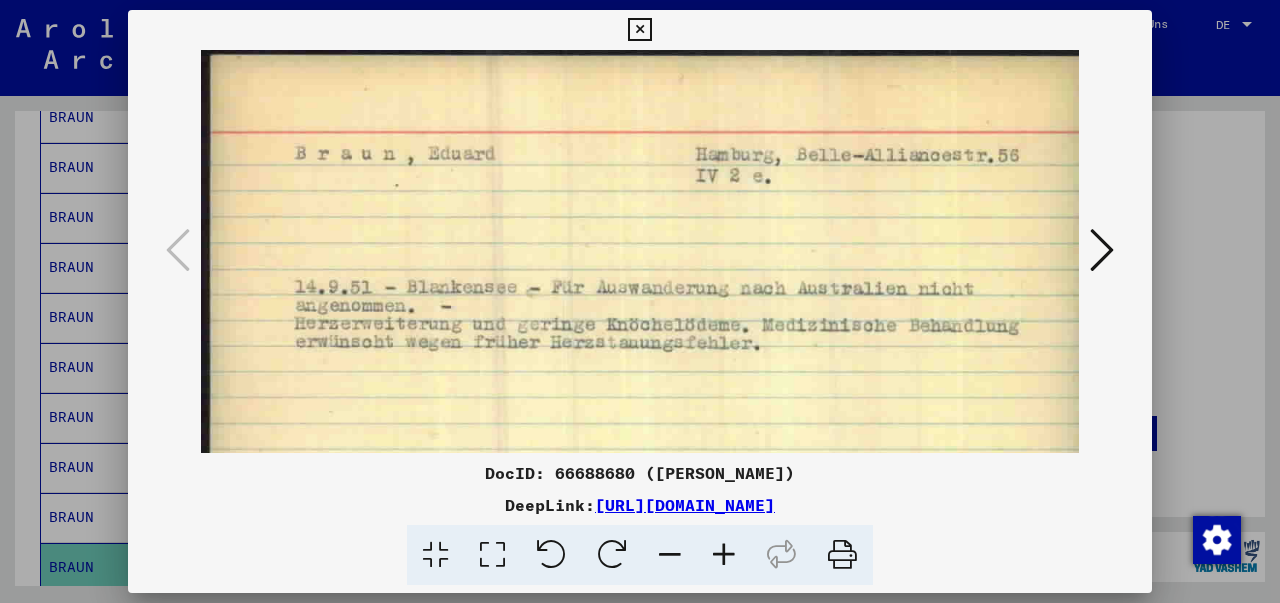 click at bounding box center (1102, 250) 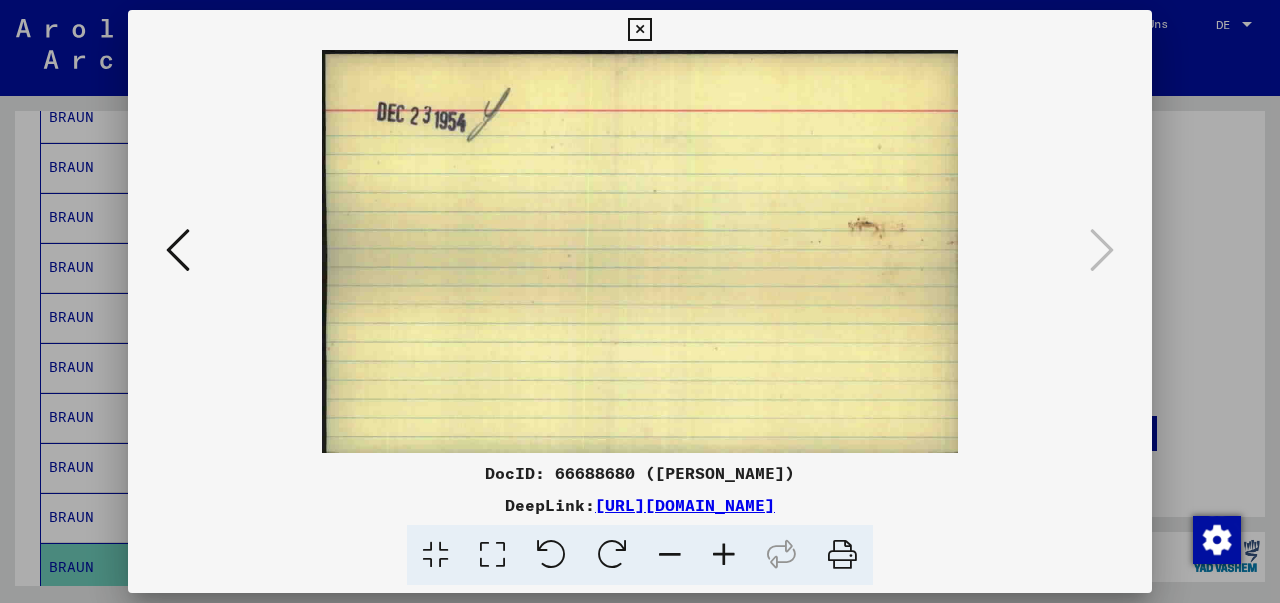 click at bounding box center [639, 30] 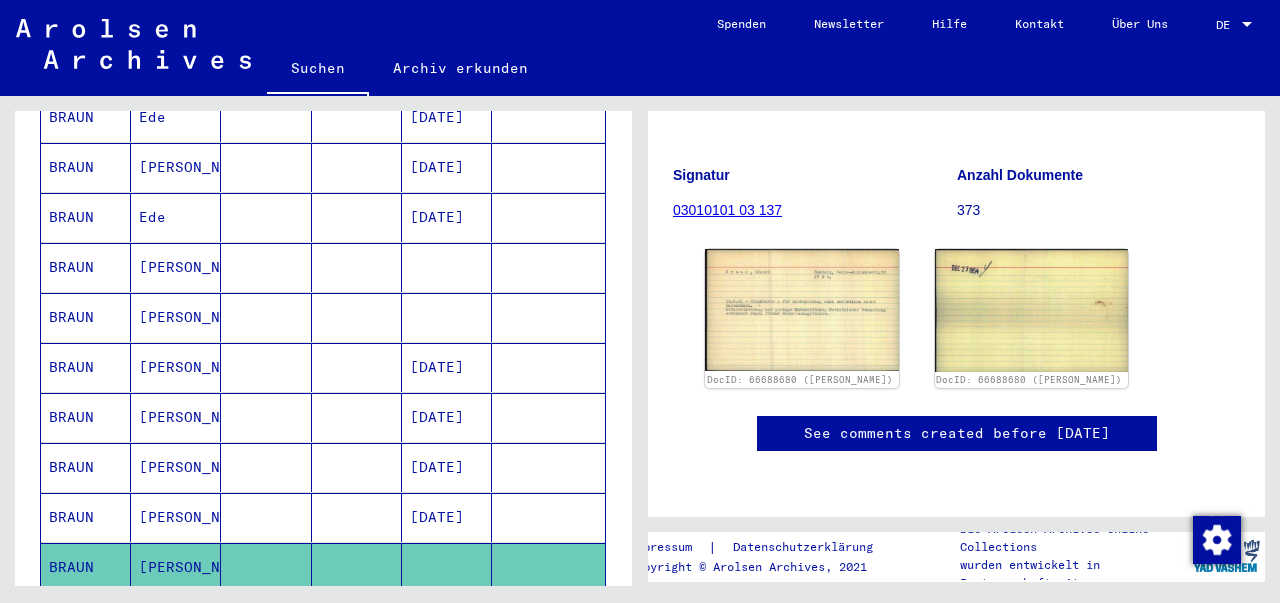 click on "[PERSON_NAME]" at bounding box center [176, 667] 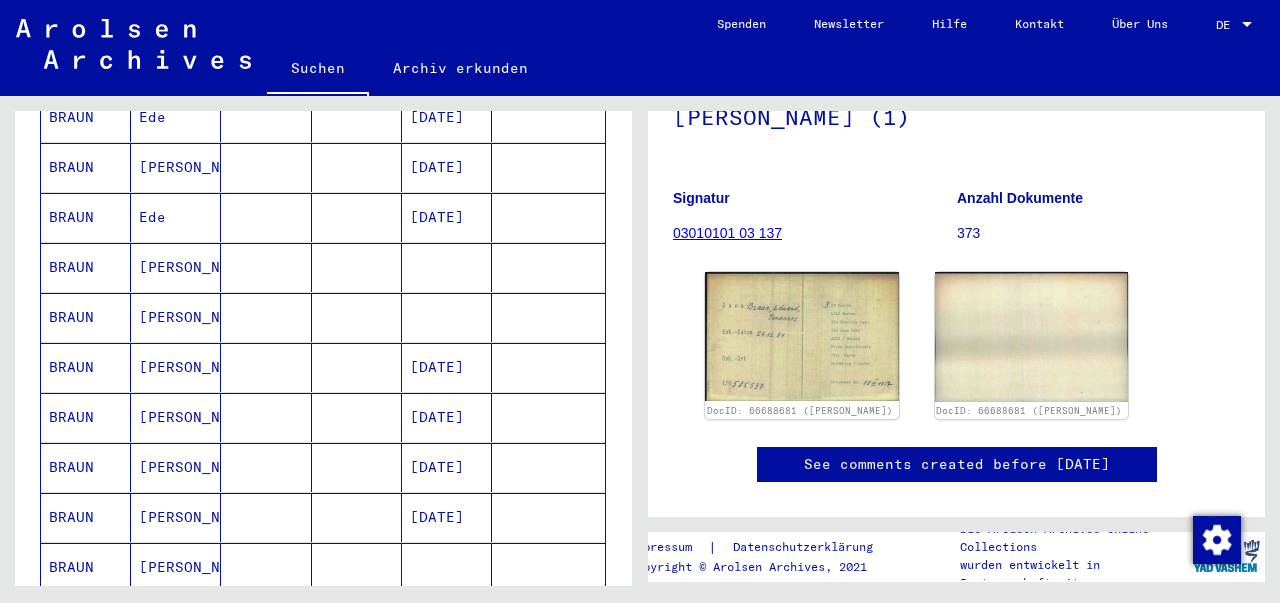 scroll, scrollTop: 231, scrollLeft: 0, axis: vertical 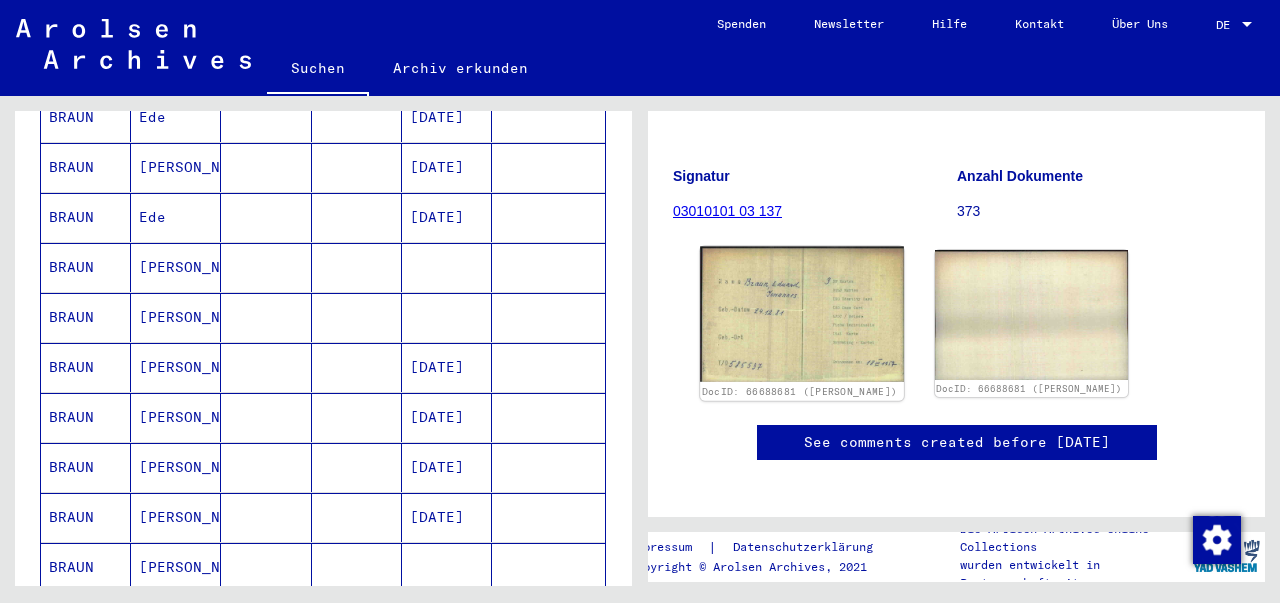 click 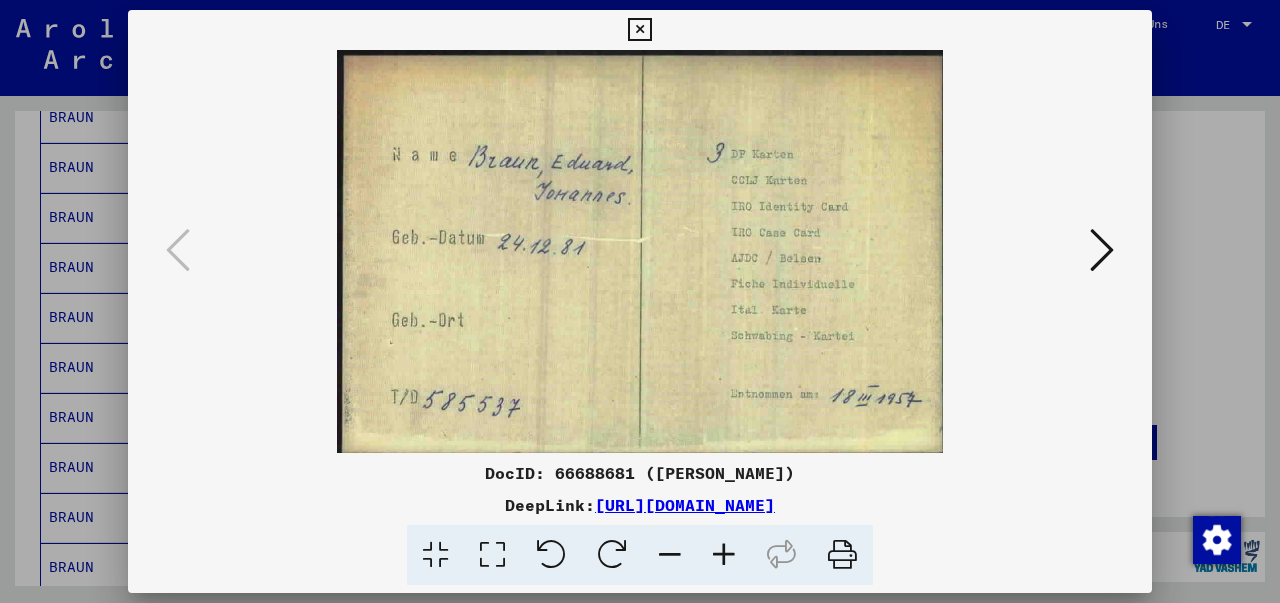 click at bounding box center [724, 555] 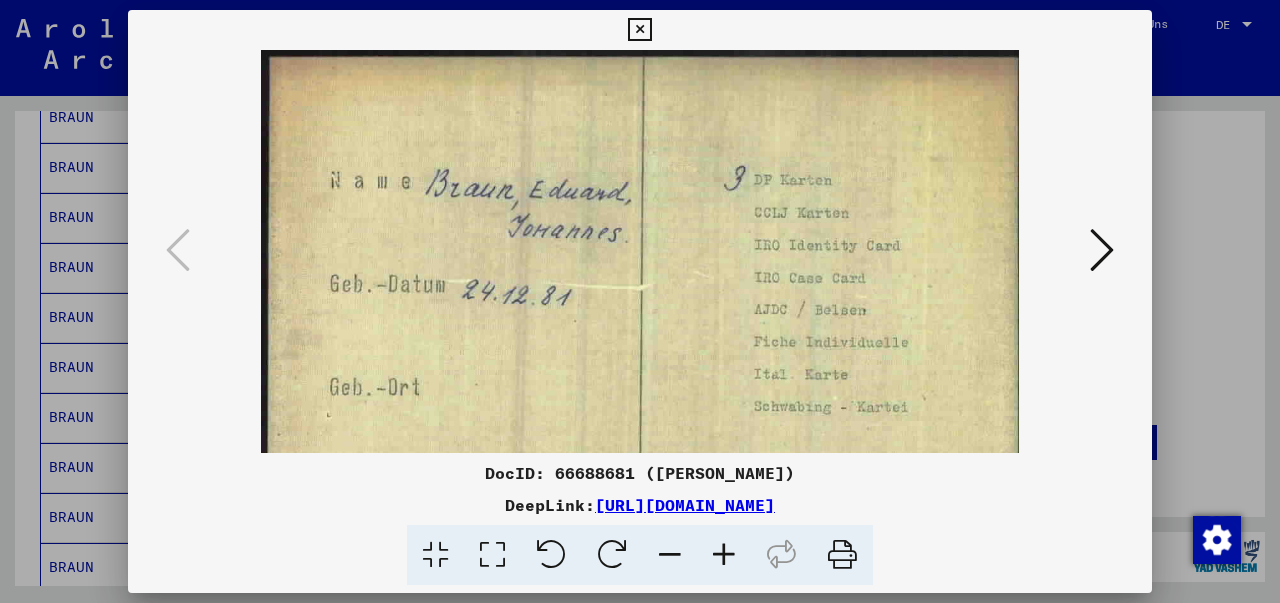 click at bounding box center [724, 555] 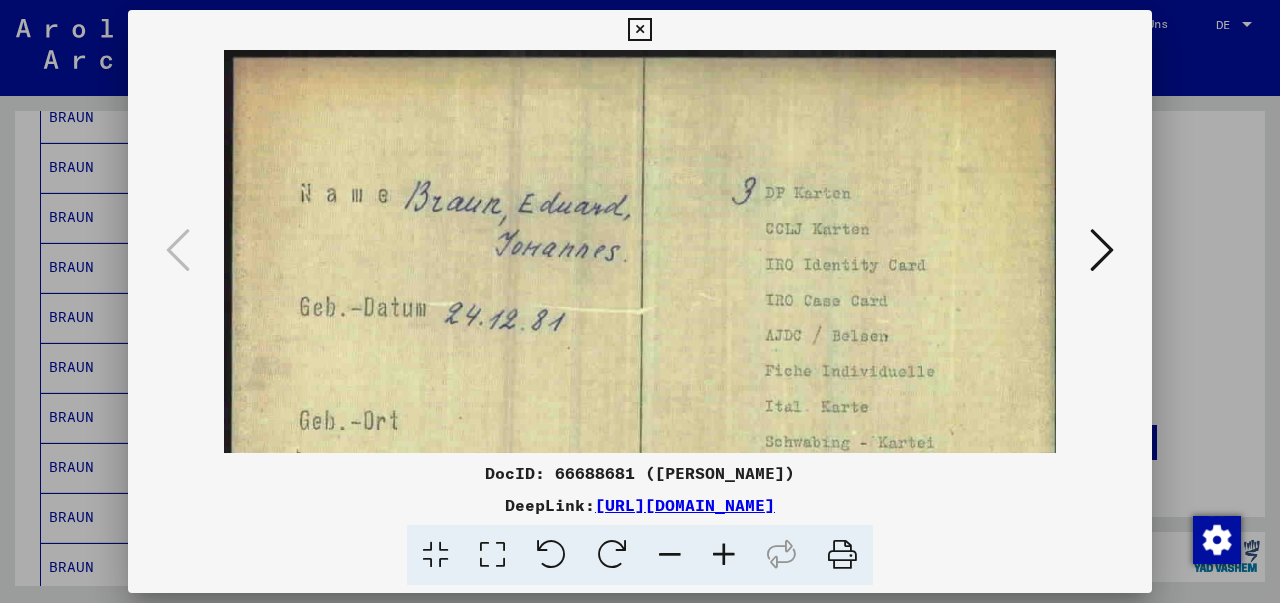 click at bounding box center (724, 555) 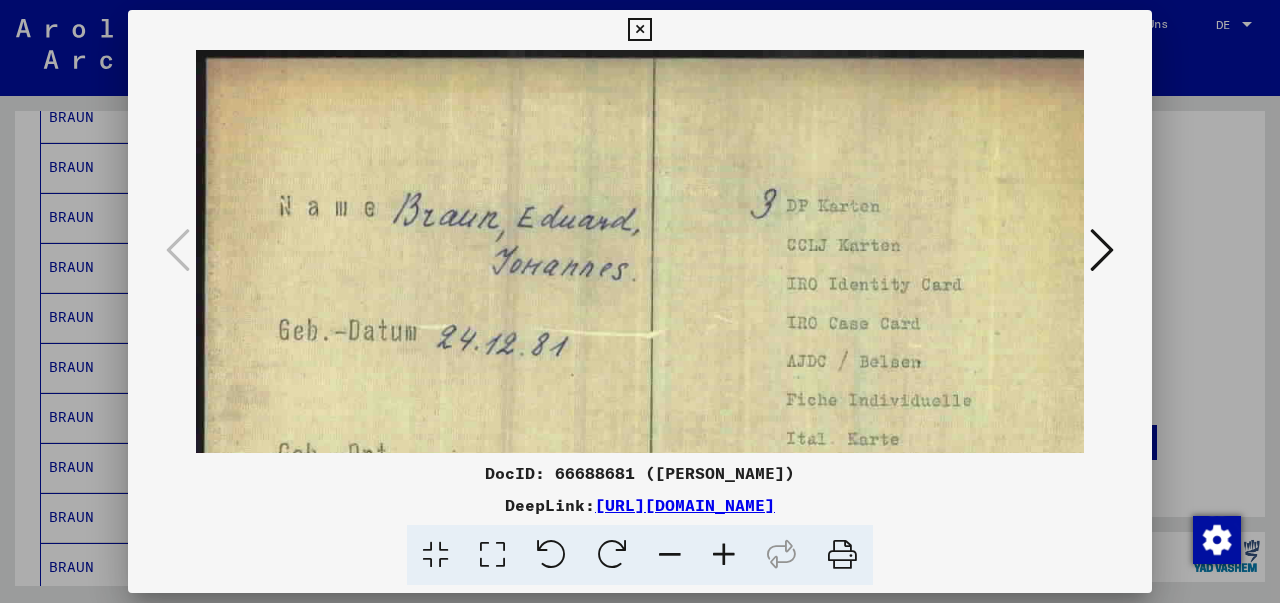 click at bounding box center [724, 555] 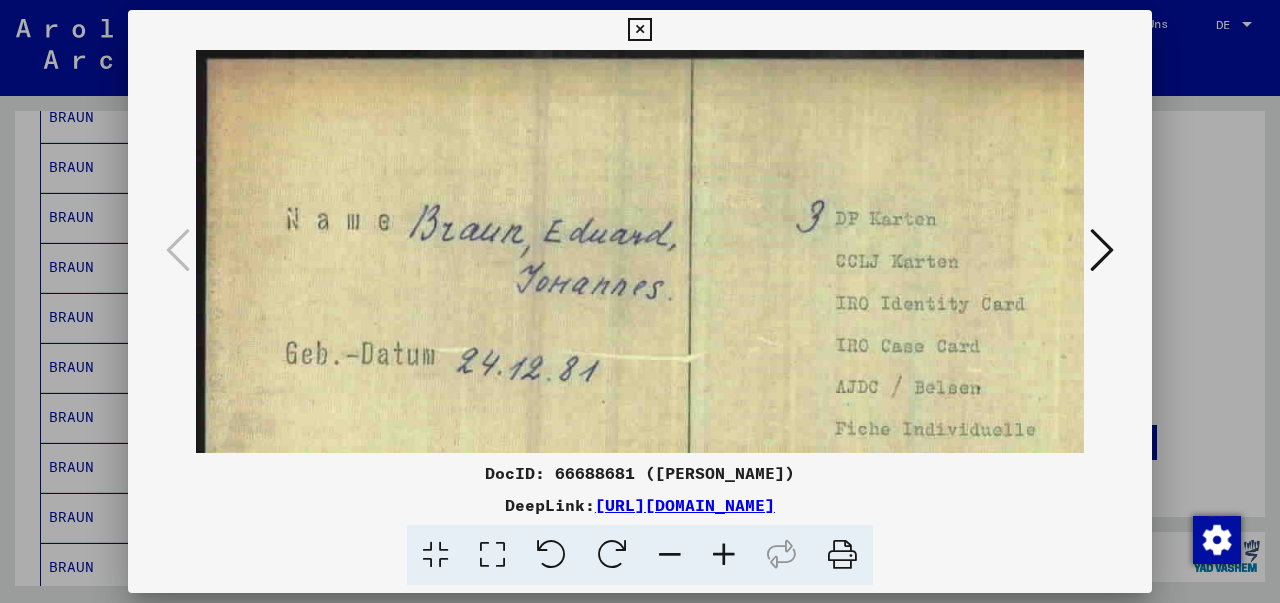 click at bounding box center [670, 555] 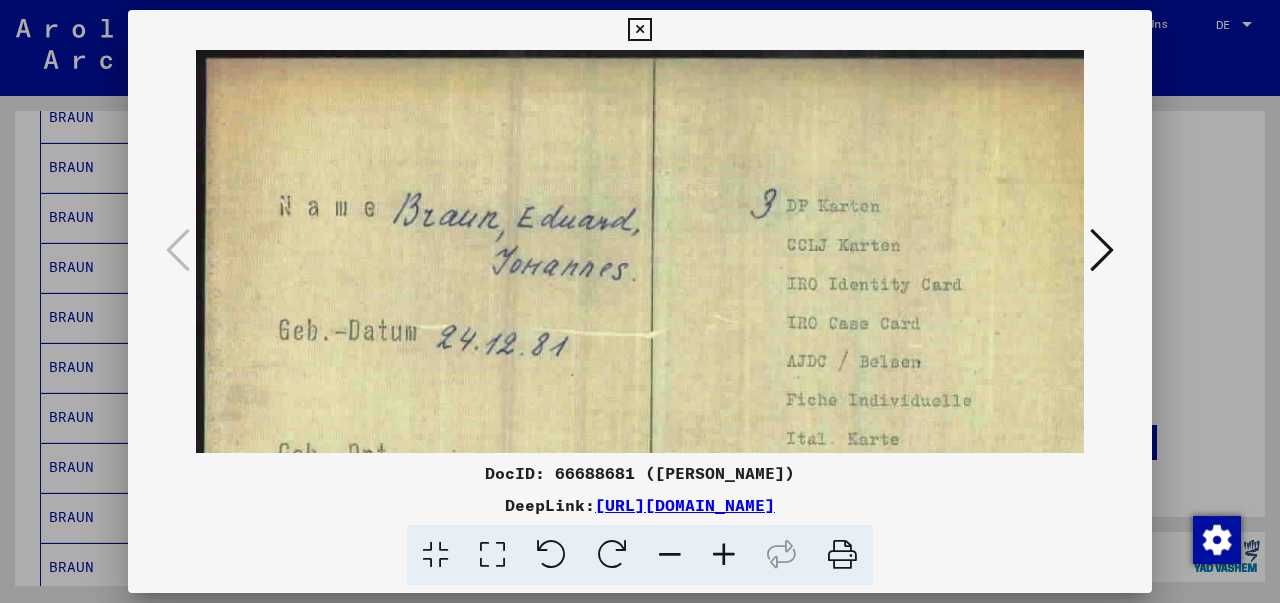 click at bounding box center [670, 555] 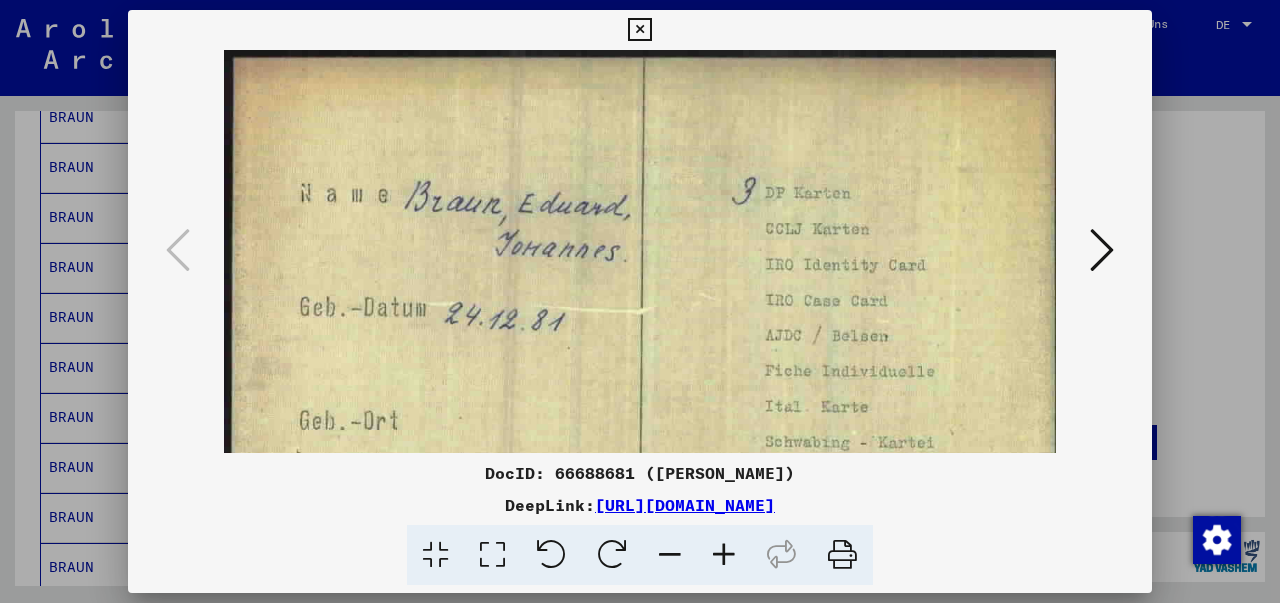 click at bounding box center (670, 555) 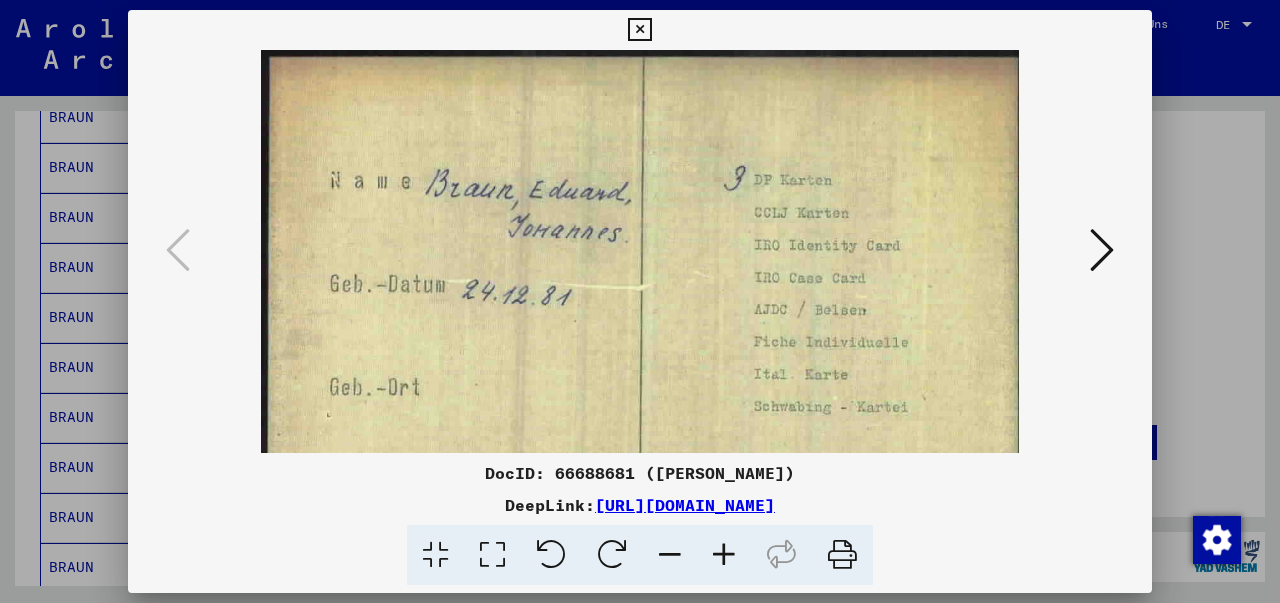 click at bounding box center [670, 555] 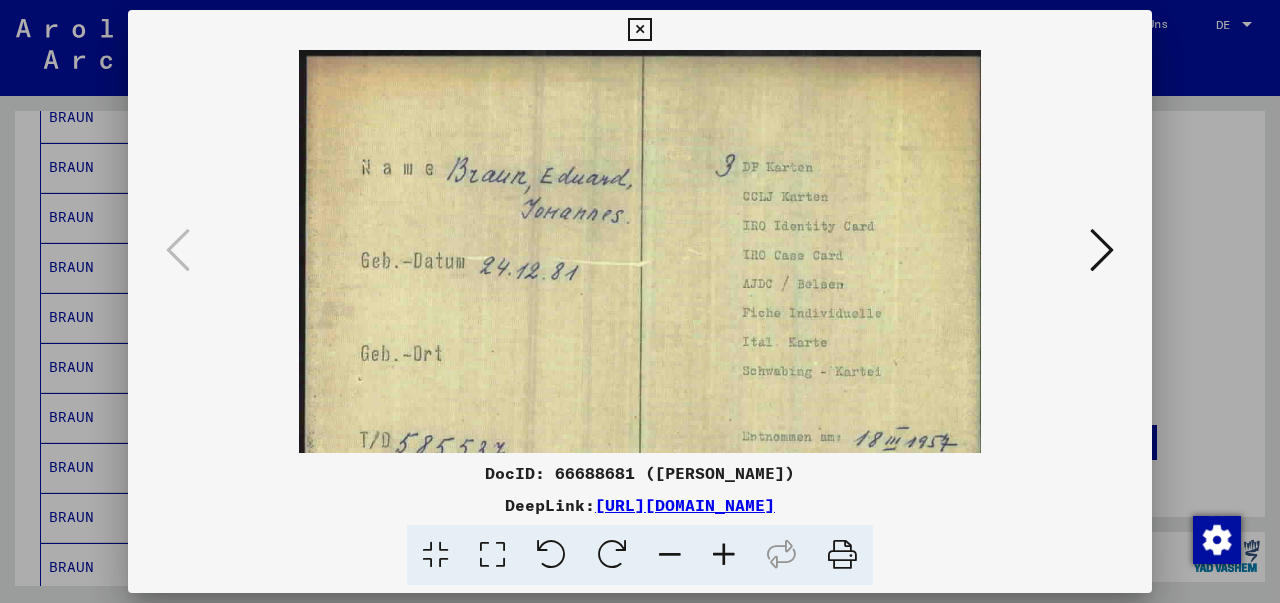 click at bounding box center [670, 555] 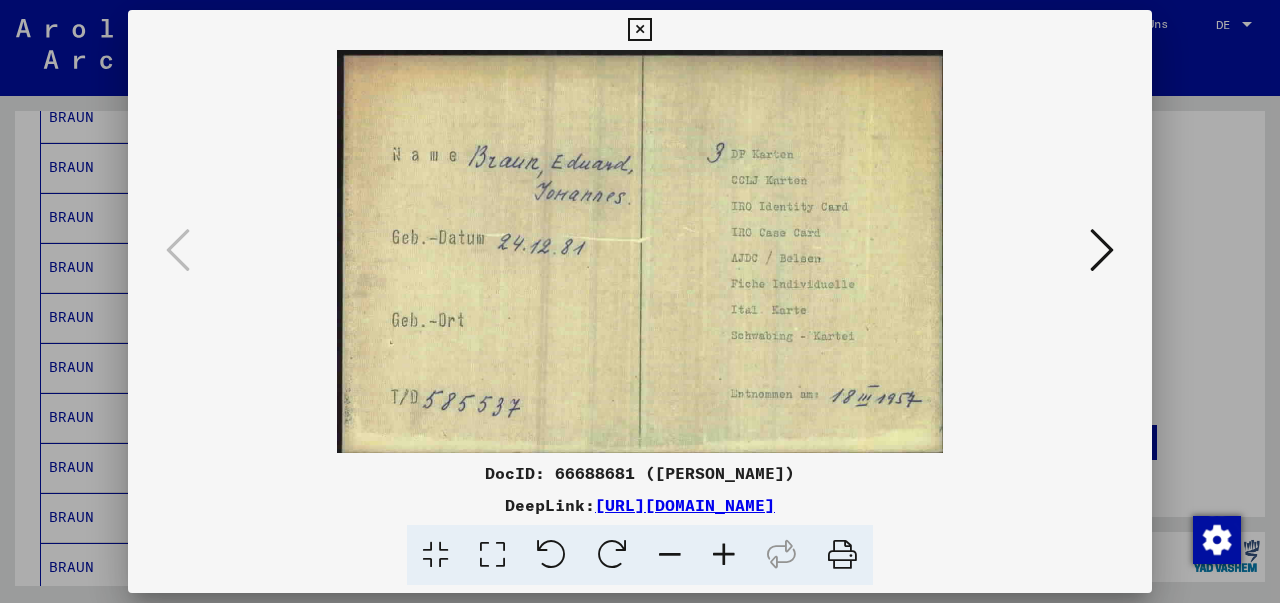 click at bounding box center (670, 555) 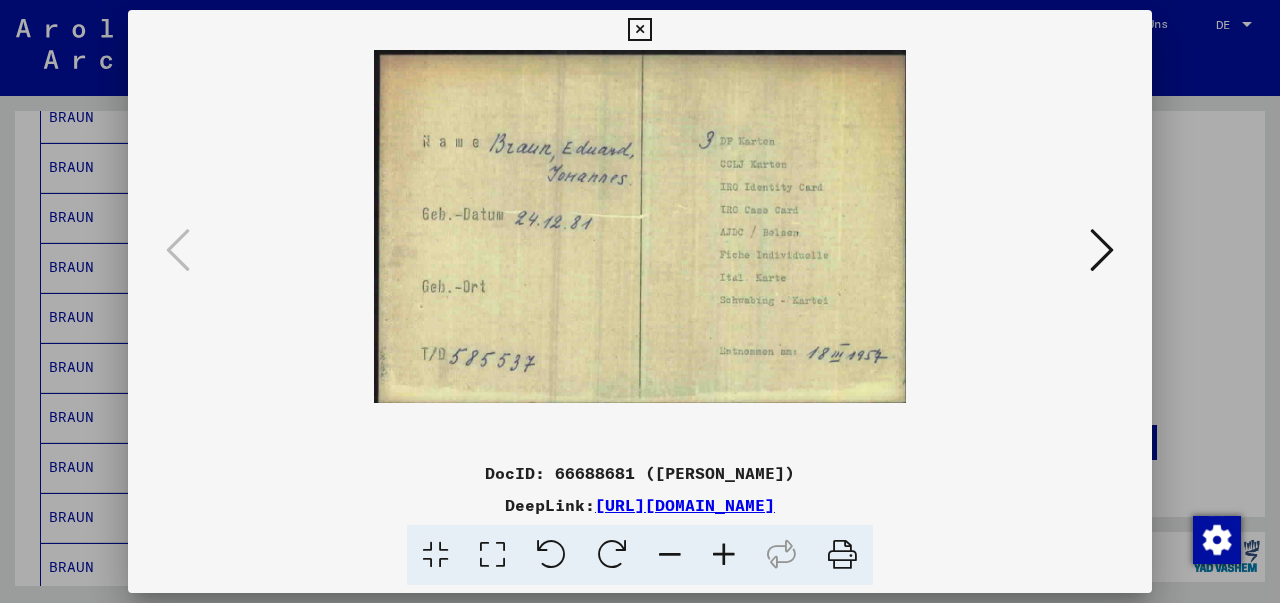 click at bounding box center [639, 30] 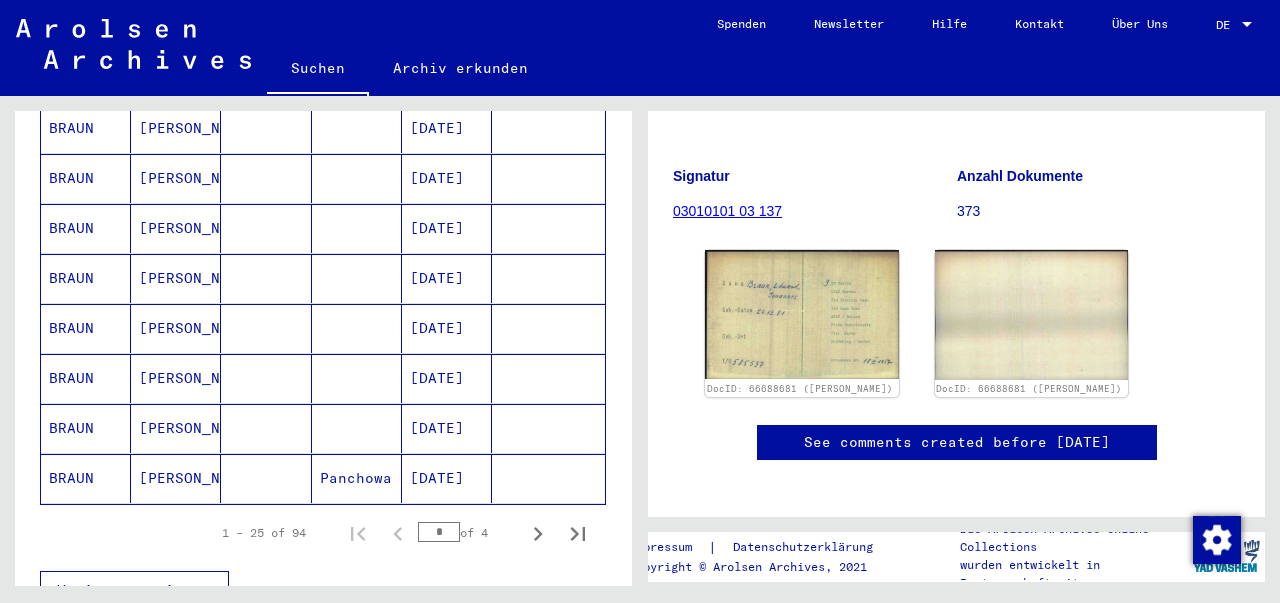 scroll, scrollTop: 1179, scrollLeft: 0, axis: vertical 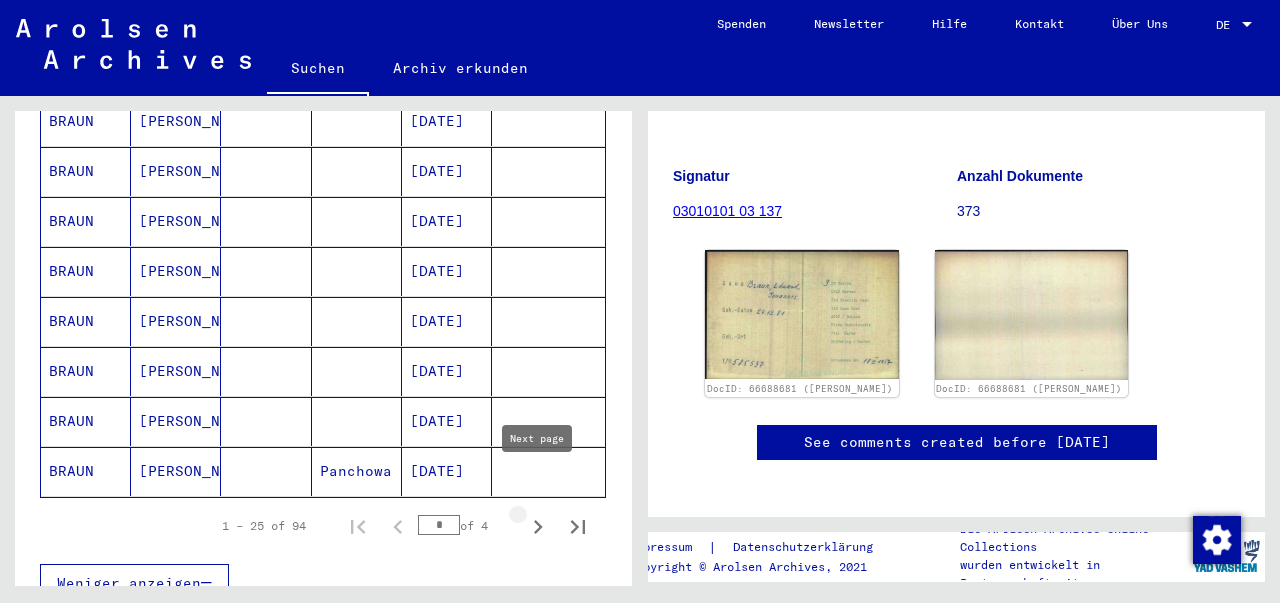 click 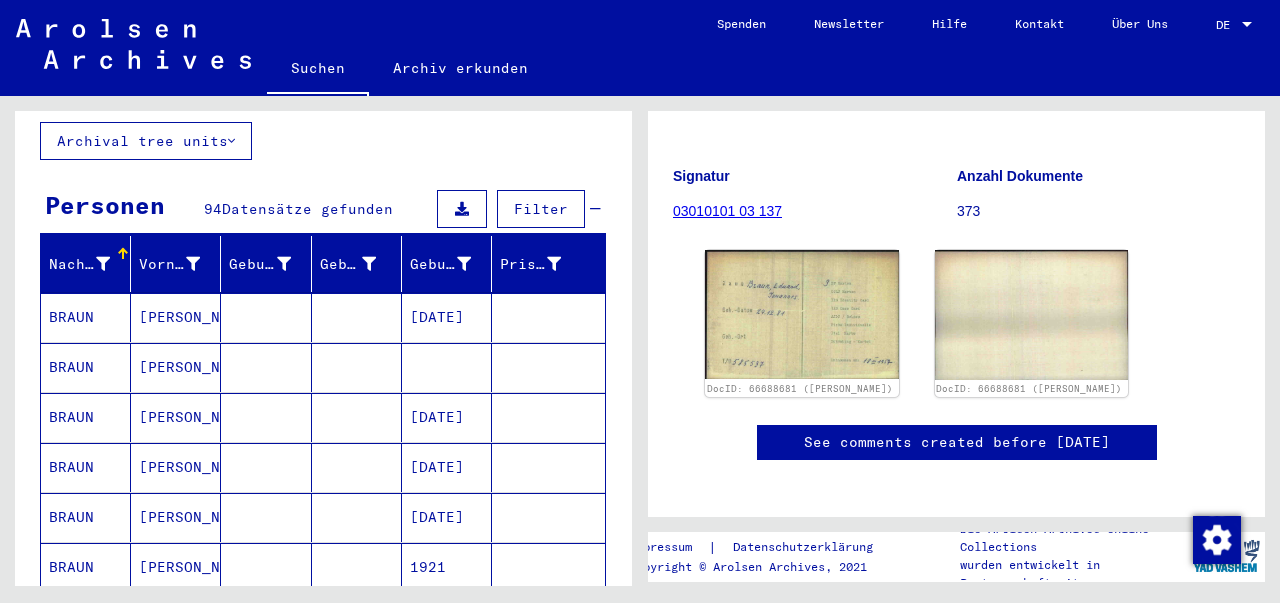 scroll, scrollTop: 85, scrollLeft: 0, axis: vertical 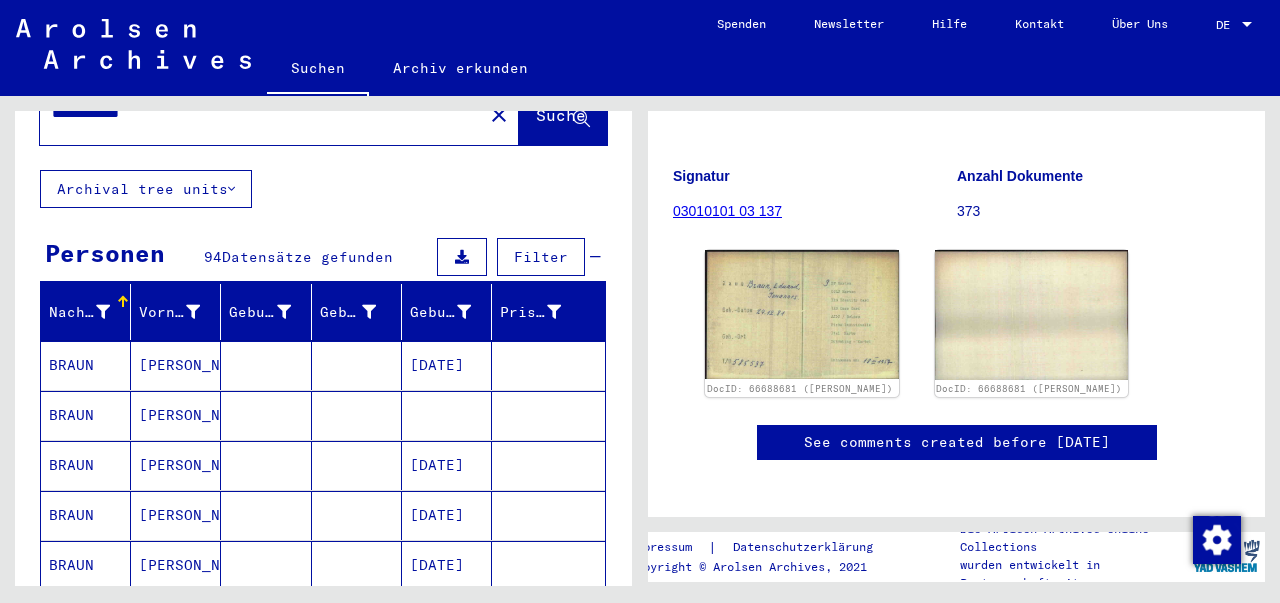 click on "[PERSON_NAME]" at bounding box center (176, 415) 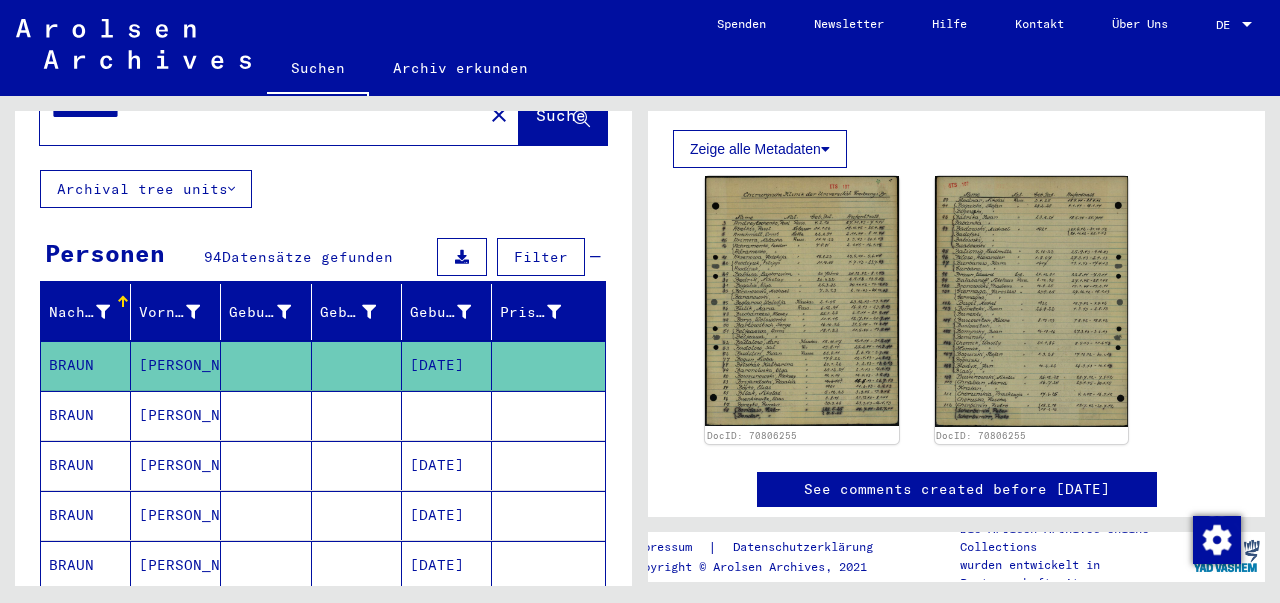 scroll, scrollTop: 352, scrollLeft: 0, axis: vertical 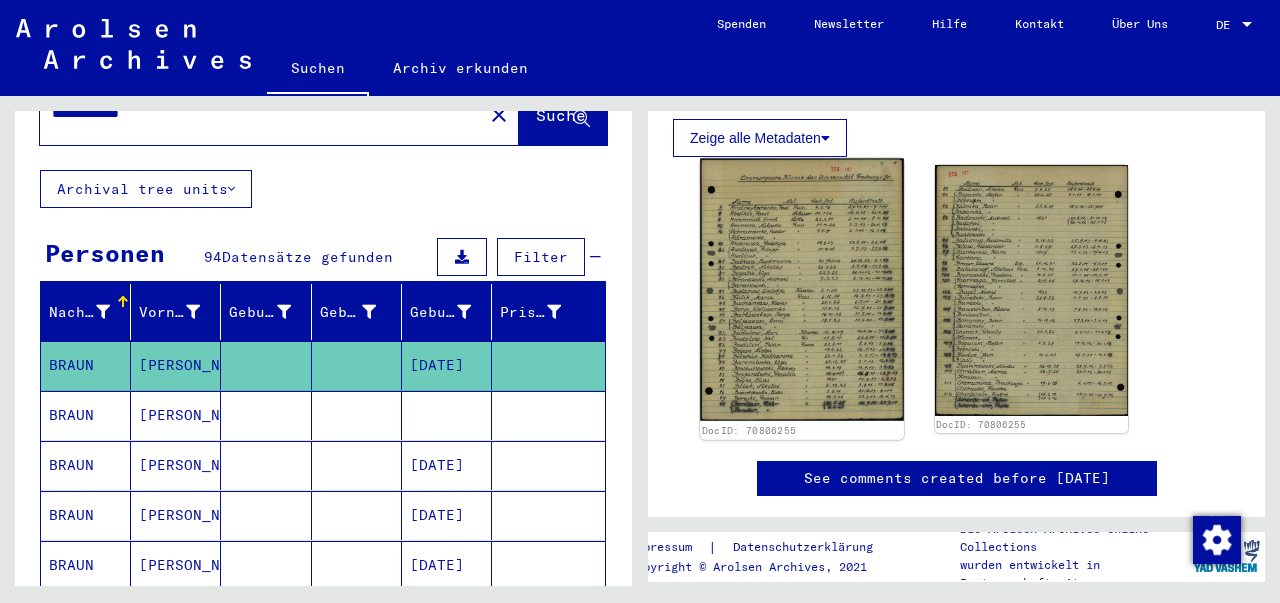 click 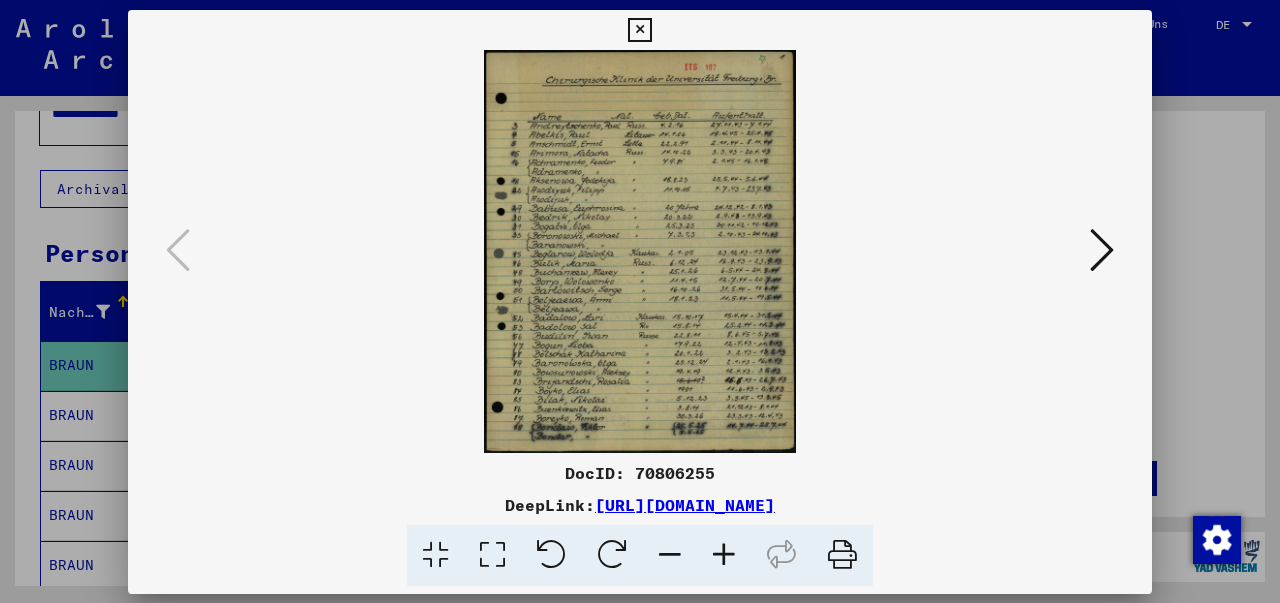 click at bounding box center (640, 251) 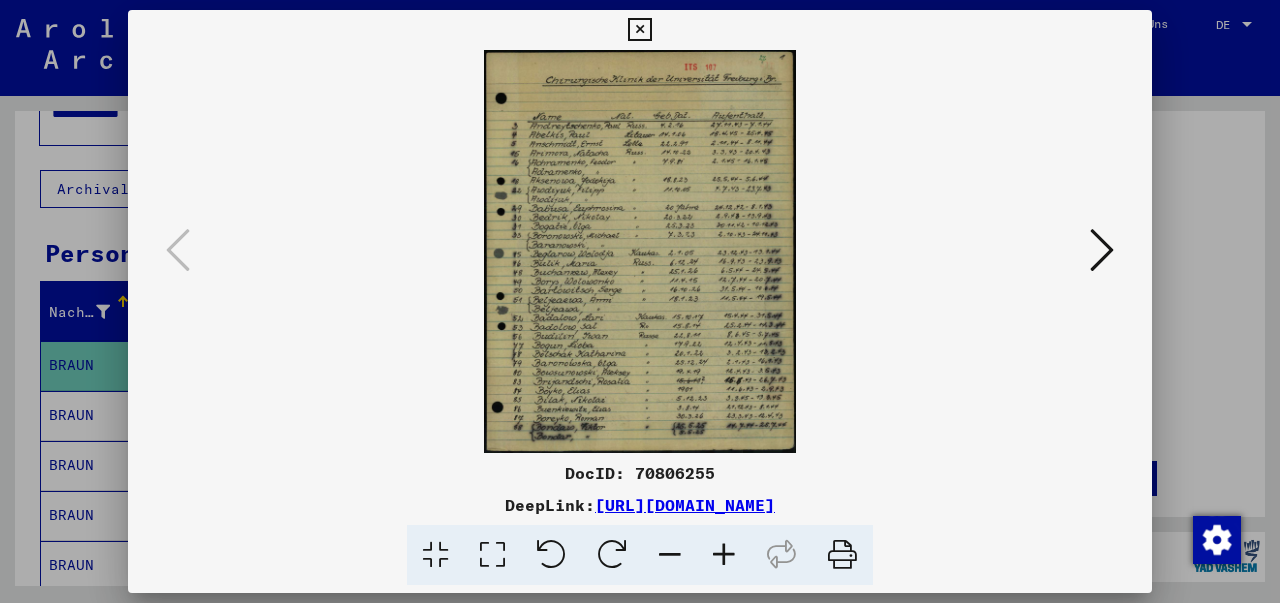 click at bounding box center [724, 555] 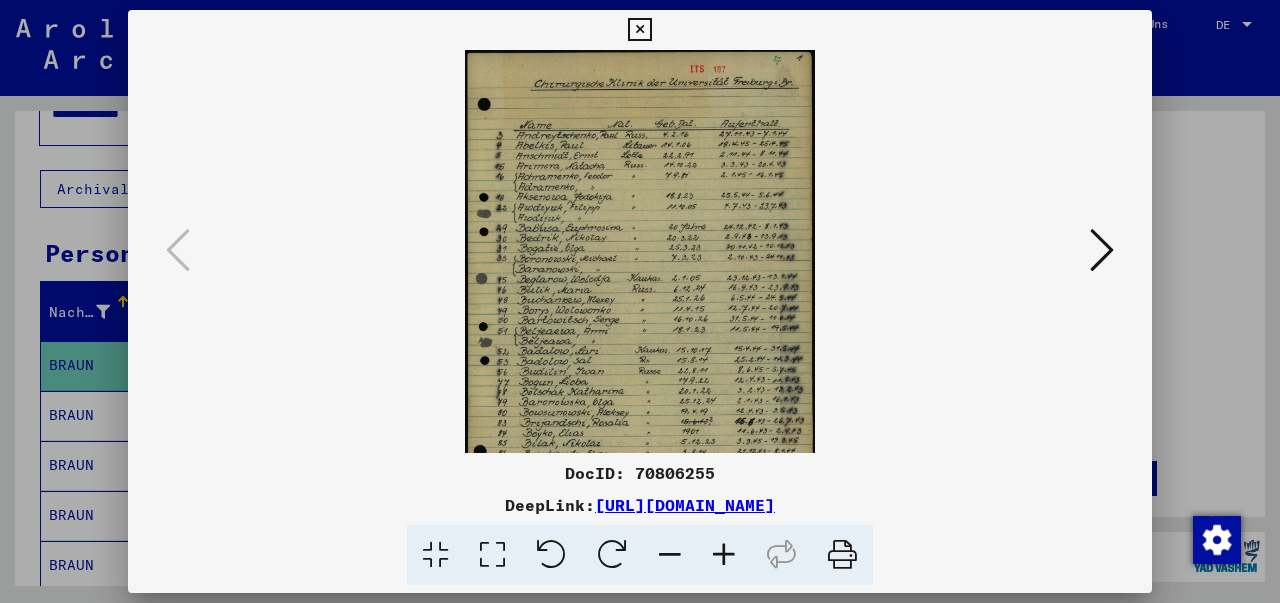 click at bounding box center (724, 555) 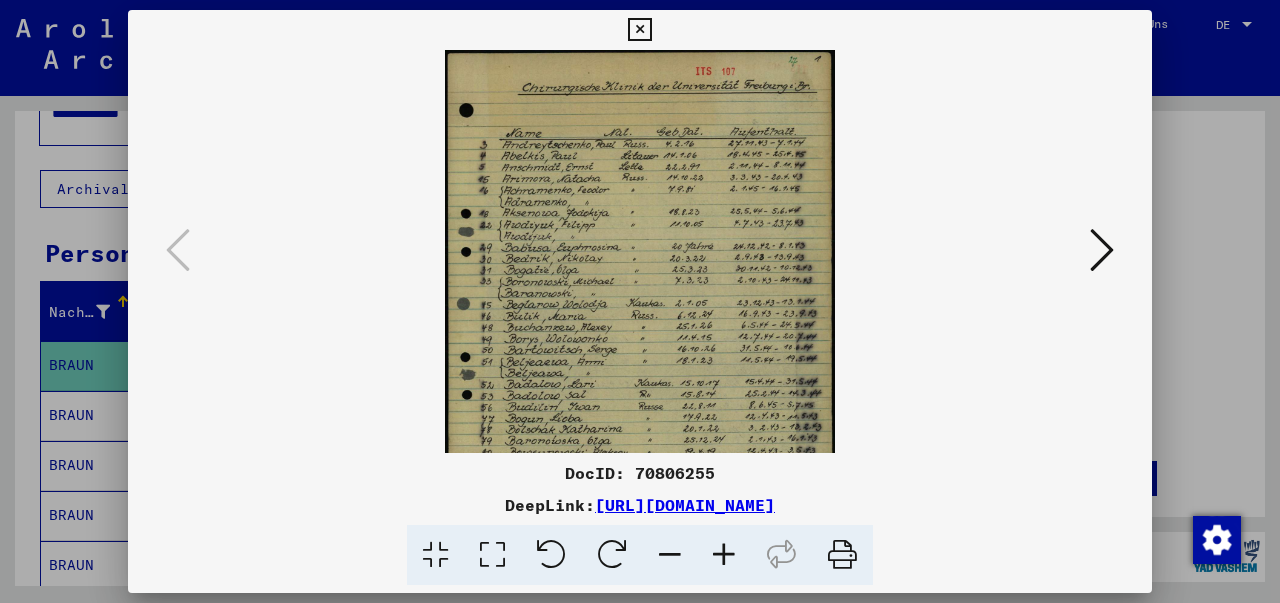 click at bounding box center (724, 555) 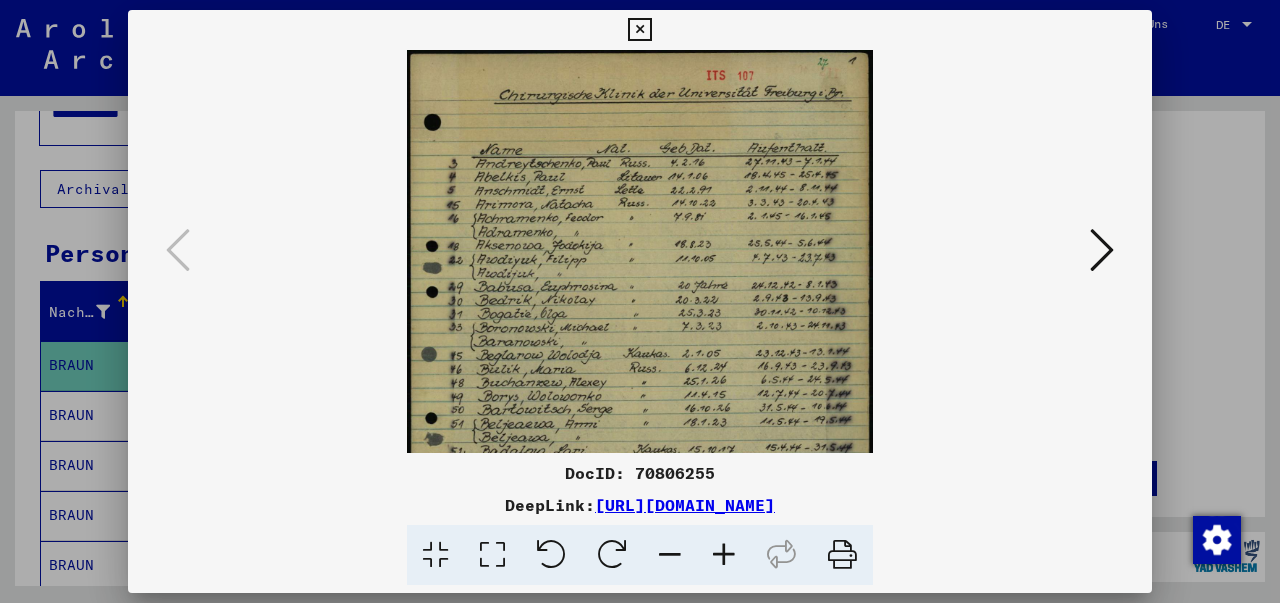 click at bounding box center [724, 555] 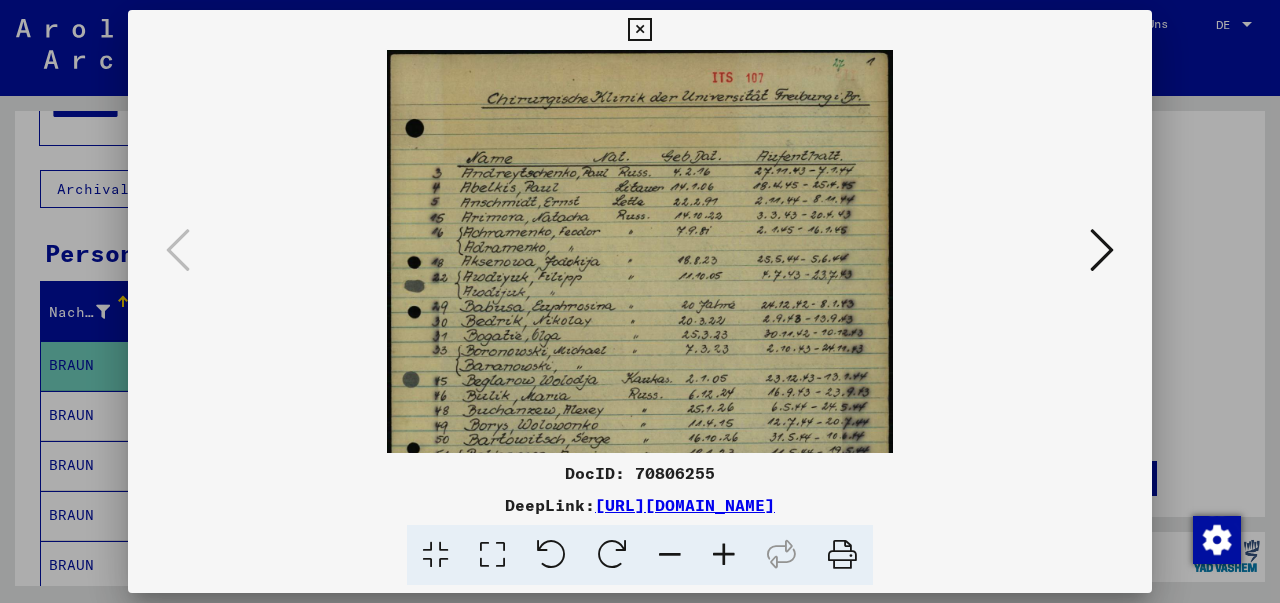 click at bounding box center (724, 555) 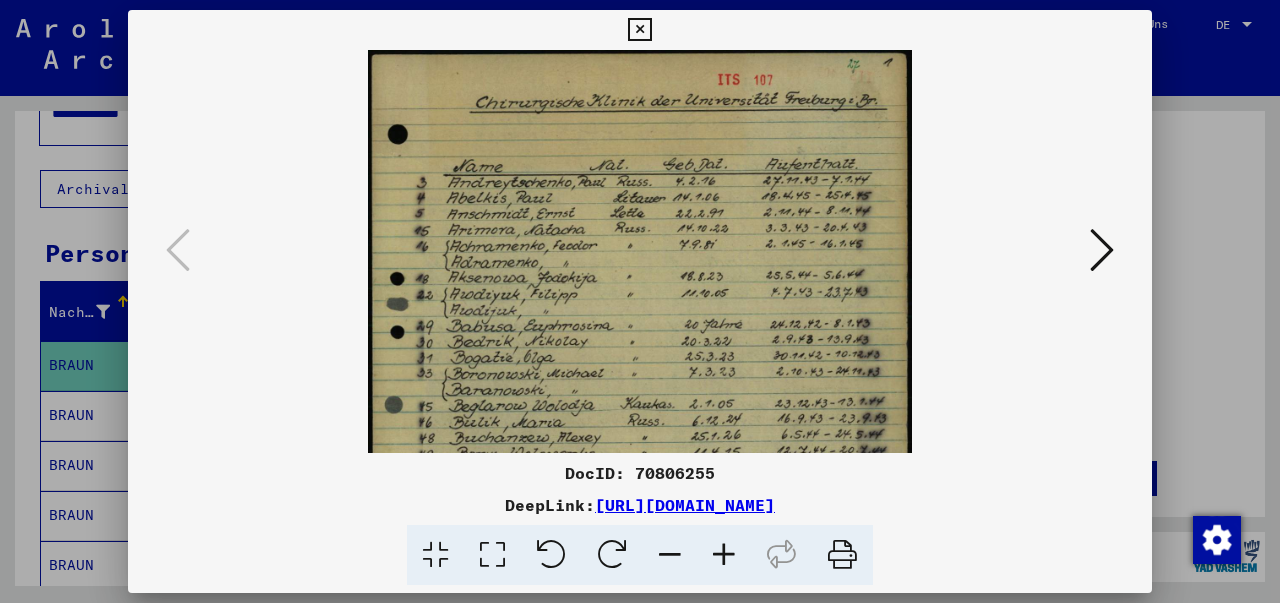 click at bounding box center (724, 555) 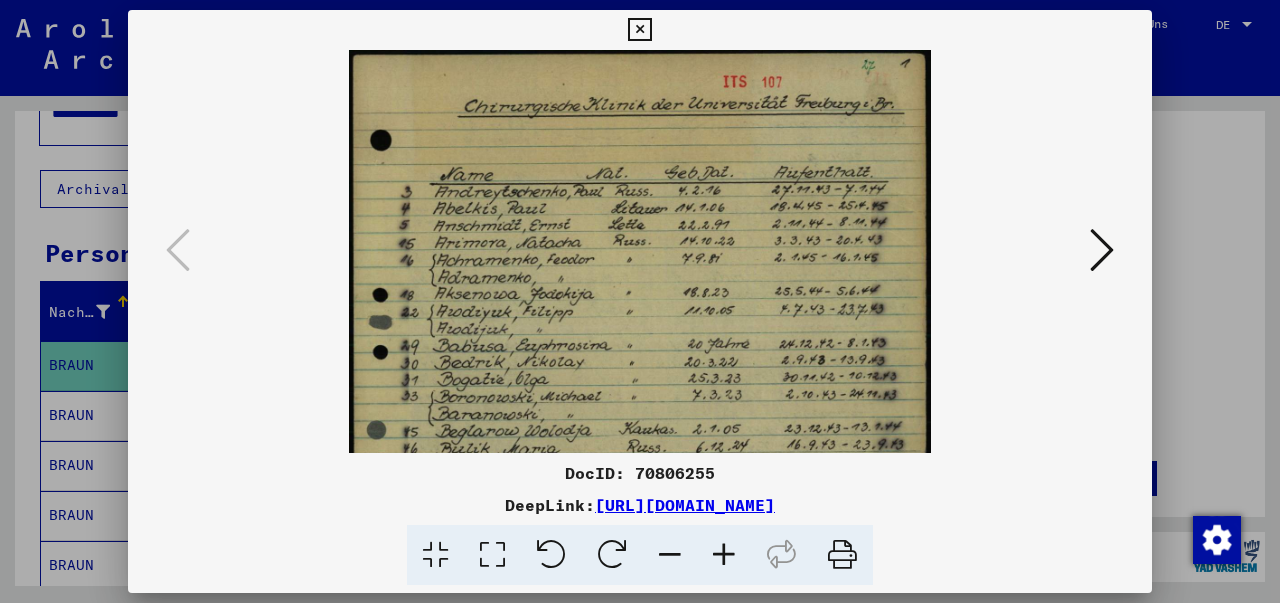 click at bounding box center (724, 555) 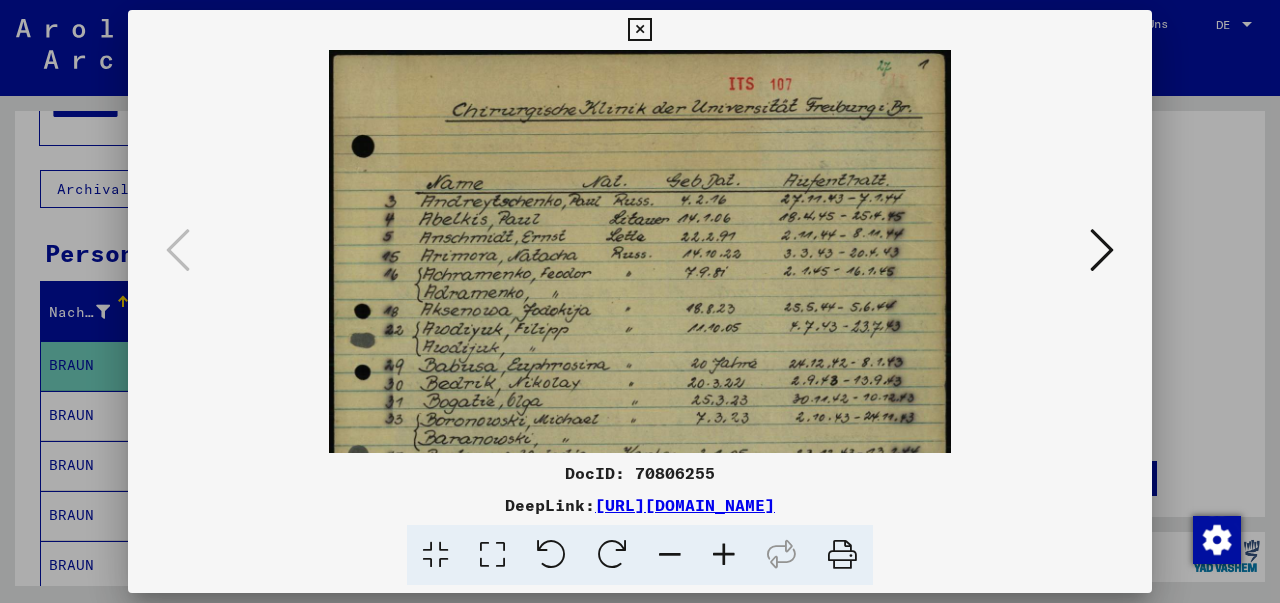 click at bounding box center (724, 555) 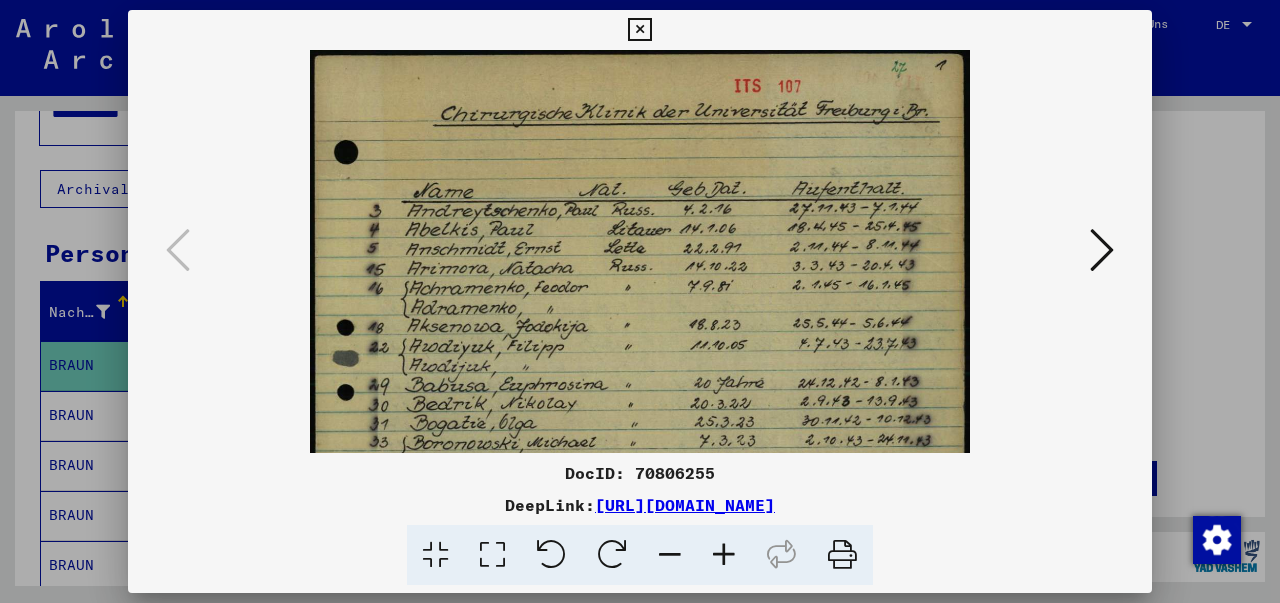 click at bounding box center [724, 555] 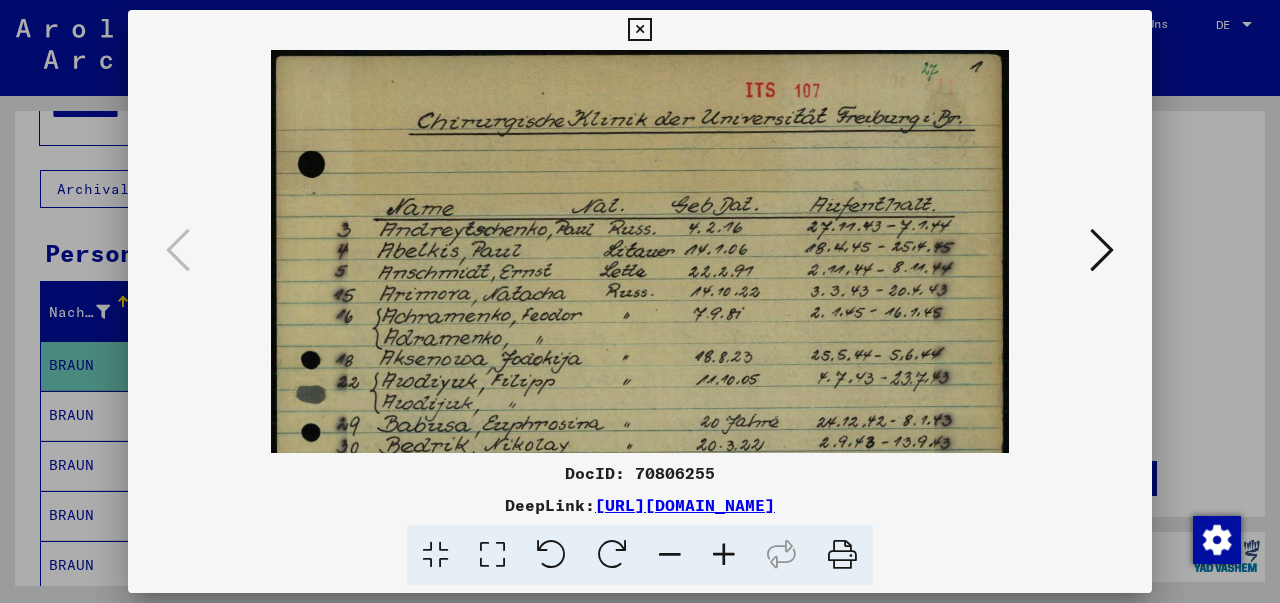 click at bounding box center (724, 555) 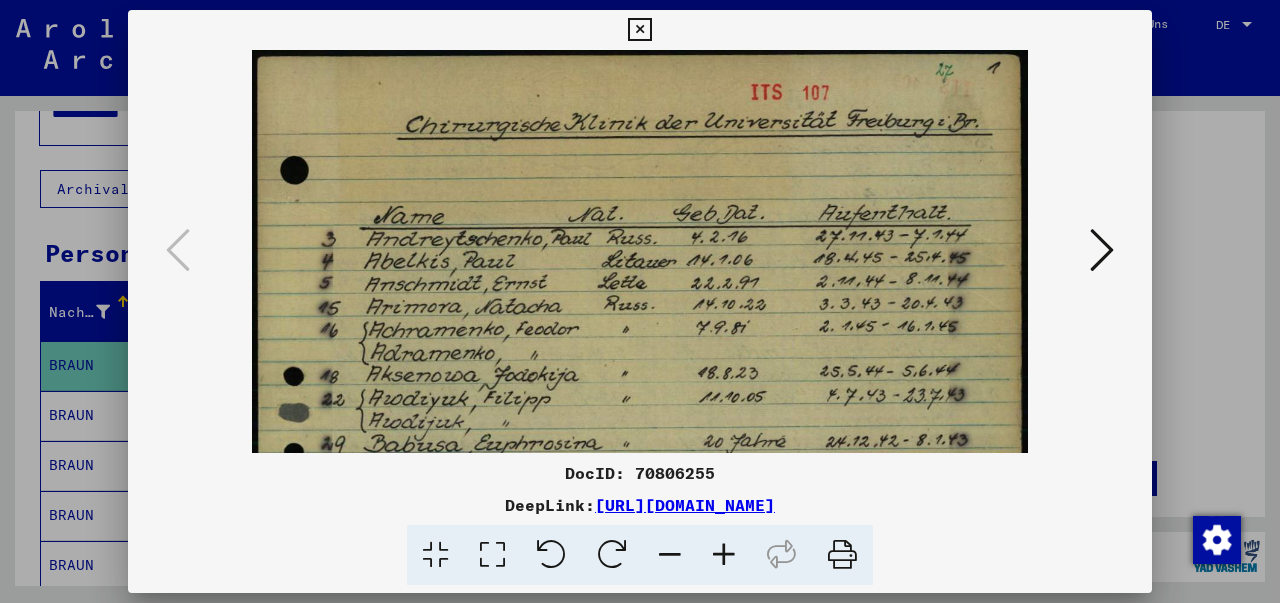 click at bounding box center (724, 555) 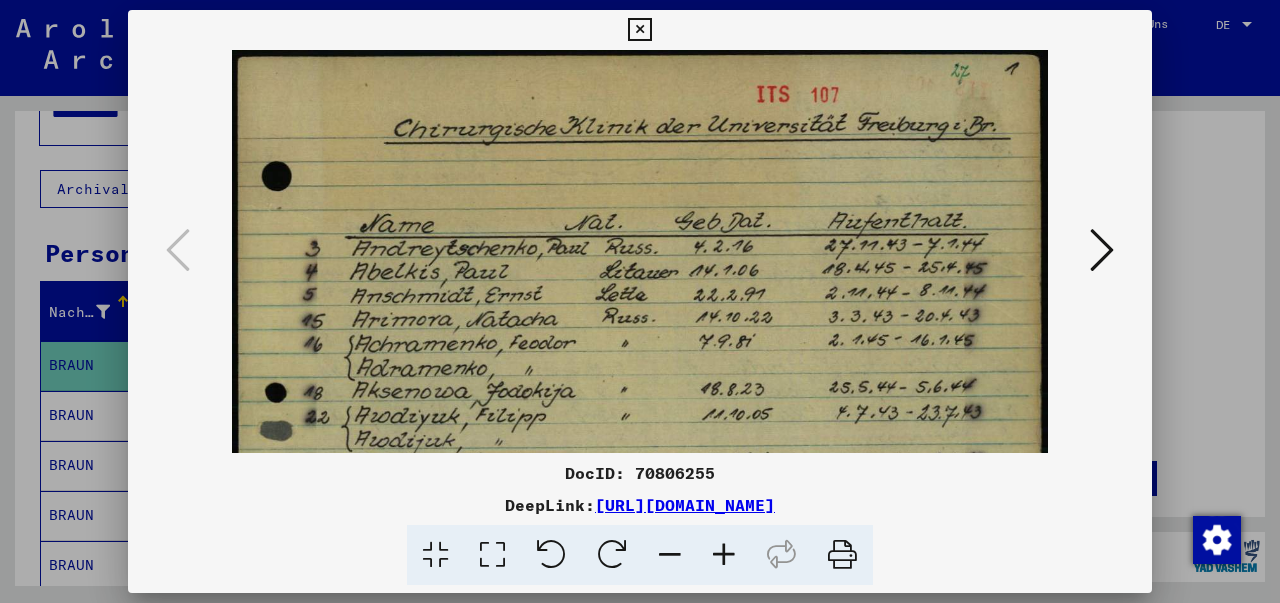 click at bounding box center (724, 555) 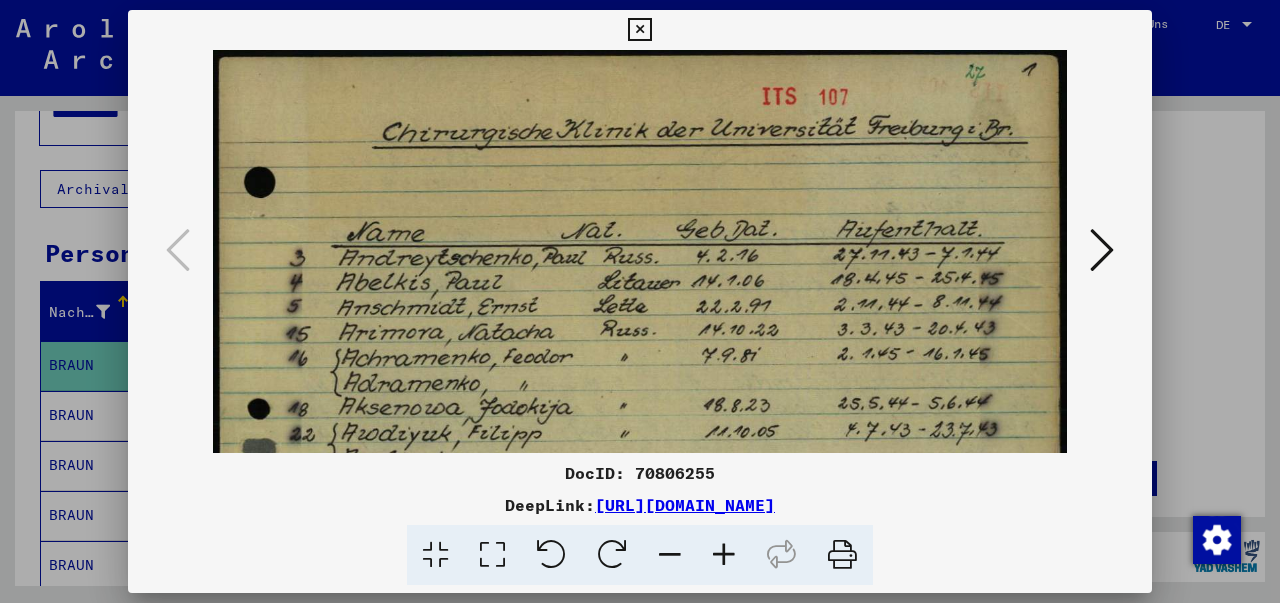 click at bounding box center (724, 555) 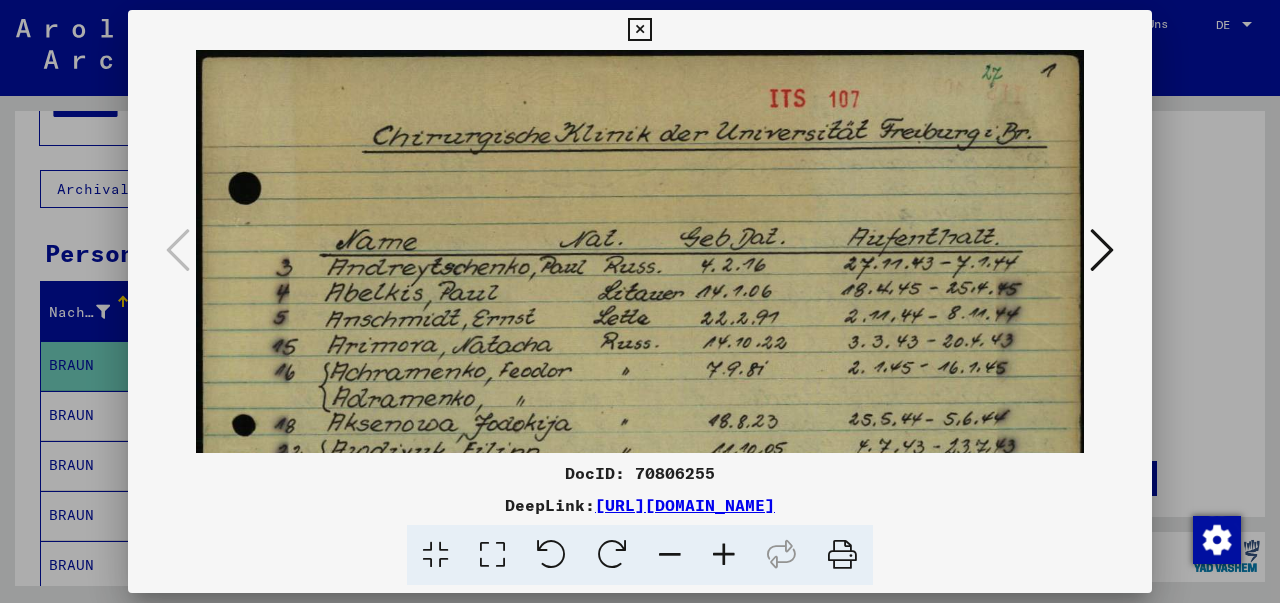 click at bounding box center (639, 30) 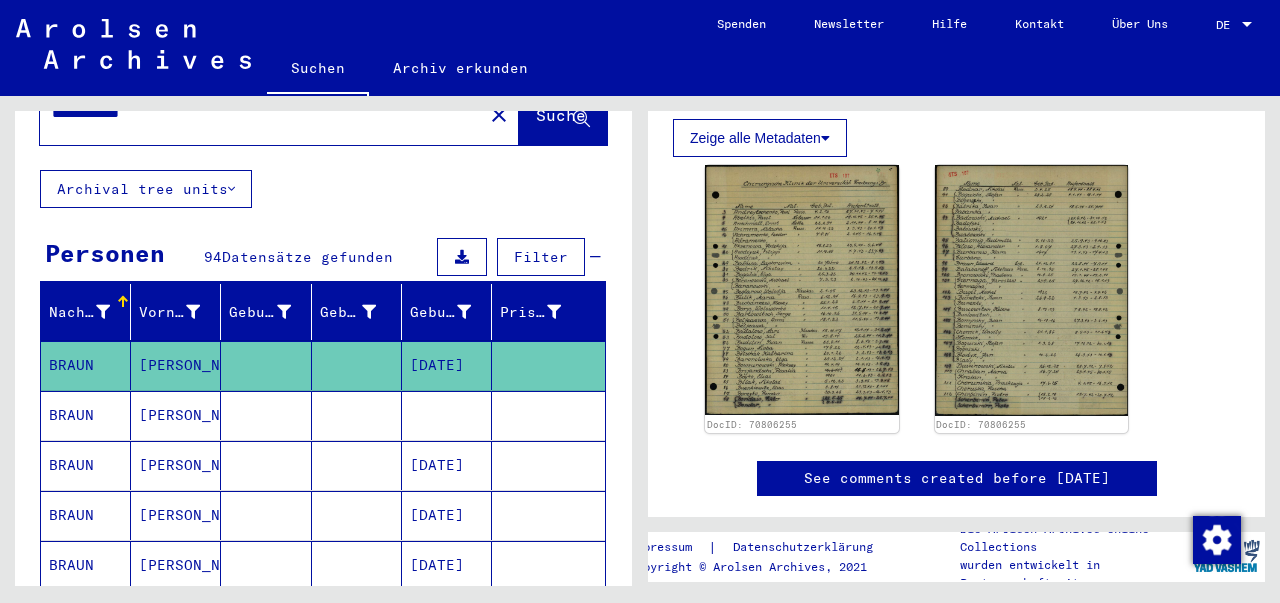 click on "BRAUN" at bounding box center (86, 465) 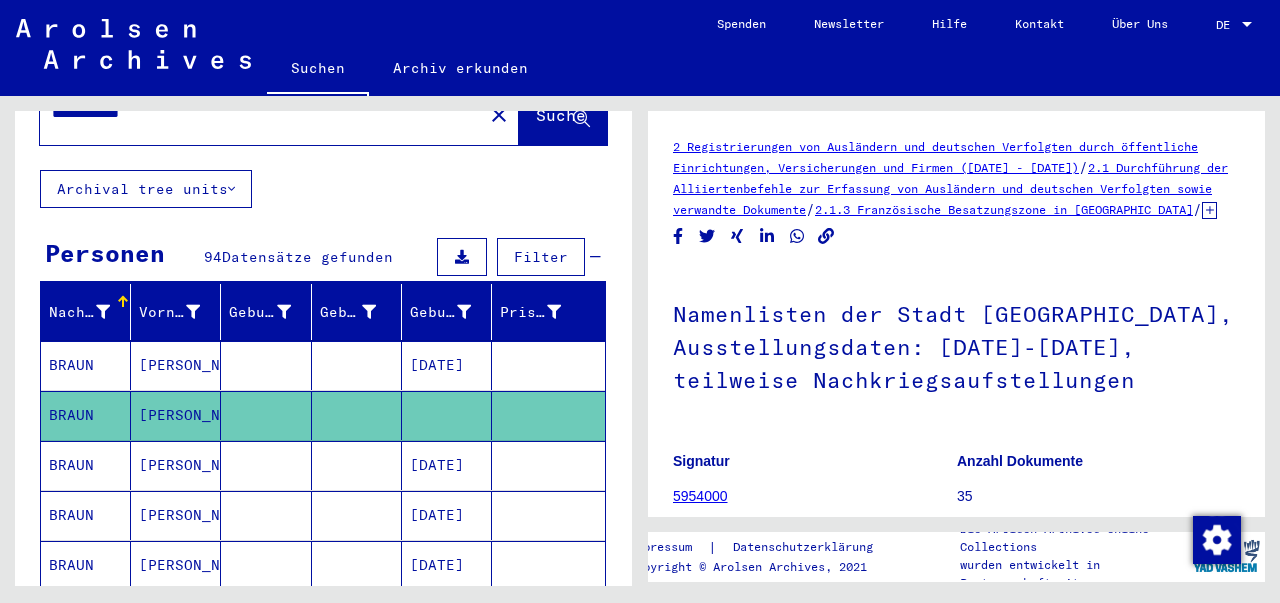 click on "BRAUN" at bounding box center [86, 515] 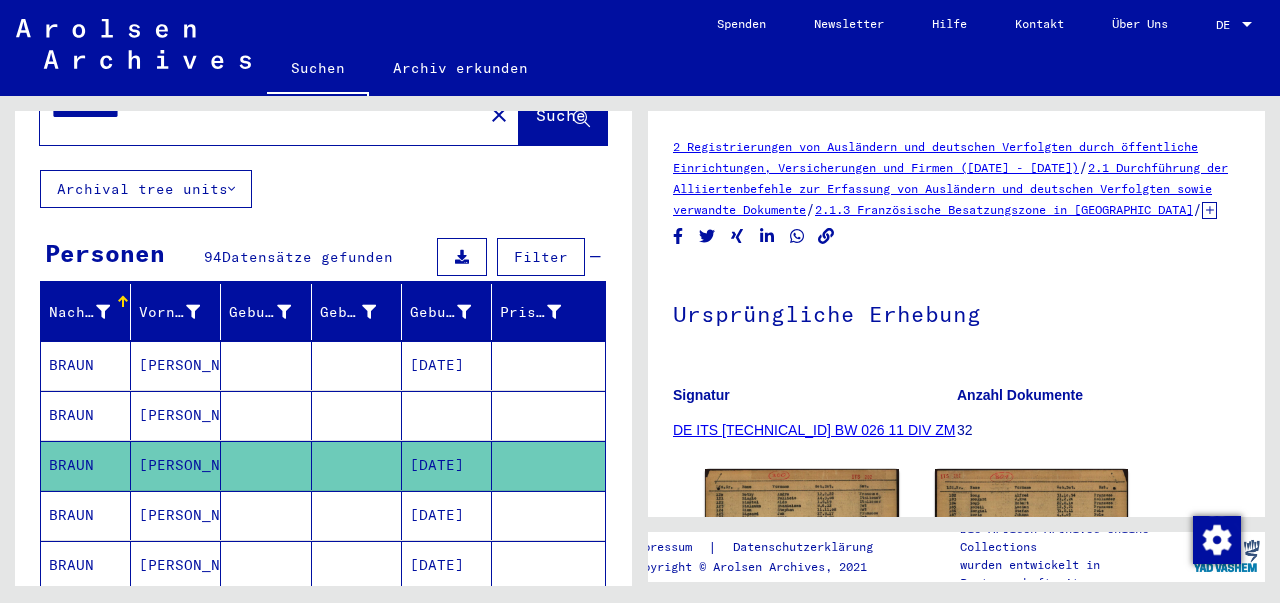click 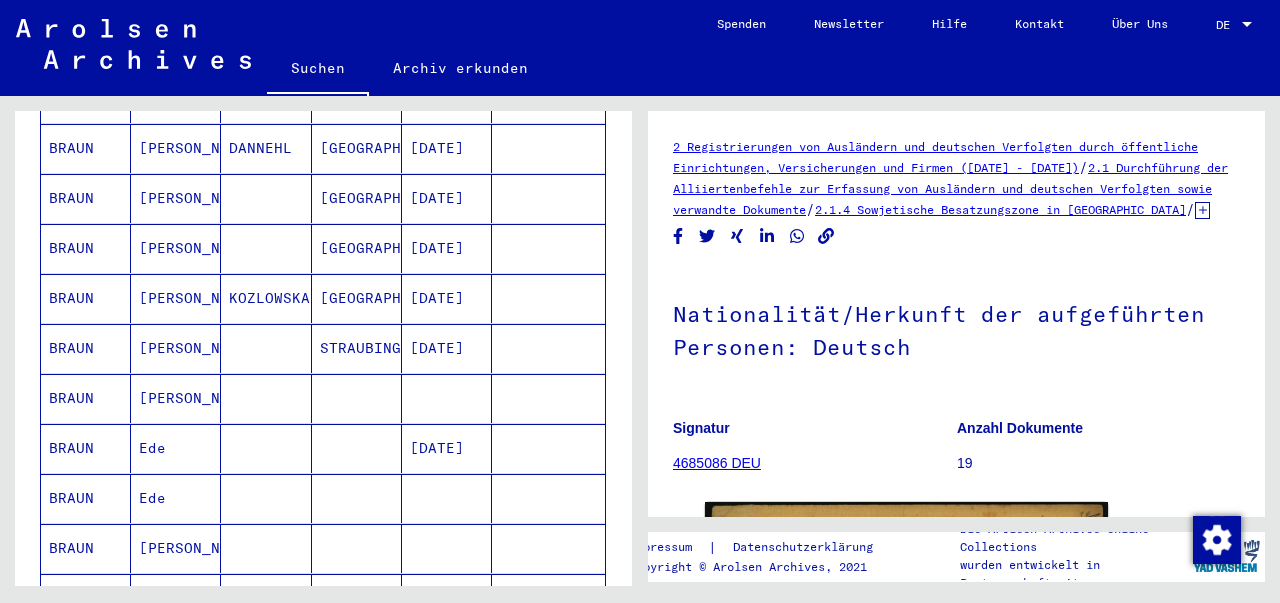 scroll, scrollTop: 605, scrollLeft: 0, axis: vertical 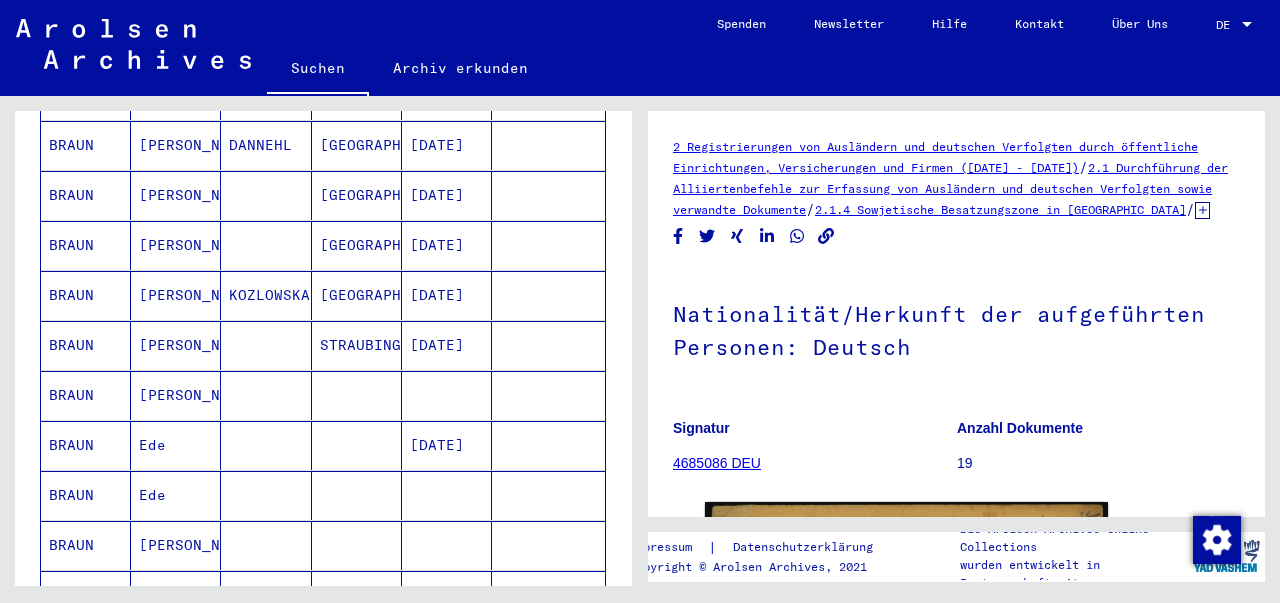 click on "BRAUN" at bounding box center [86, 445] 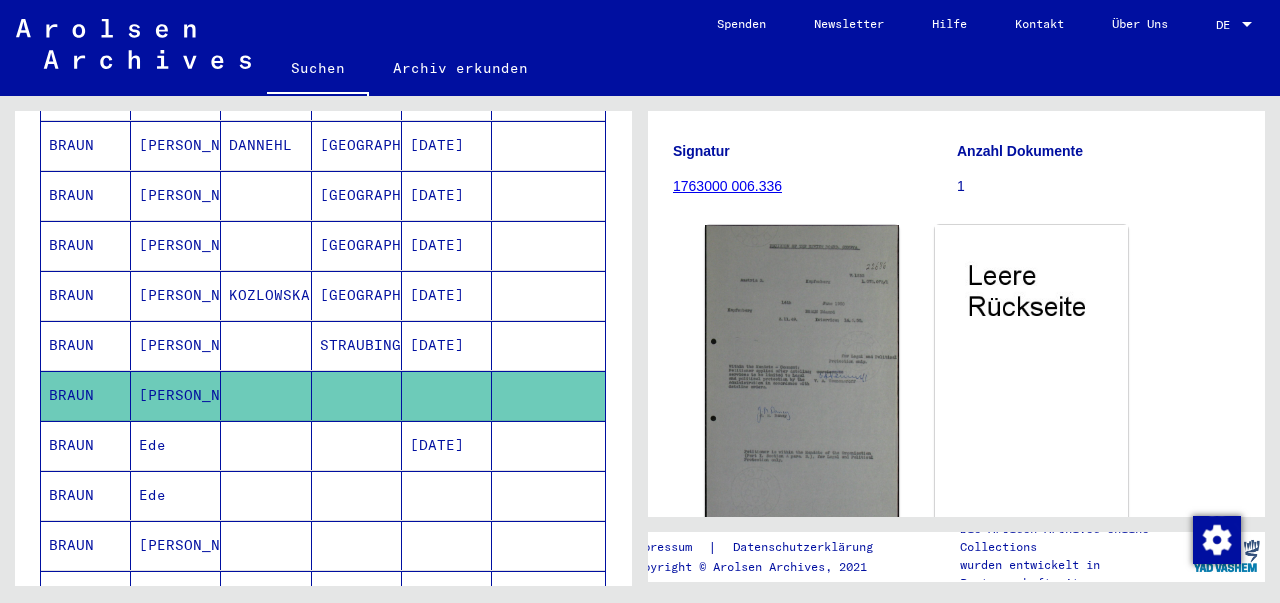 scroll, scrollTop: 239, scrollLeft: 0, axis: vertical 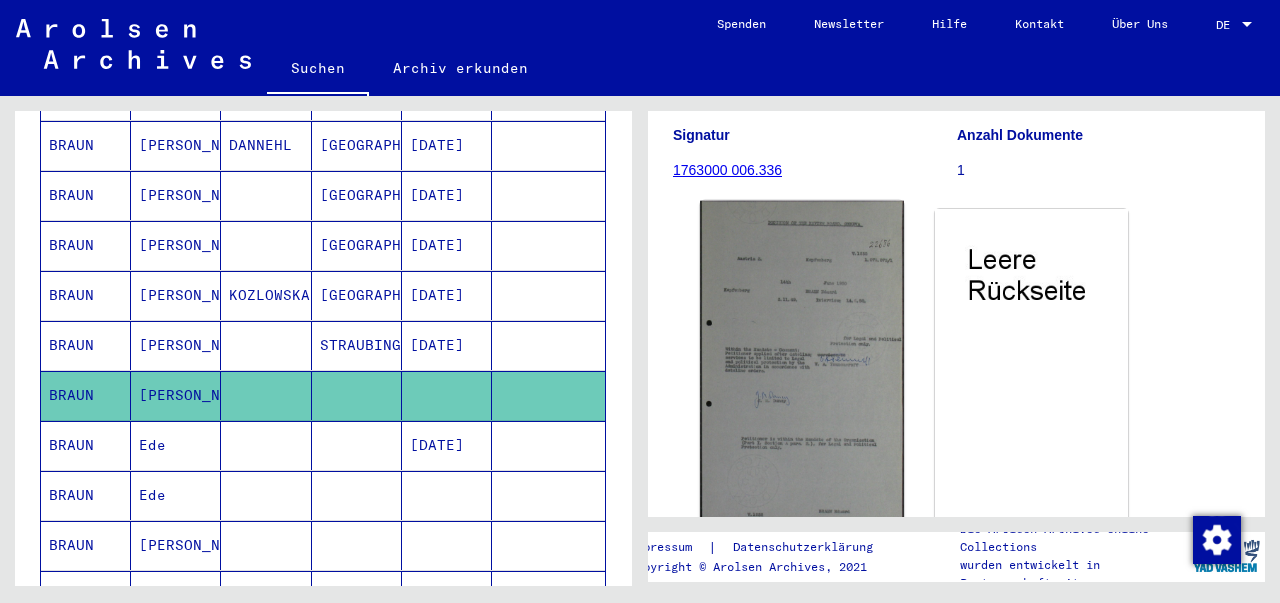 click 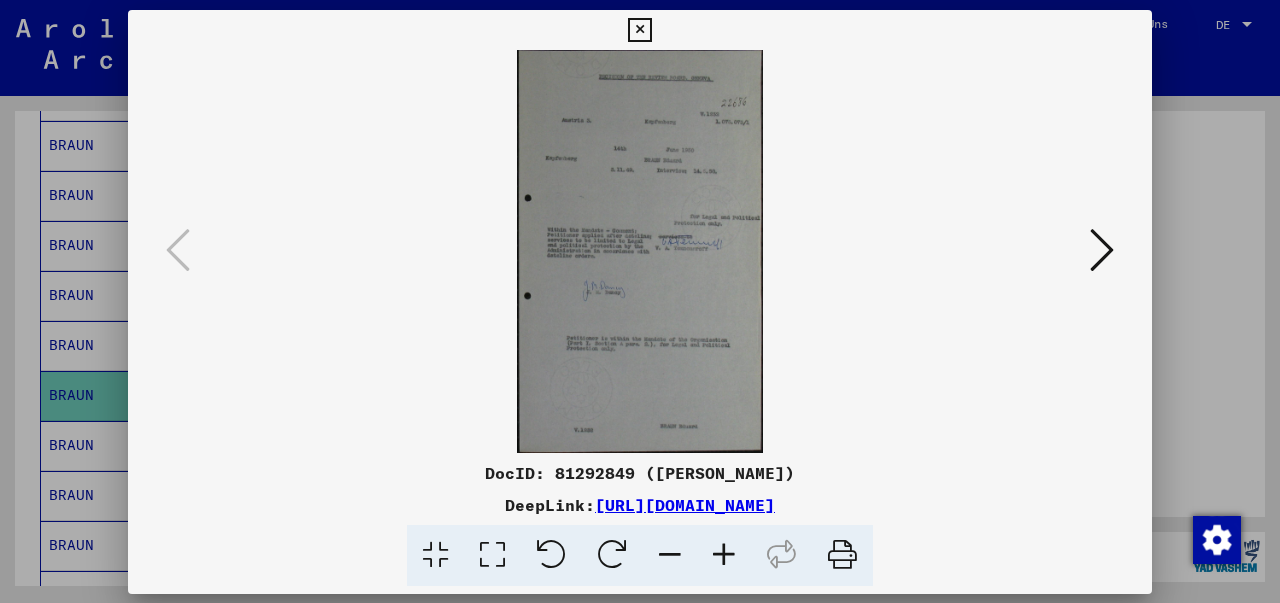 click at bounding box center [640, 251] 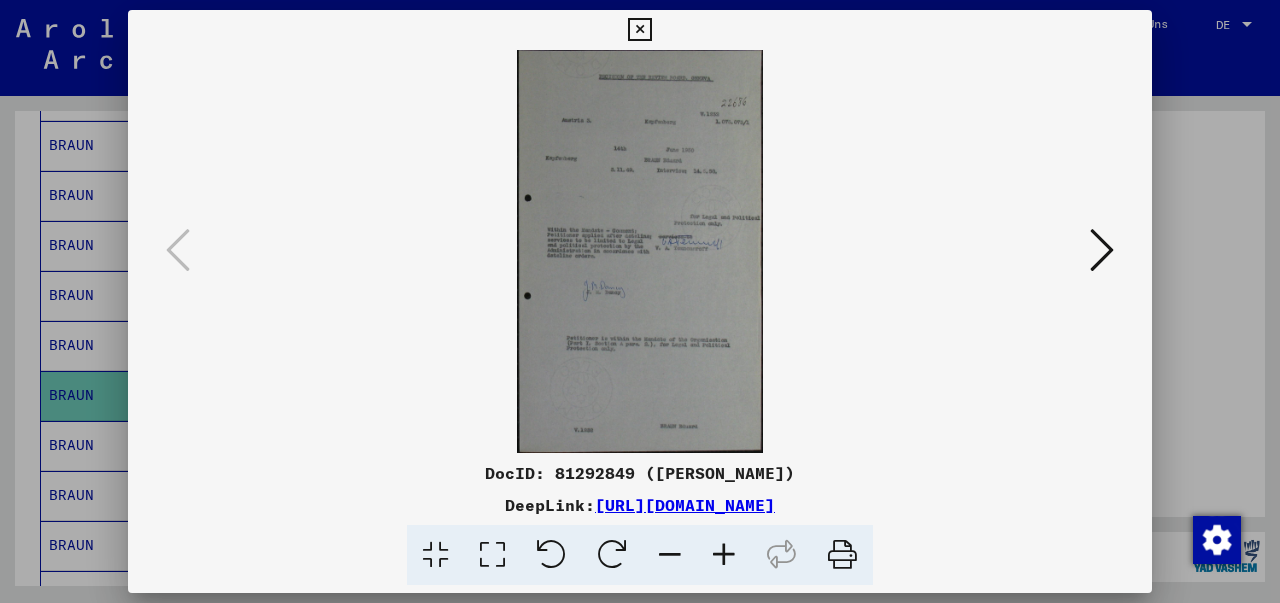 click at bounding box center (724, 555) 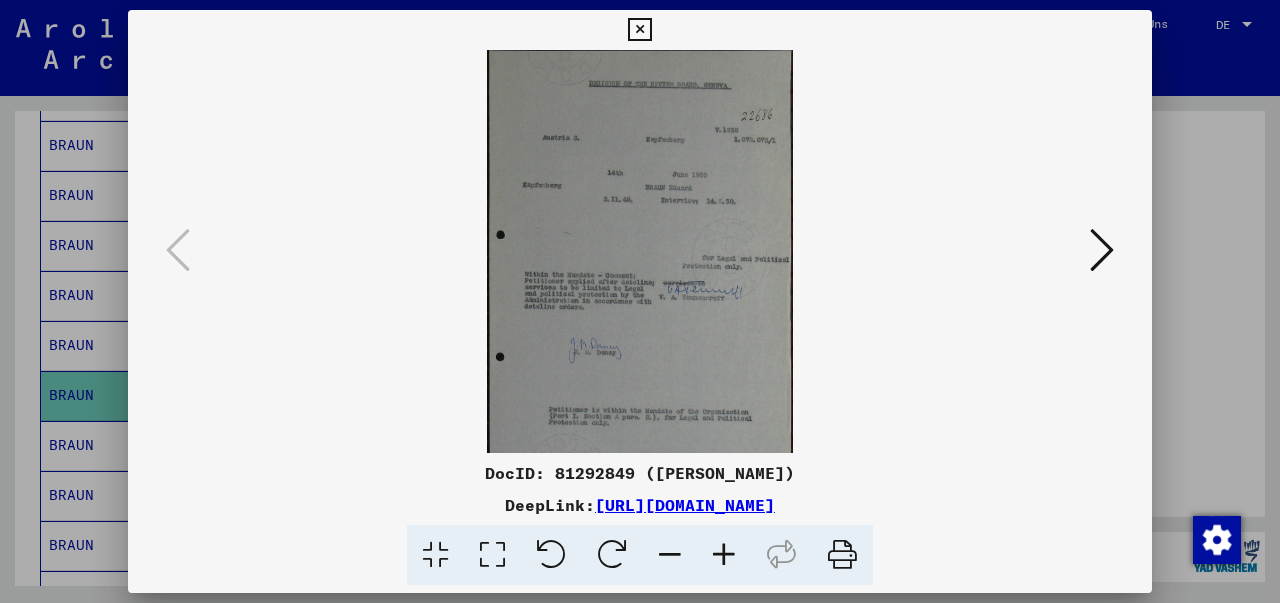 click at bounding box center (724, 555) 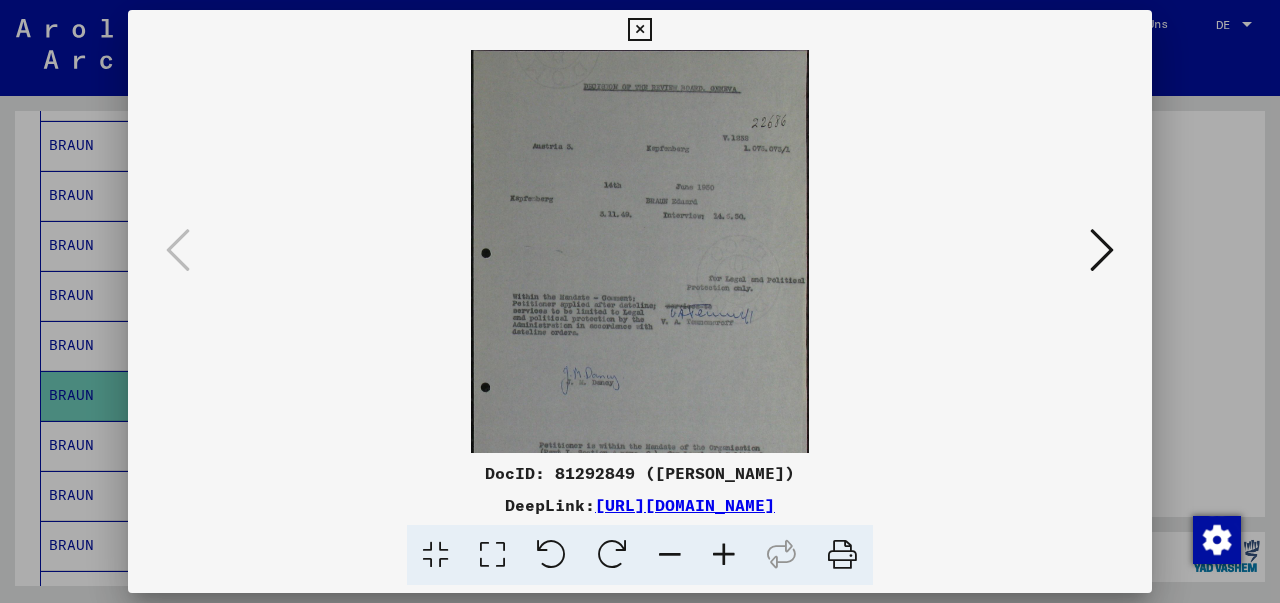 click at bounding box center (724, 555) 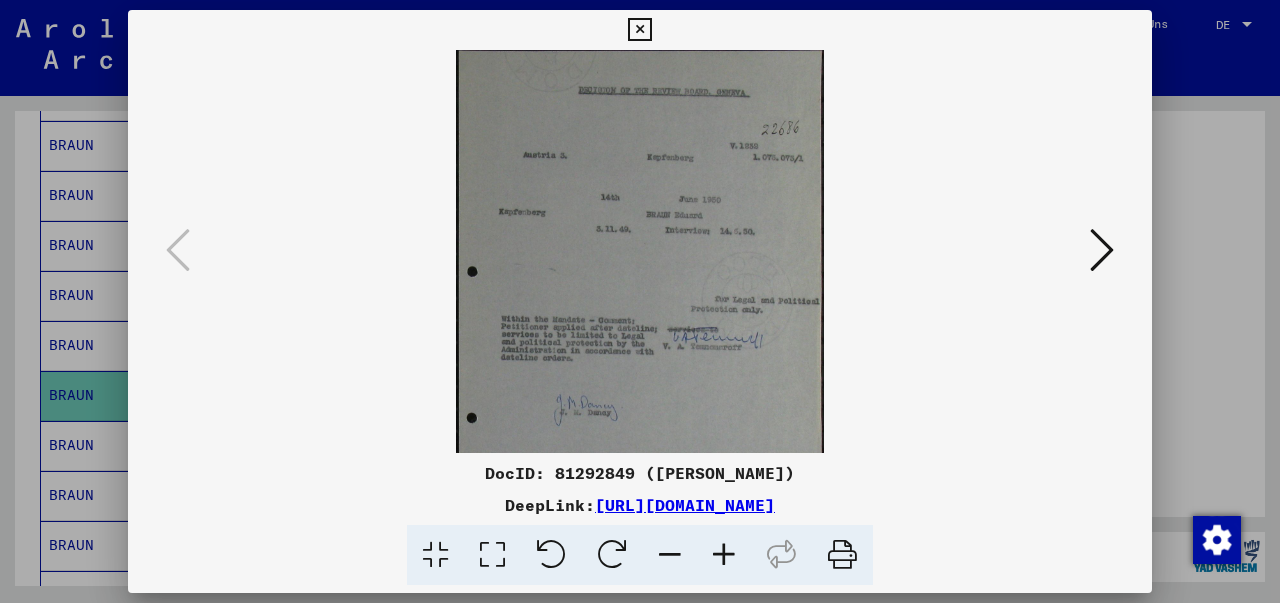 click at bounding box center [724, 555] 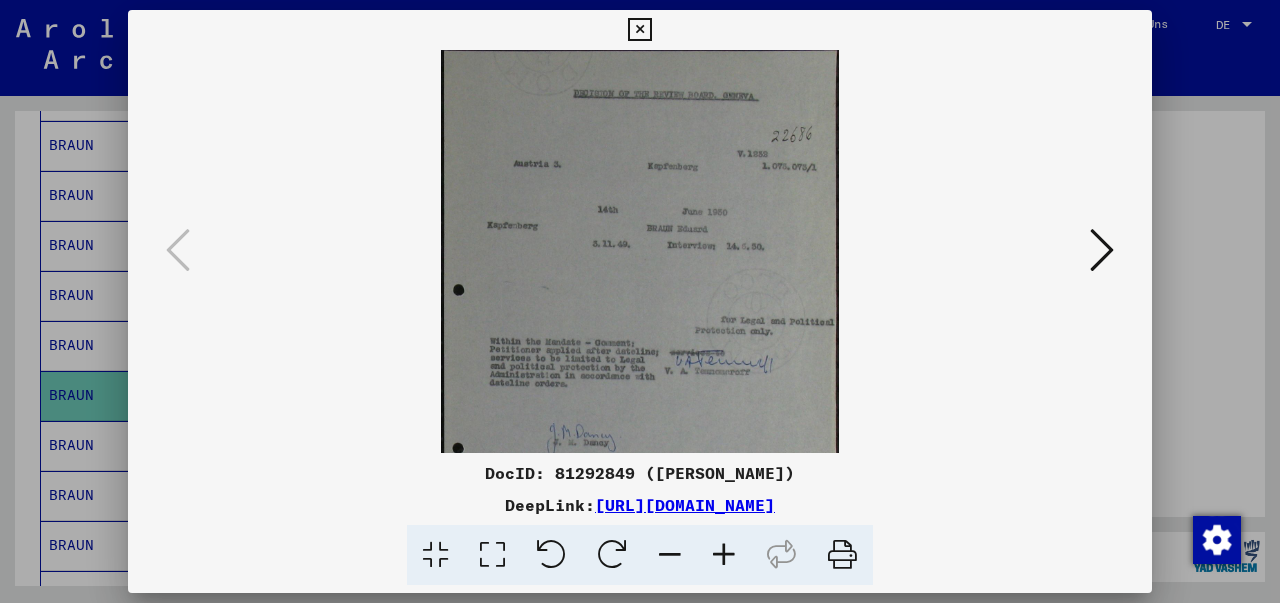 click at bounding box center [724, 555] 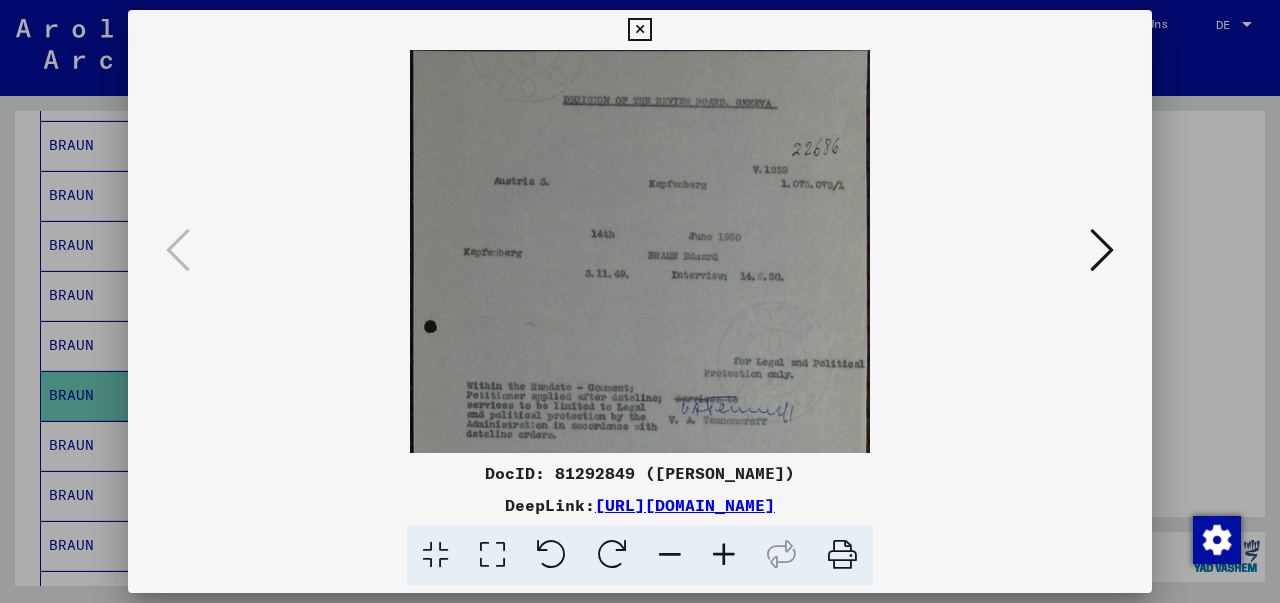 click at bounding box center [724, 555] 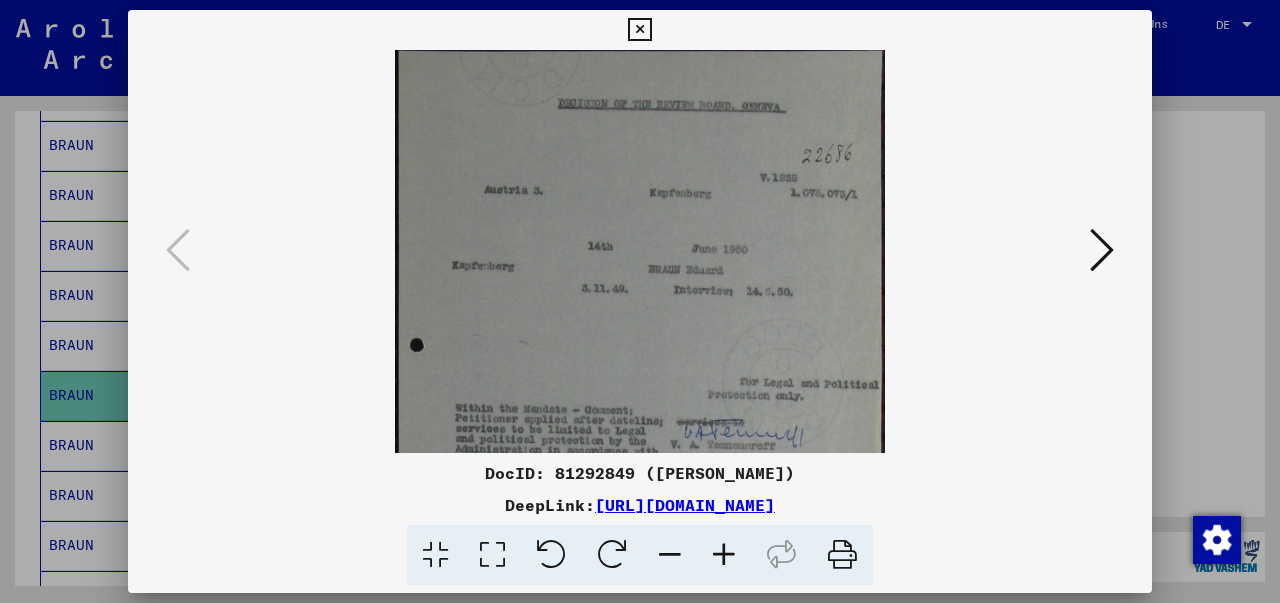 click at bounding box center (724, 555) 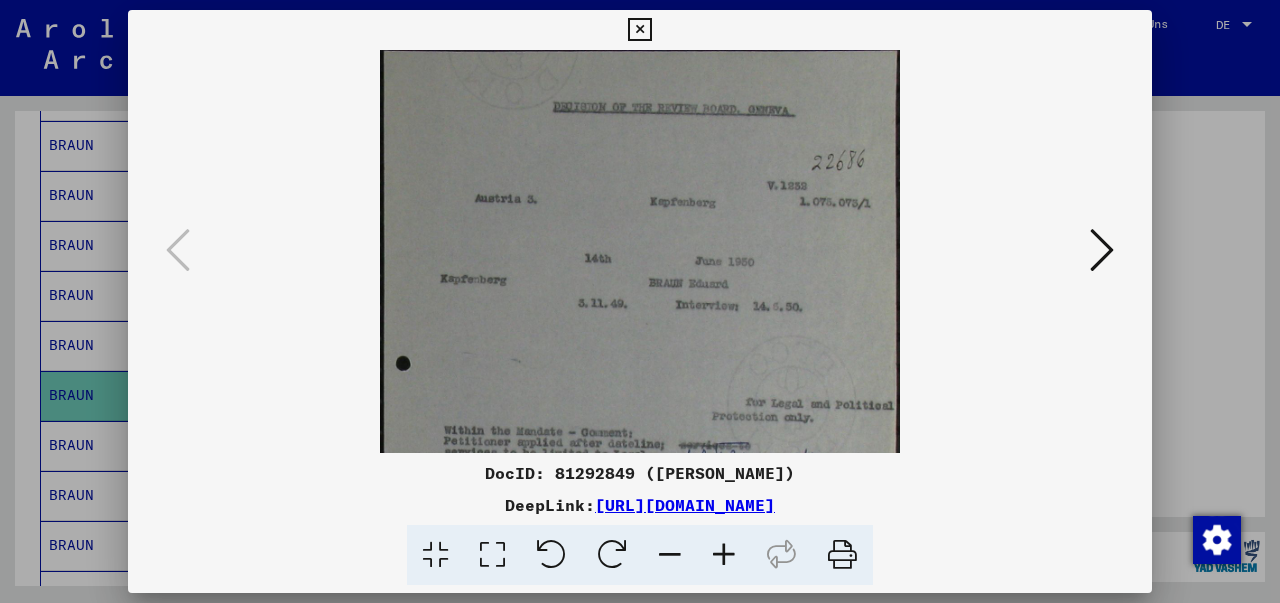 click at bounding box center [724, 555] 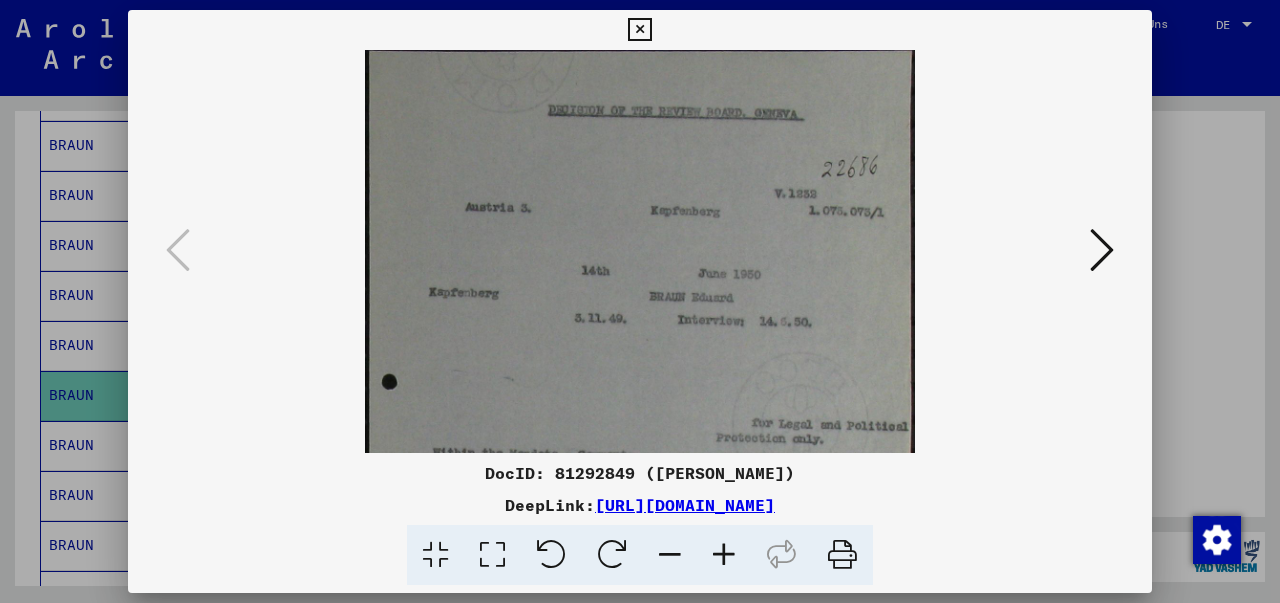 click at bounding box center (724, 555) 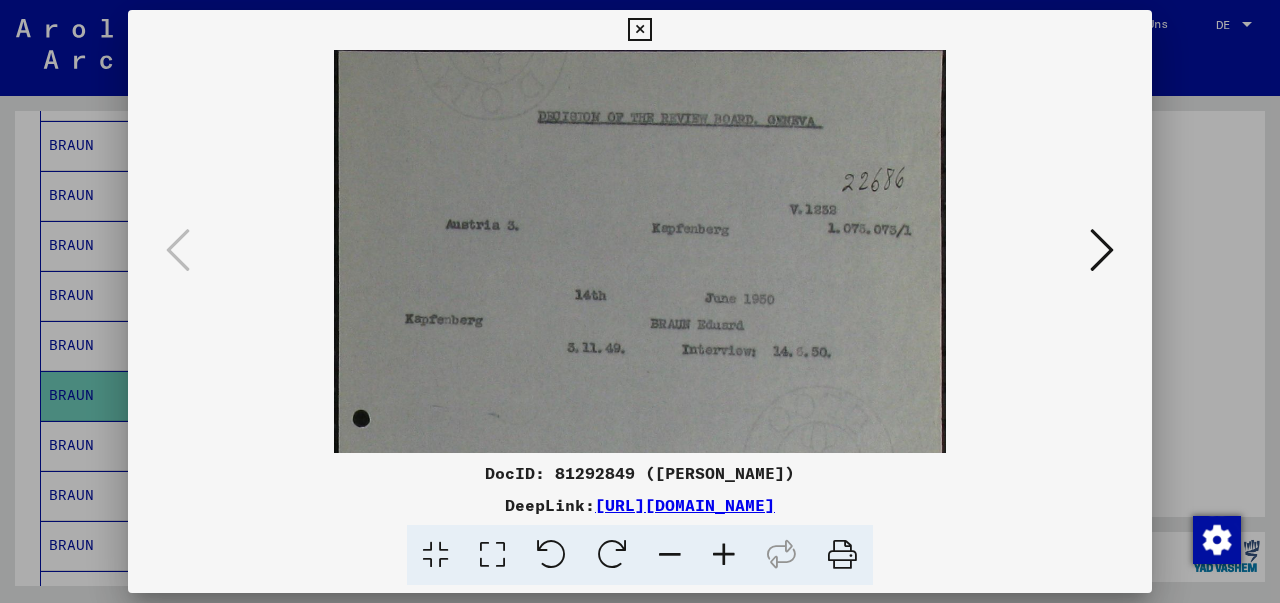 click at bounding box center (724, 555) 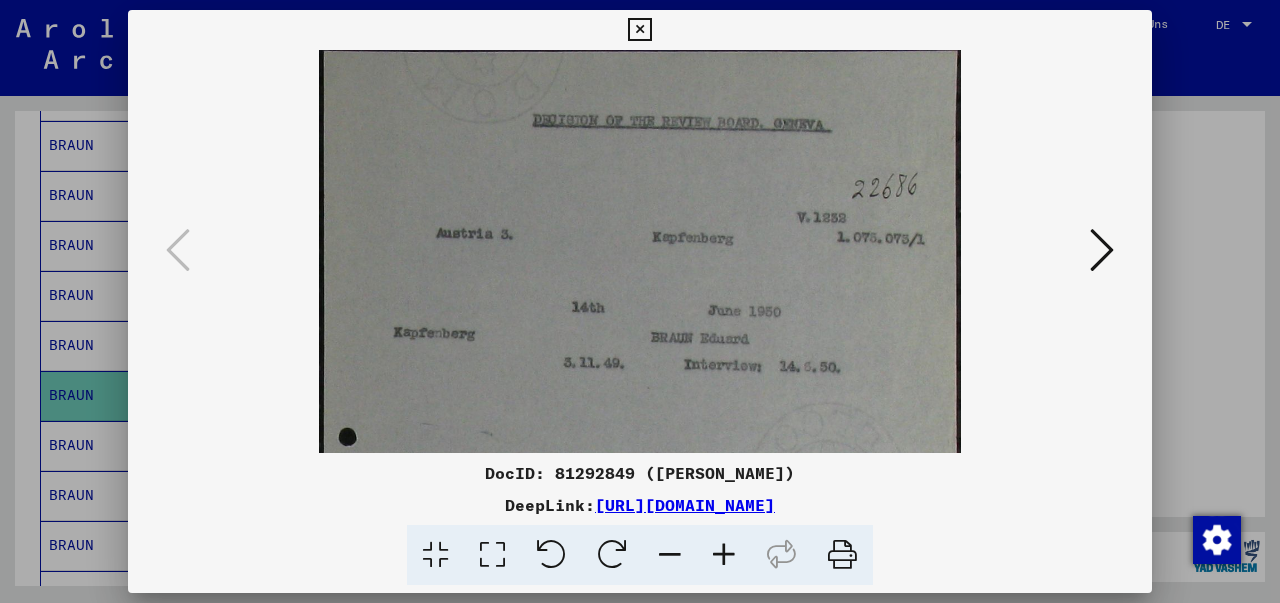 click at bounding box center [724, 555] 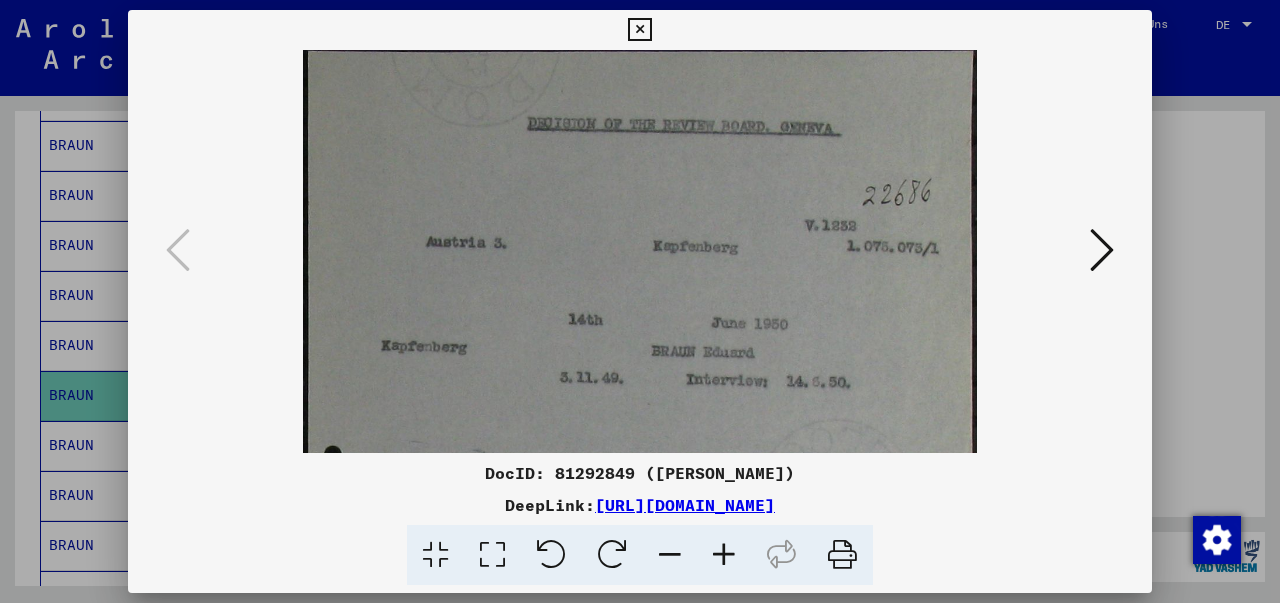 click at bounding box center [724, 555] 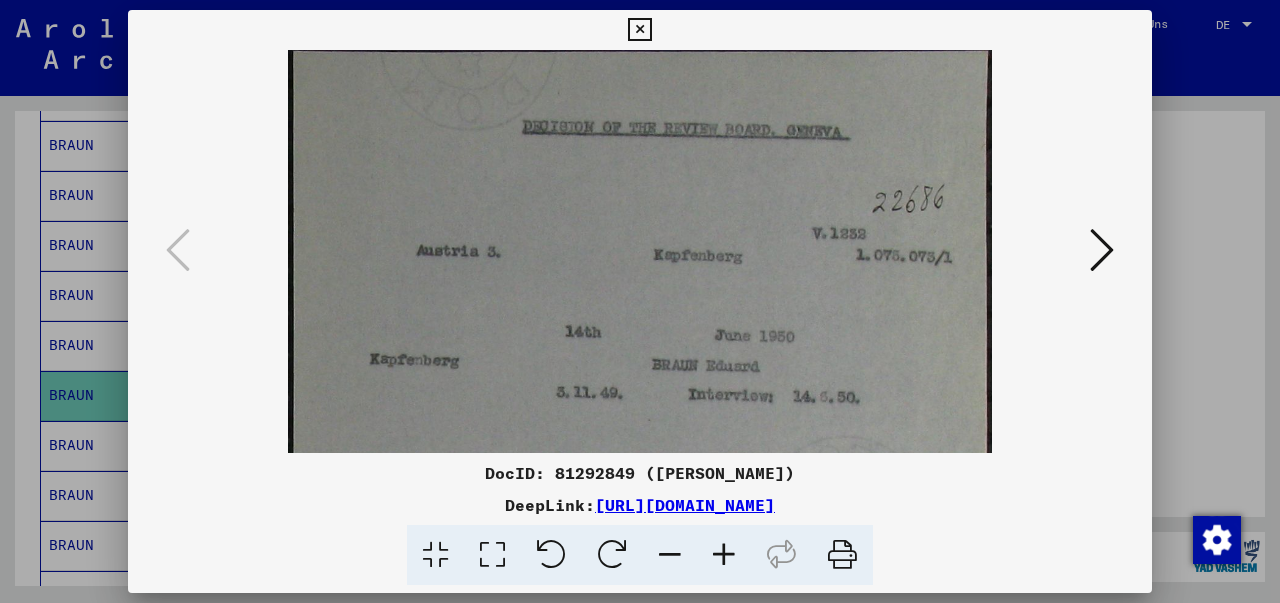 click at bounding box center (724, 555) 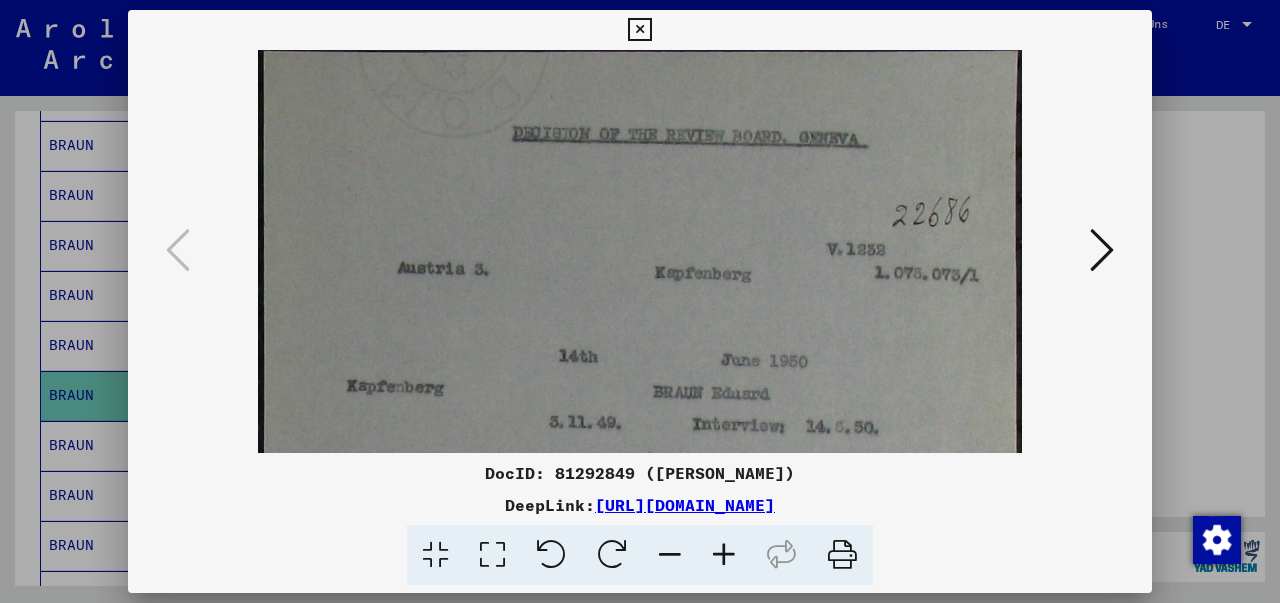 click at bounding box center (724, 555) 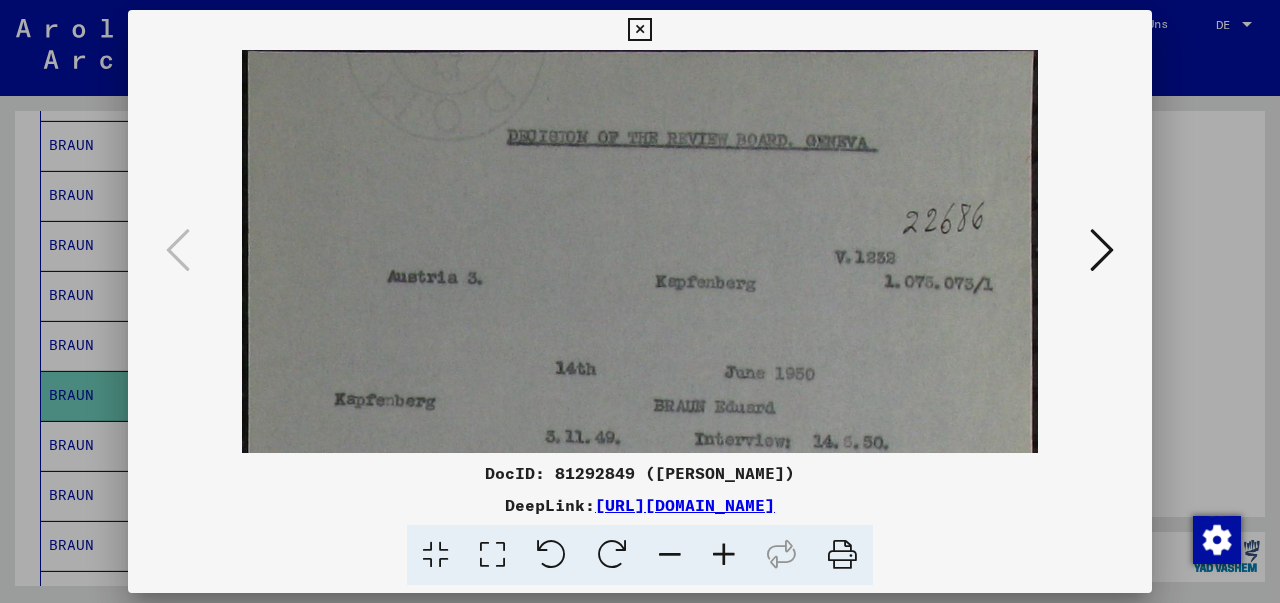 click at bounding box center (724, 555) 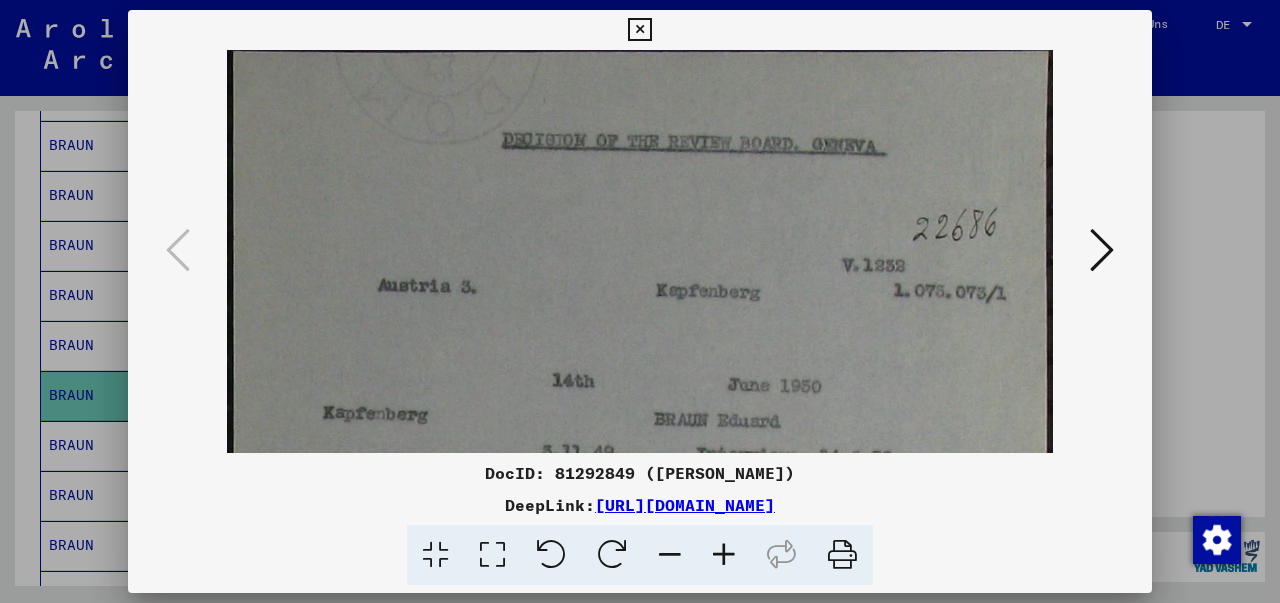 click at bounding box center [724, 555] 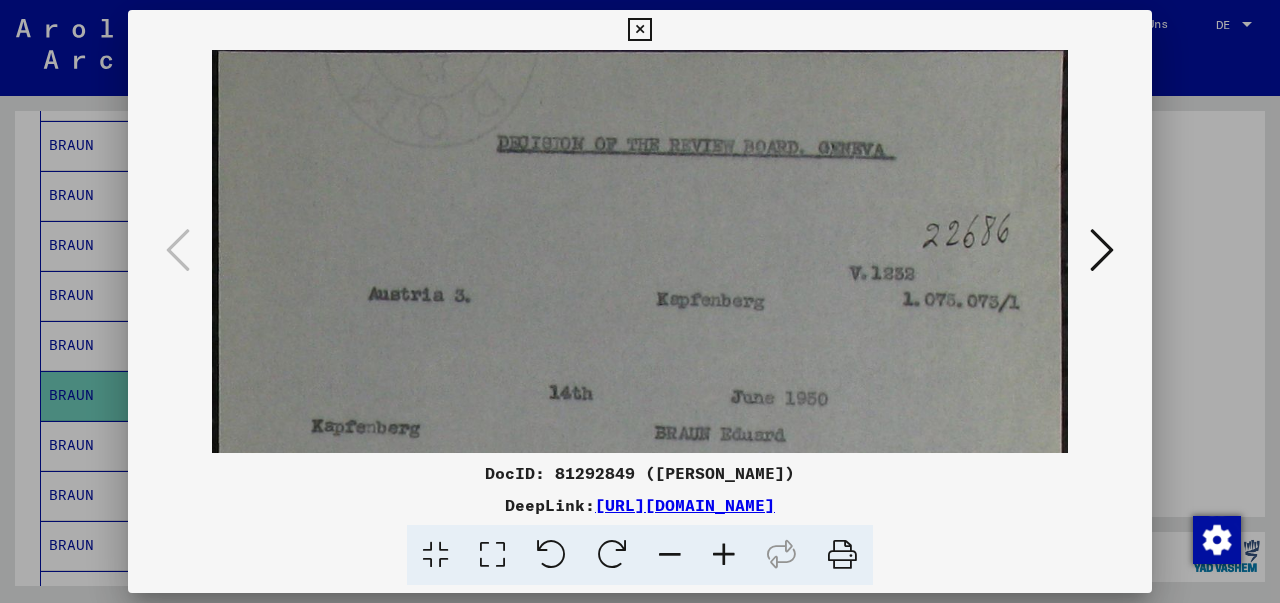 click at bounding box center (724, 555) 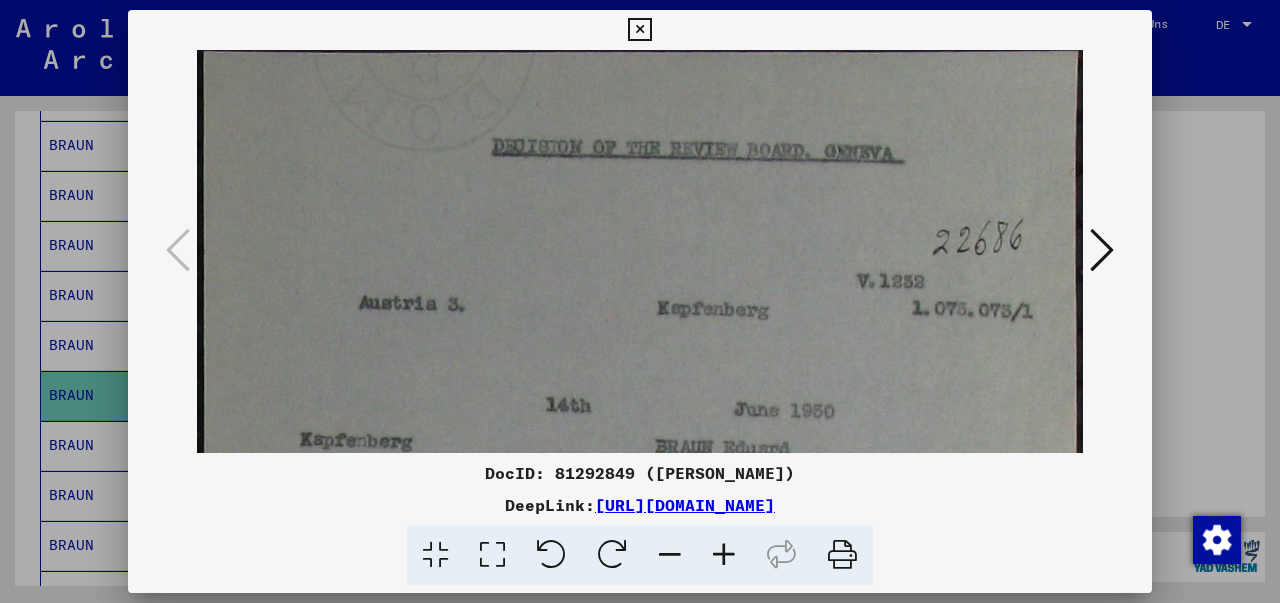 click at bounding box center (639, 30) 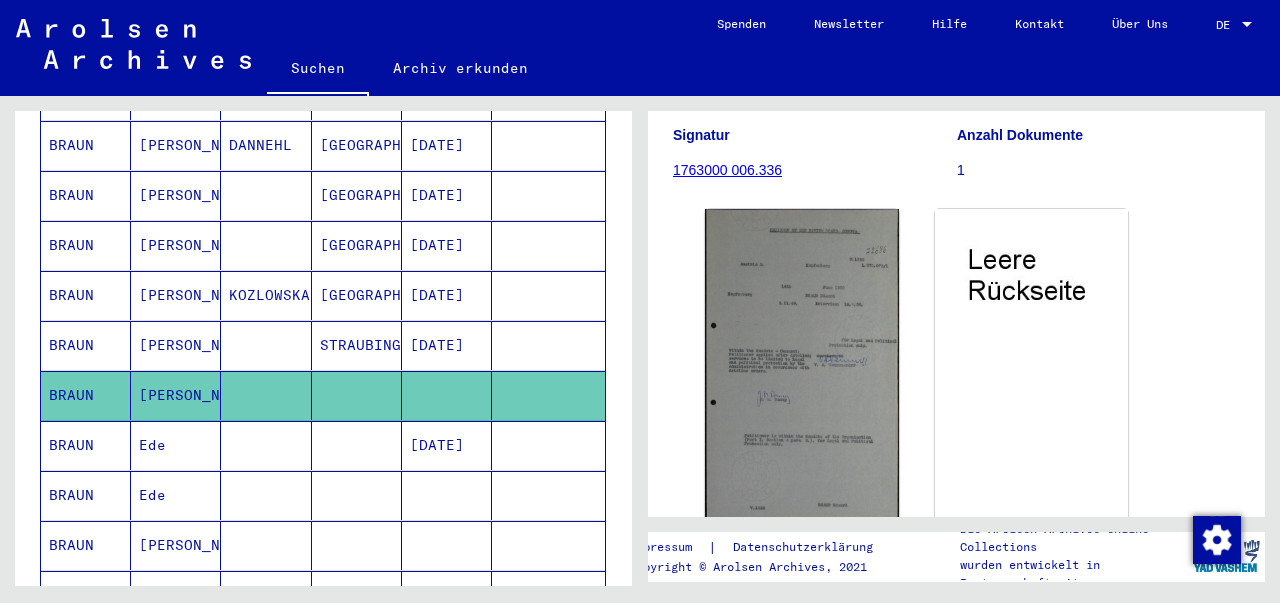 click on "[PERSON_NAME]" at bounding box center (176, 595) 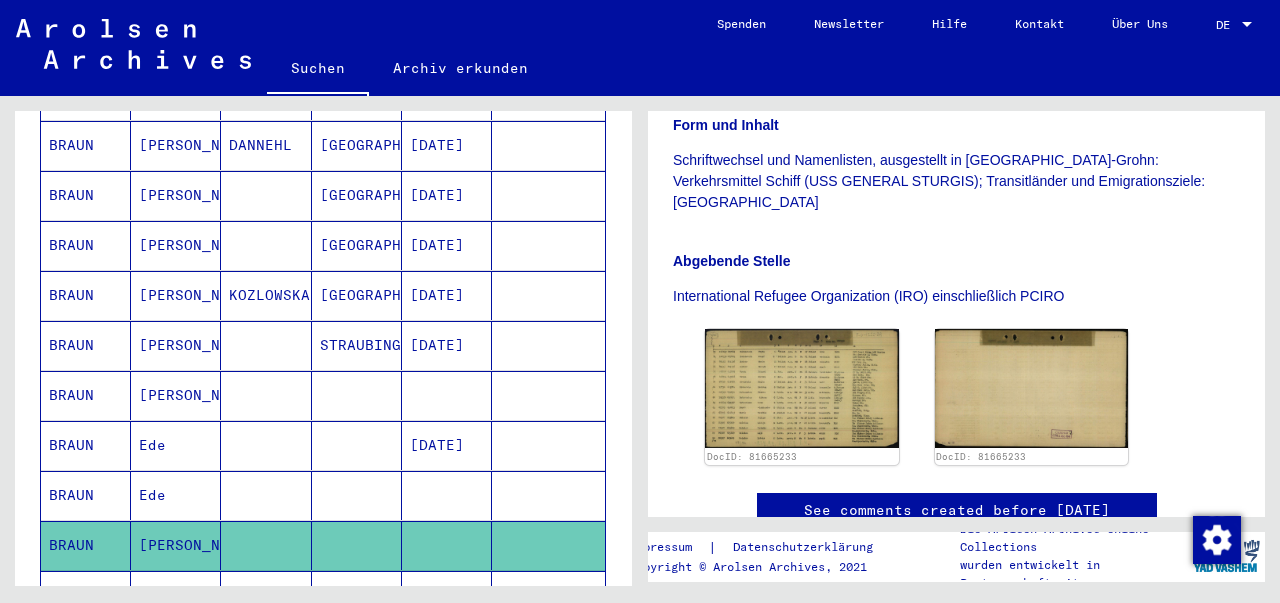 scroll, scrollTop: 605, scrollLeft: 0, axis: vertical 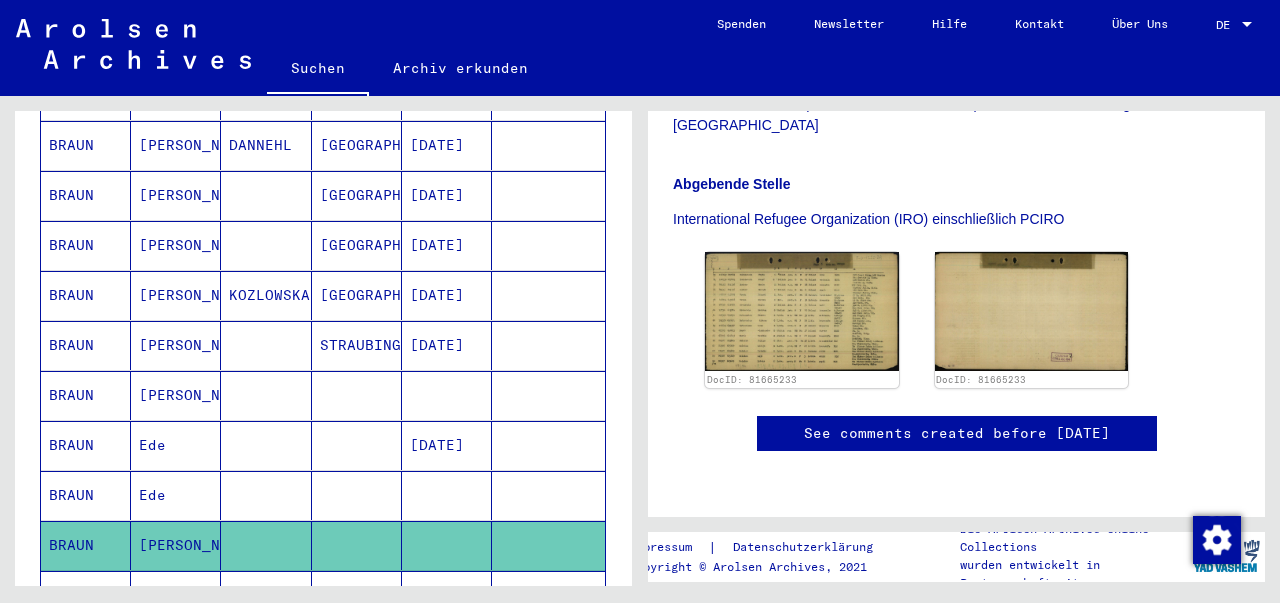click on "BRAUN" at bounding box center [86, 645] 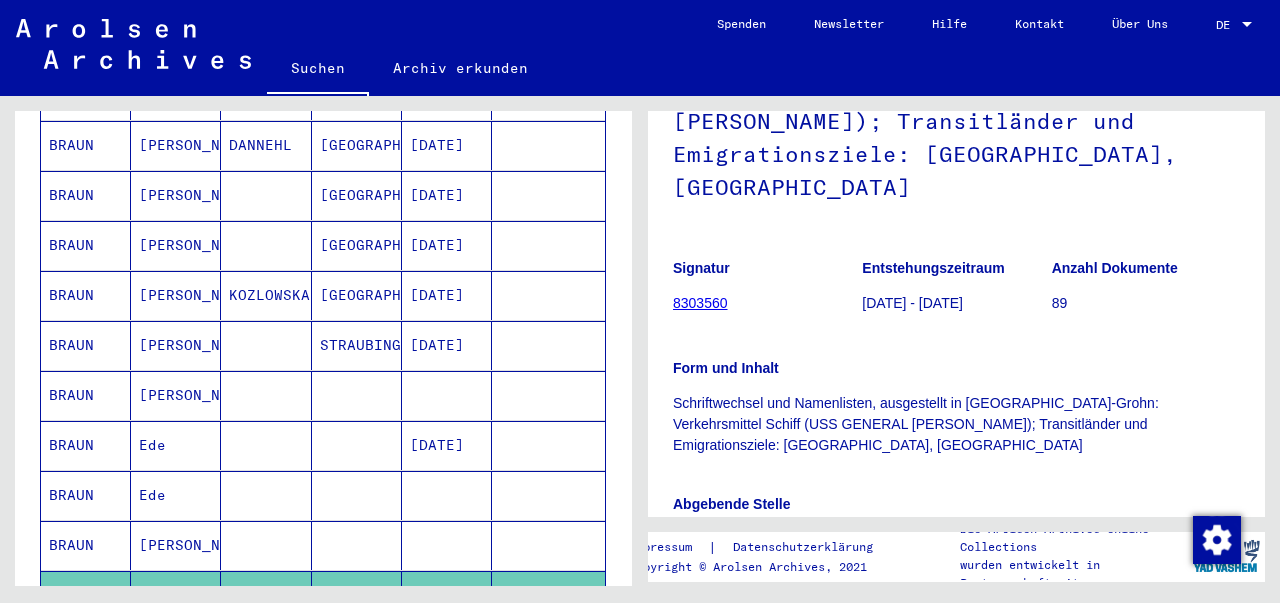 scroll, scrollTop: 248, scrollLeft: 0, axis: vertical 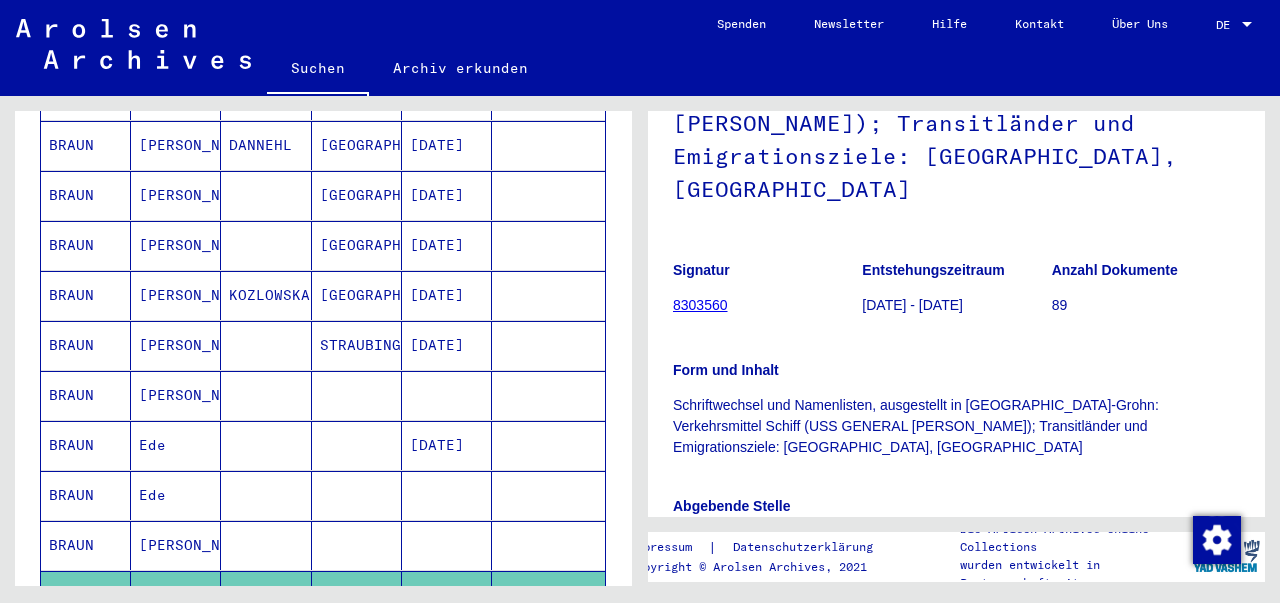 click on "3 Registrierungen und [MEDICAL_DATA] von Displaced Persons, Kindern und Vermissten   /   3.1 Aufenthalts- und Emigrationsnachweise   /   3.1.3 Emigrationen   /   [TECHNICAL_ID] Passagierlisten und sonstige Zusammenstellungen über emigrierte Personen   /   [TECHNICAL_ID] DE Registrierungen und Emigration überwiegend aus [GEOGRAPHIC_DATA]   /   [TECHNICAL_ID] DE I Zeitraum [DATE] - [DATE] (hauptsächlich IRO-Unterstützung)   /   [TECHNICAL_ID] DE I c Emigrationen in [DATE]   /  Schriftwechsel und Namenlisten, ausgestellt in [GEOGRAPHIC_DATA]-Grohn: Verkehrsmittel Schiff (USS GENERAL [PERSON_NAME]); Transitländer und Emigrationsziele: [GEOGRAPHIC_DATA], [GEOGRAPHIC_DATA]  Signatur 8303560 Entstehungszeitraum [DATE] - [DATE] Anzahl Dokumente 89 Form und Inhalt Schriftwechsel und Namenlisten, ausgestellt in [GEOGRAPHIC_DATA]-Grohn: Verkehrsmittel Schiff (USS GENERAL [PERSON_NAME]); Transitländer und Emigrationsziele: [GEOGRAPHIC_DATA], [GEOGRAPHIC_DATA] Abgebende Stelle International Refugee Organization (IRO) einschließlich PCIRO DocID: 81674093 DocID: 81674093 See comments created before [DATE] Impressum  |" 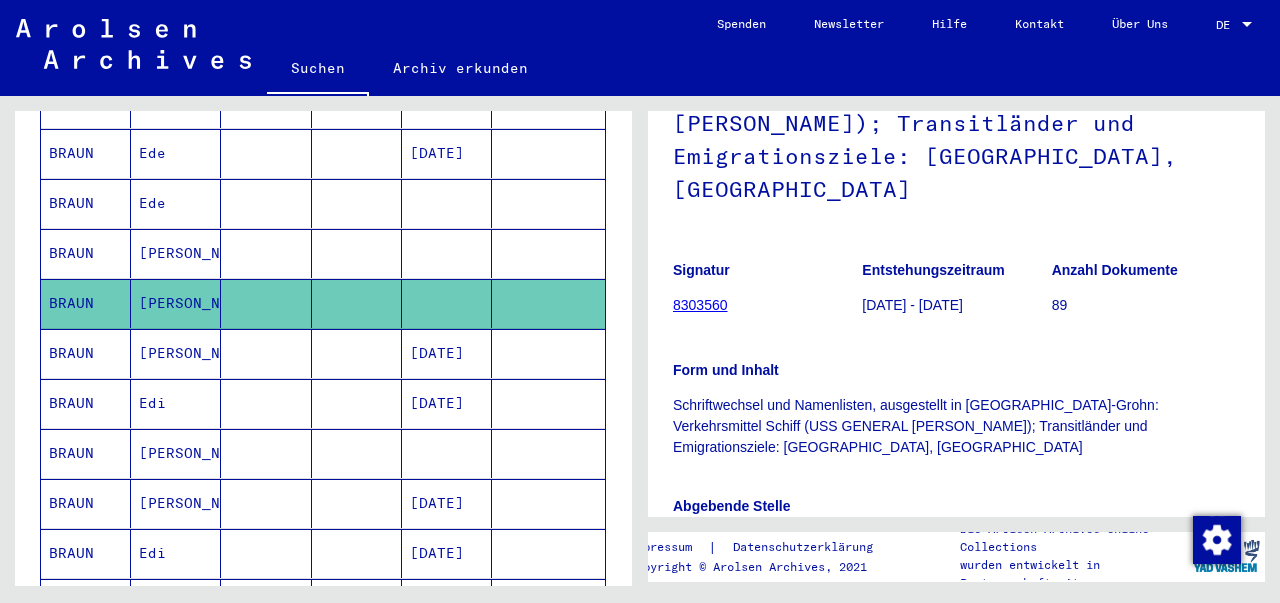 scroll, scrollTop: 915, scrollLeft: 0, axis: vertical 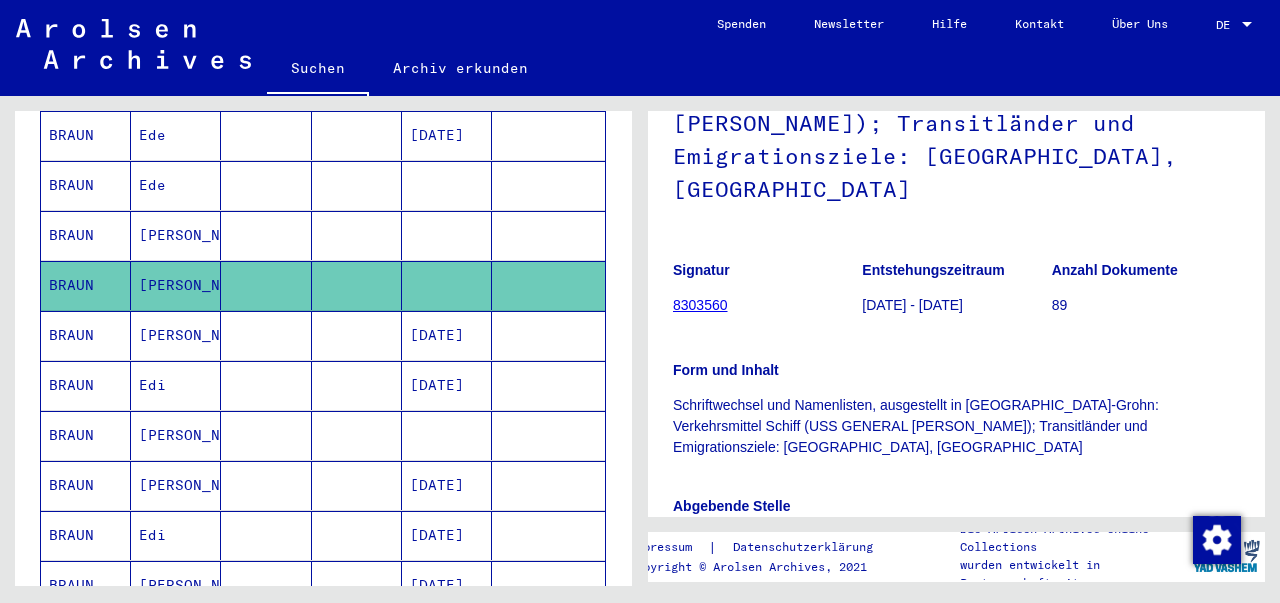 click on "[PERSON_NAME]" at bounding box center (176, 385) 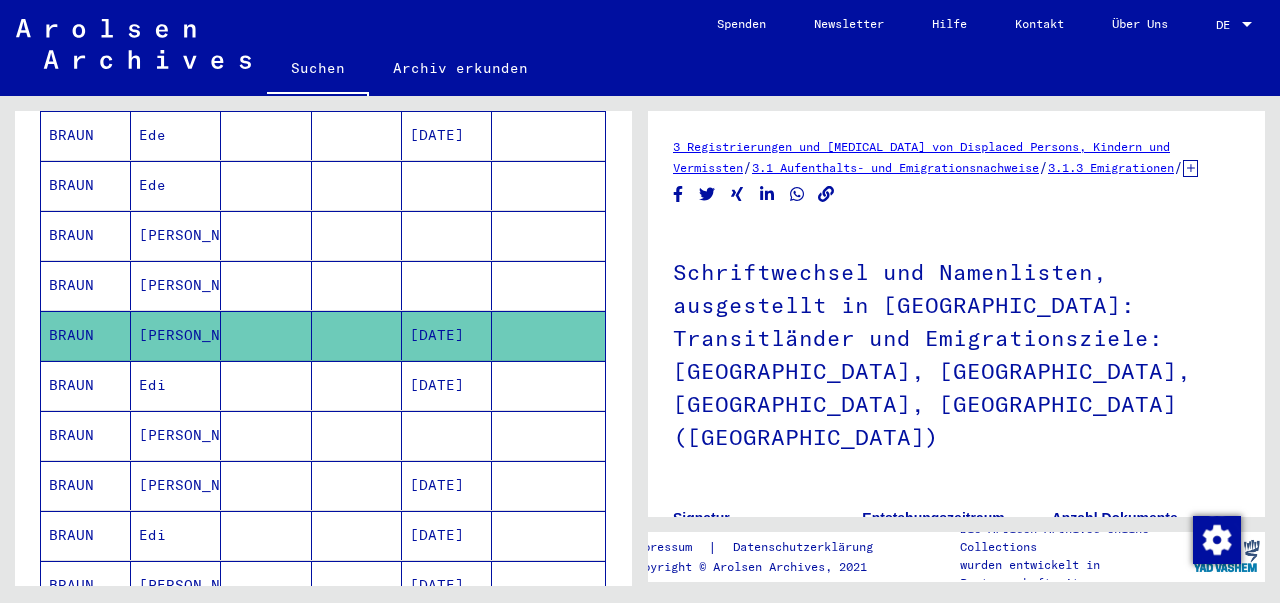 click on "[PERSON_NAME]" at bounding box center (176, 485) 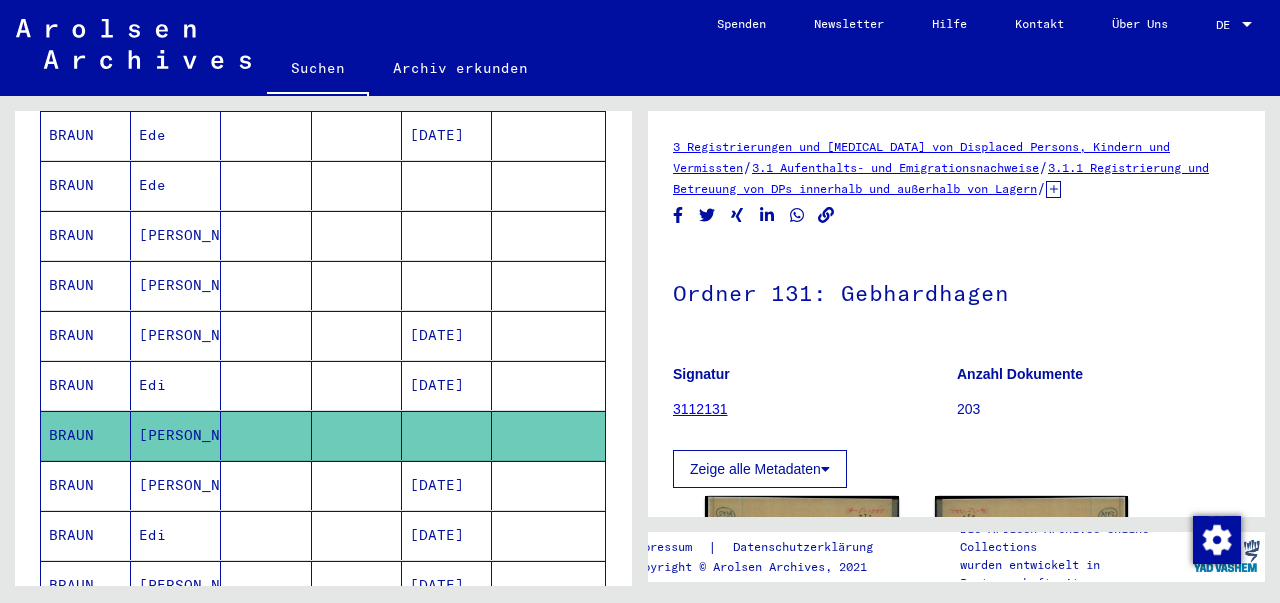 click on "[PERSON_NAME]" at bounding box center [176, 535] 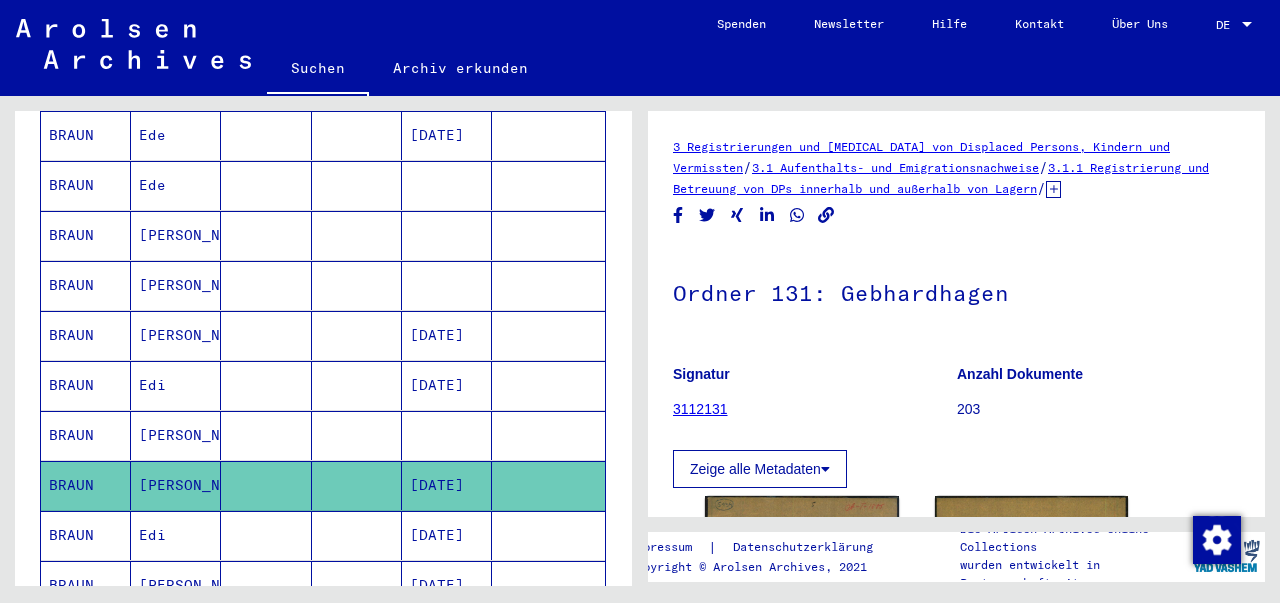 scroll, scrollTop: 372, scrollLeft: 0, axis: vertical 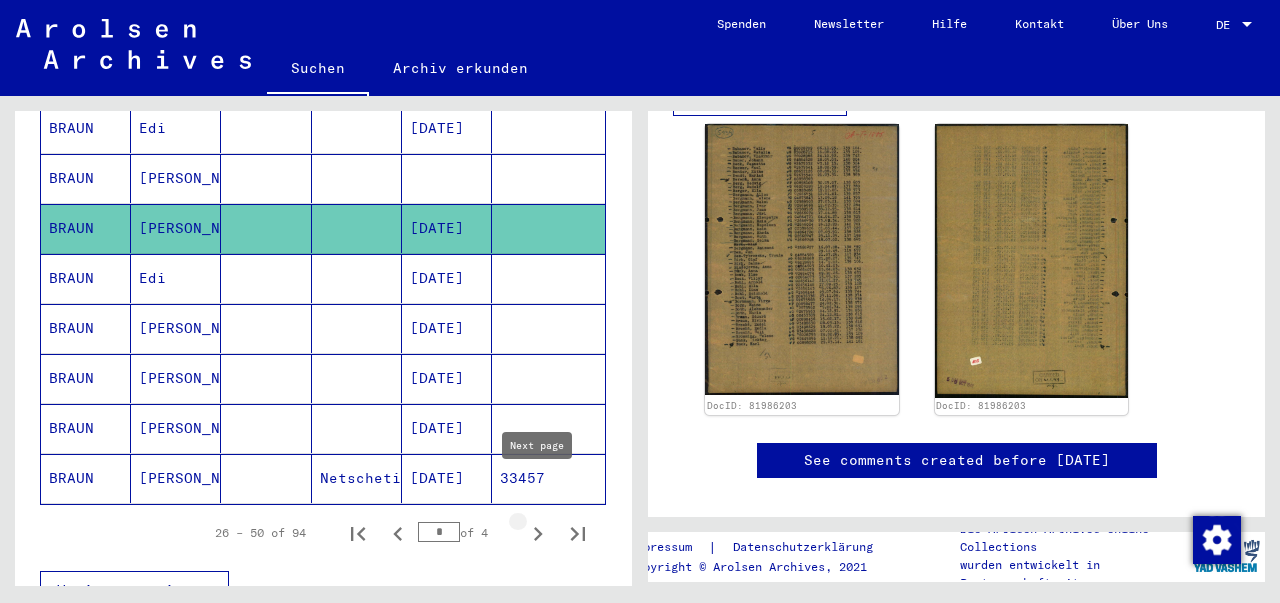 click 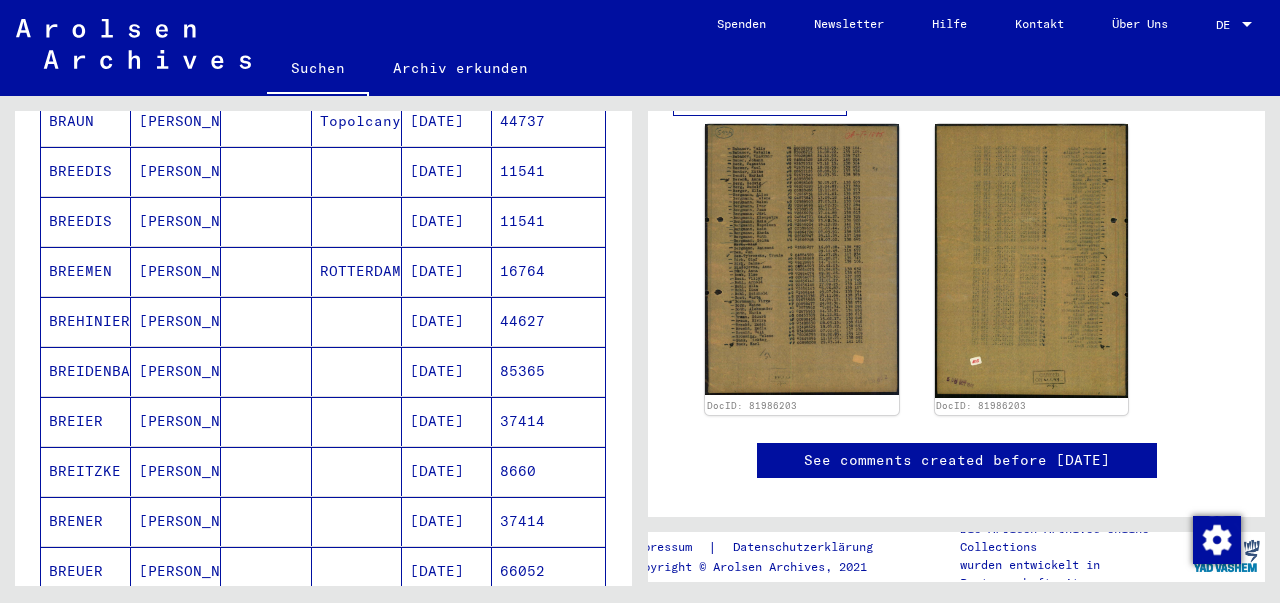 scroll, scrollTop: 425, scrollLeft: 0, axis: vertical 